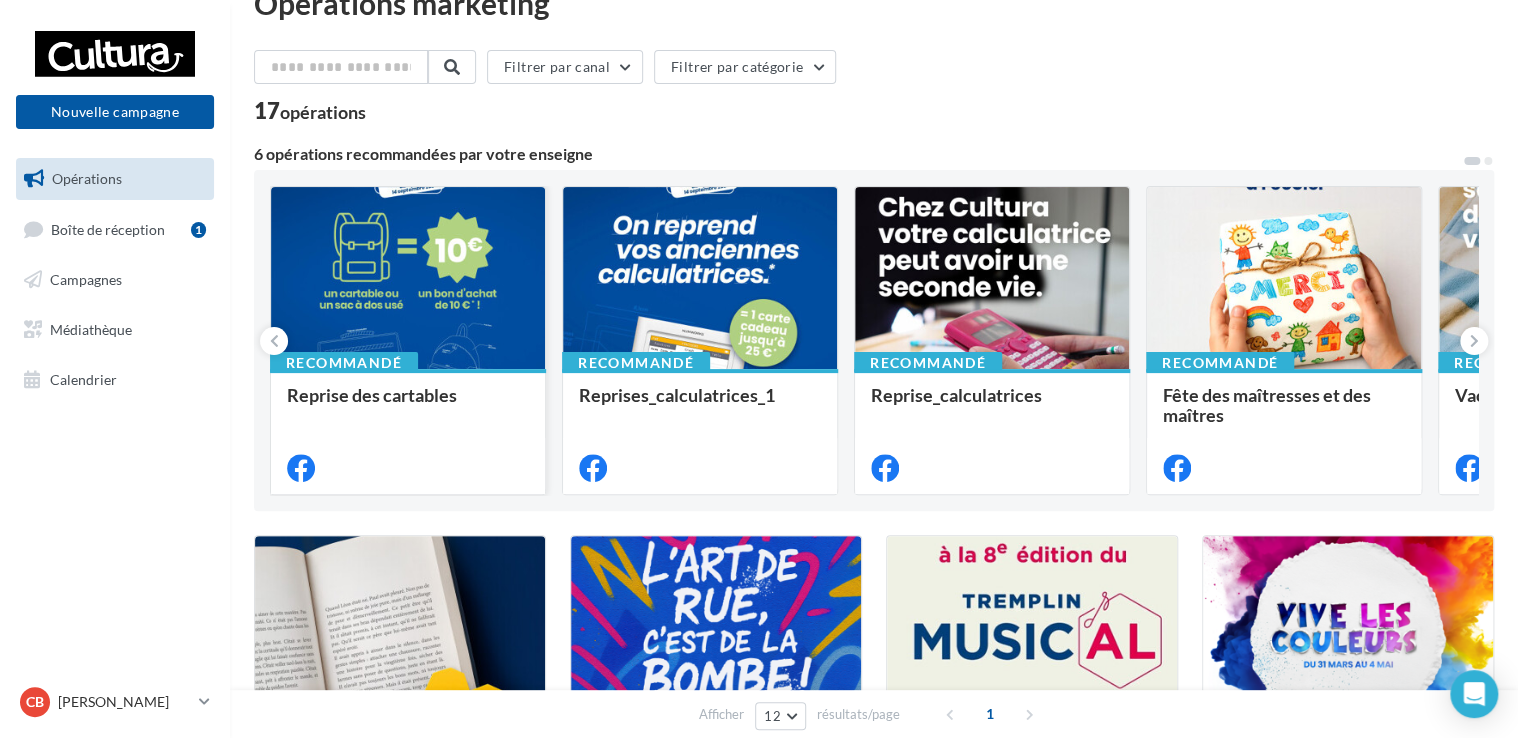 scroll, scrollTop: 0, scrollLeft: 0, axis: both 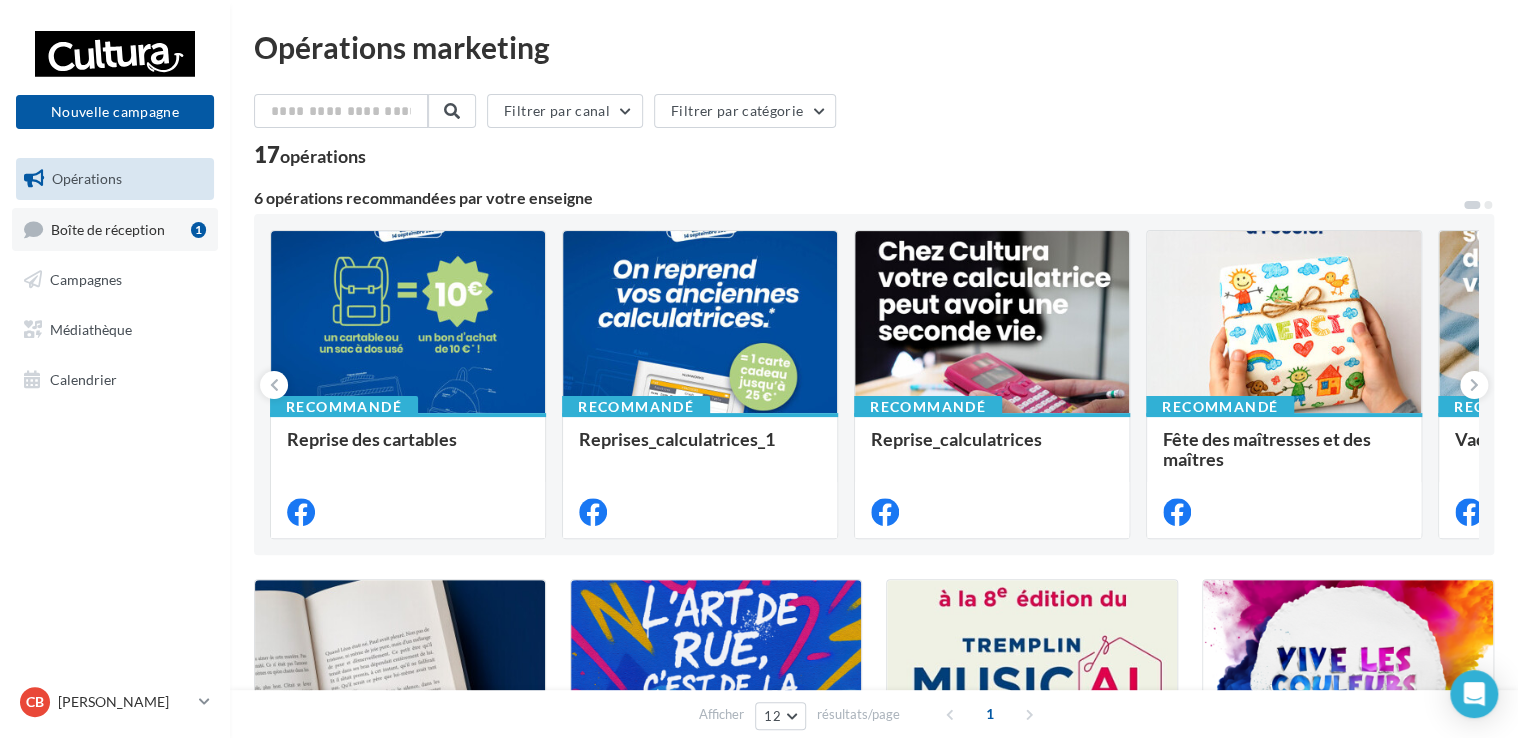 click on "Boîte de réception" at bounding box center [108, 228] 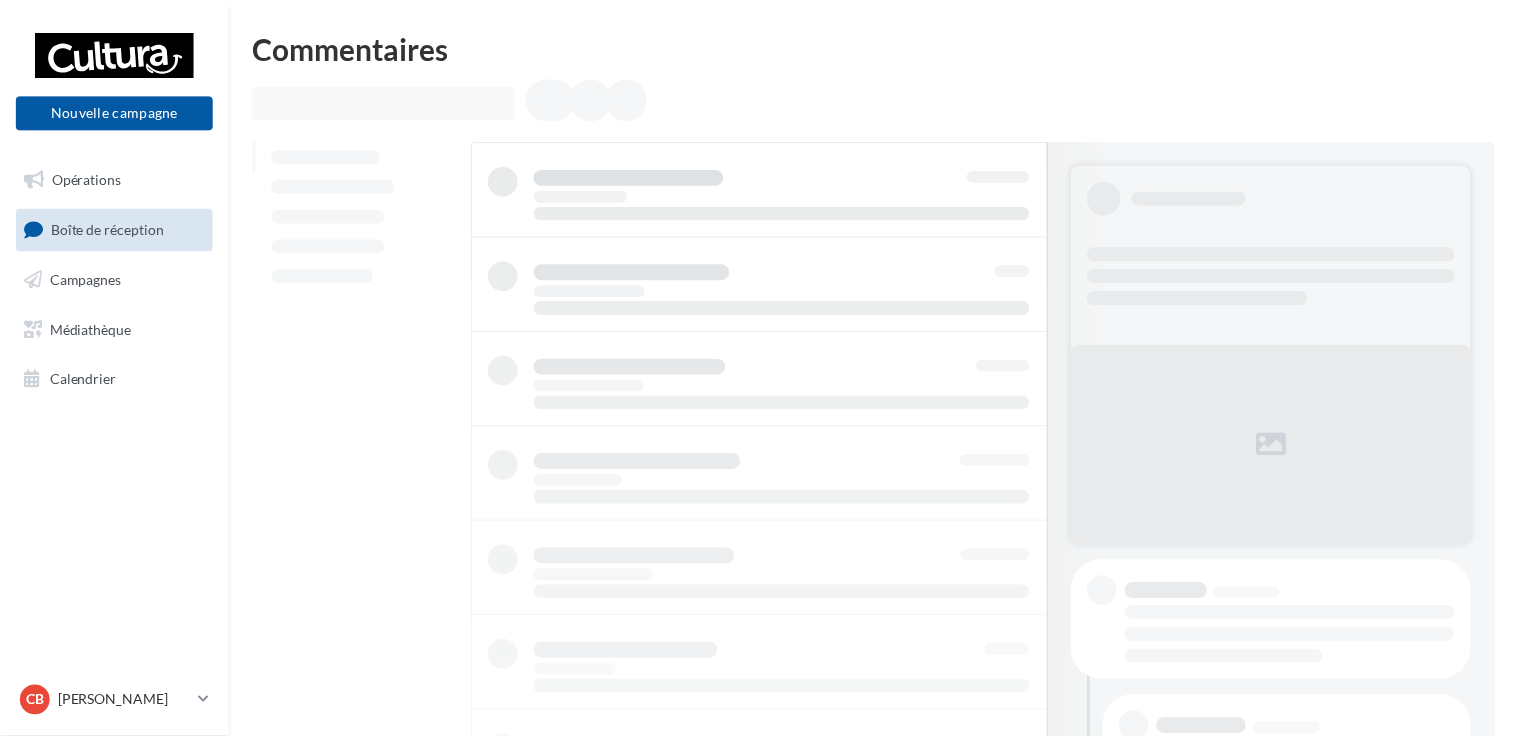 scroll, scrollTop: 0, scrollLeft: 0, axis: both 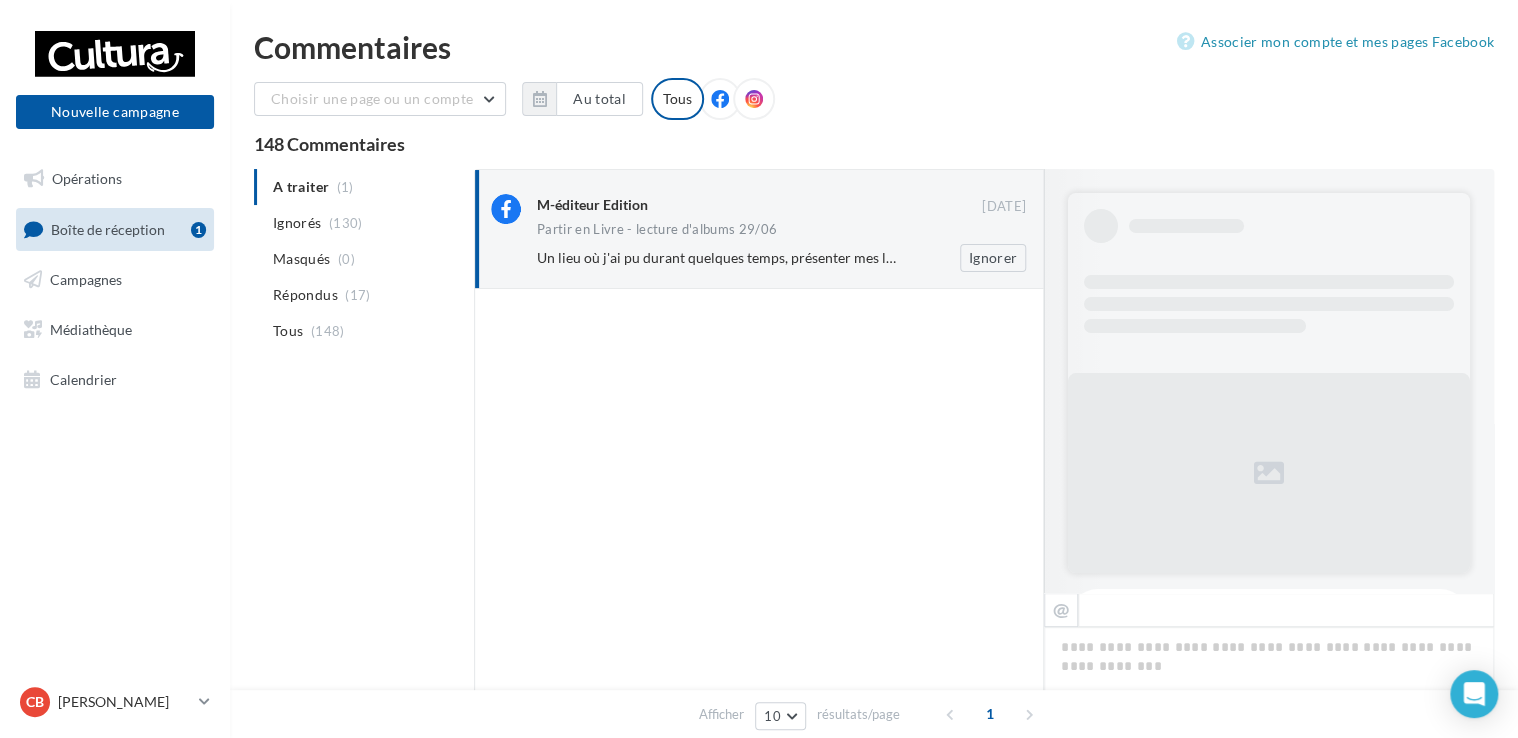 click on "Un lieu où j'ai pu durant quelques temps, présenter mes livres jeunesse, avec tjrs un très bel accueil.
Tjrs de bonnes rencontres, et du rire avec les enfants.
Donc de très bons souvenirs.
Cultura met aussi en avant des écrivains de petites maisons d'éditions, libérant l'écrit sous toutes ses formes.
Il en est aussi de libraires qui ne jugent pas le livre par sa façon d'être publié, mais par la qualité du travail réalisé.
Le livre reste une perle de culture qui ouvre les portes de la connaissance et cela commence par l'enfance.
Continuez.
Cordialement" at bounding box center [2184, 257] 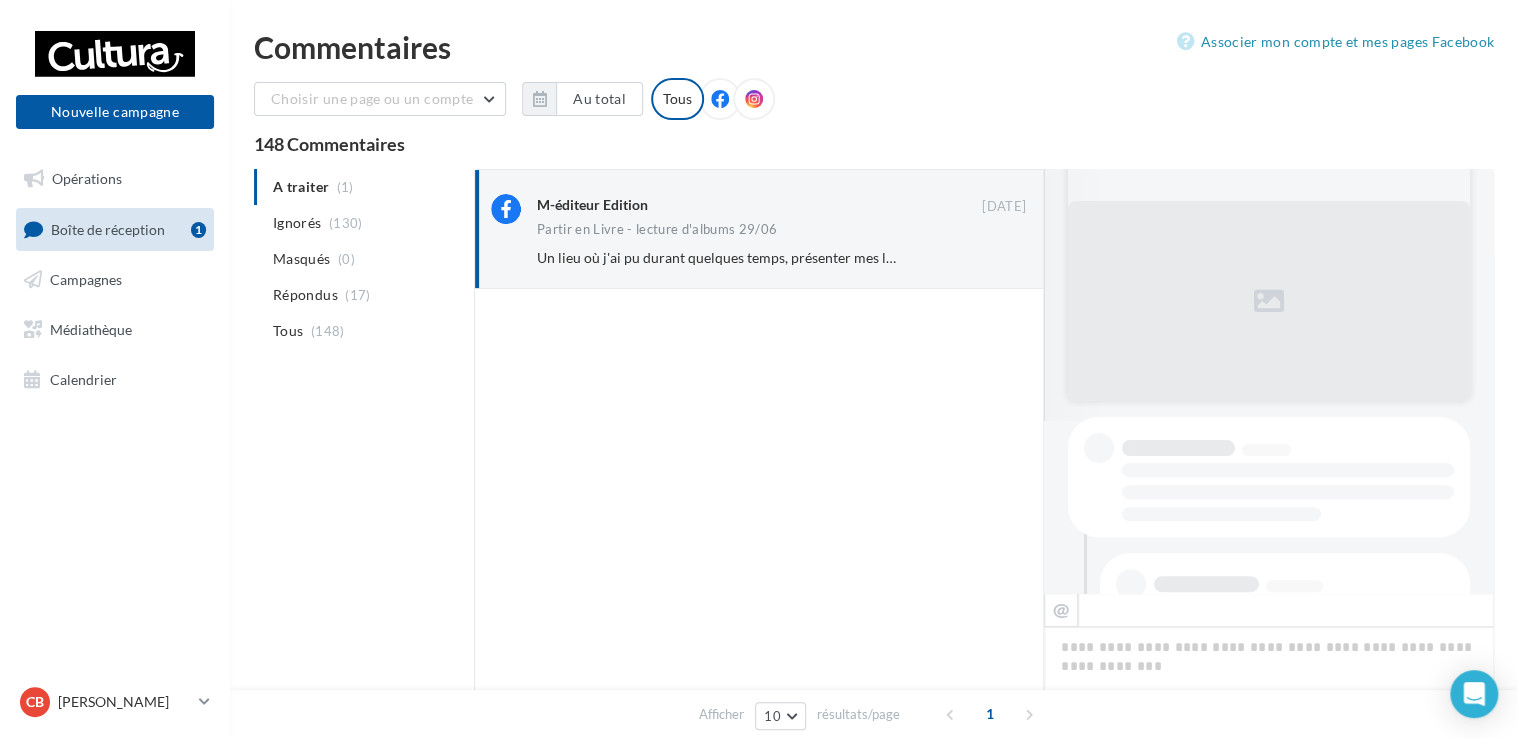 scroll, scrollTop: 275, scrollLeft: 0, axis: vertical 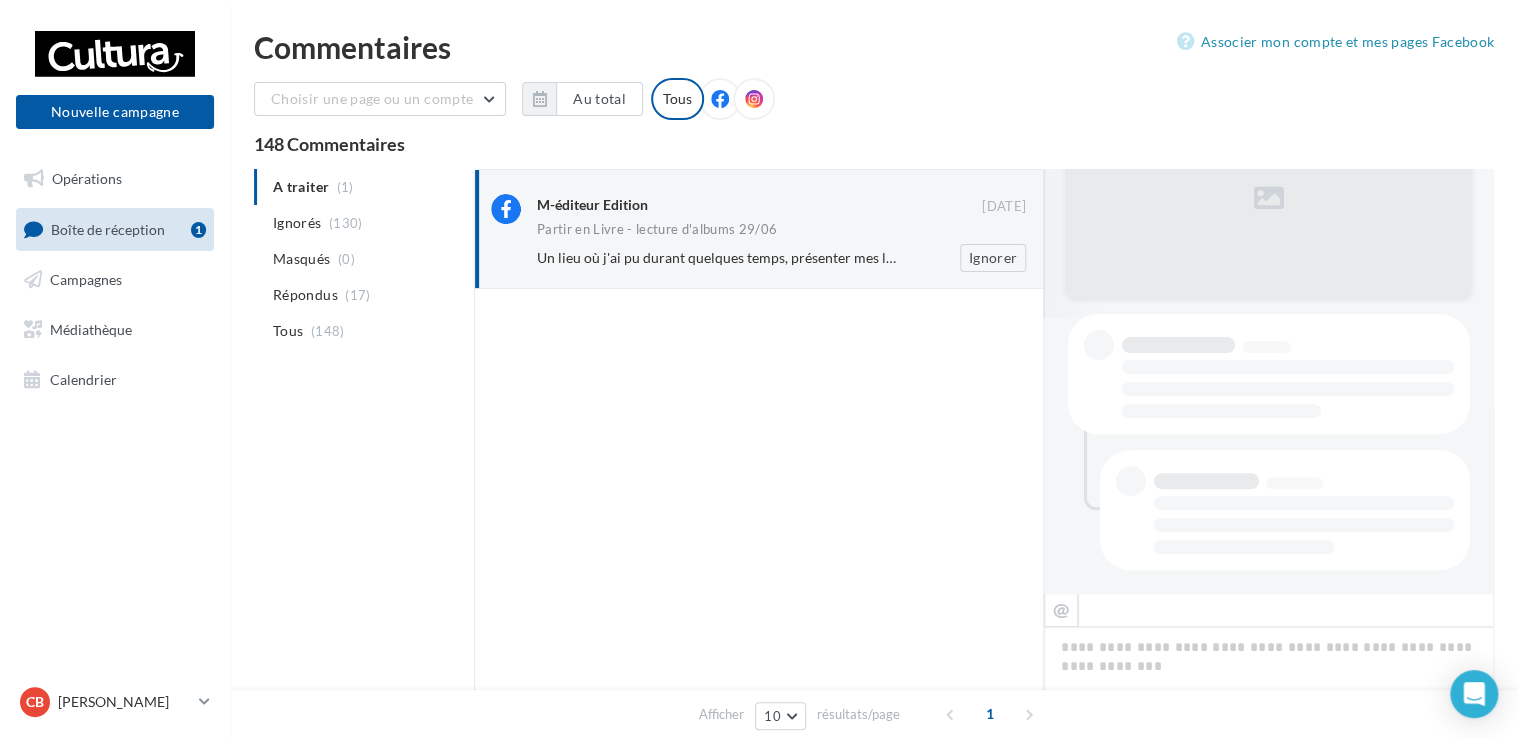 click on "Un lieu où j'ai pu durant quelques temps, présenter mes livres jeunesse, avec tjrs un très bel accueil.
Tjrs de bonnes rencontres, et du rire avec les enfants.
Donc de très bons souvenirs.
Cultura met aussi en avant des écrivains de petites maisons d'éditions, libérant l'écrit sous toutes ses formes.
Il en est aussi de libraires qui ne jugent pas le livre par sa façon d'être publié, mais par la qualité du travail réalisé.
Le livre reste une perle de culture qui ouvre les portes de la connaissance et cela commence par l'enfance.
Continuez.
Cordialement" at bounding box center [716, 258] 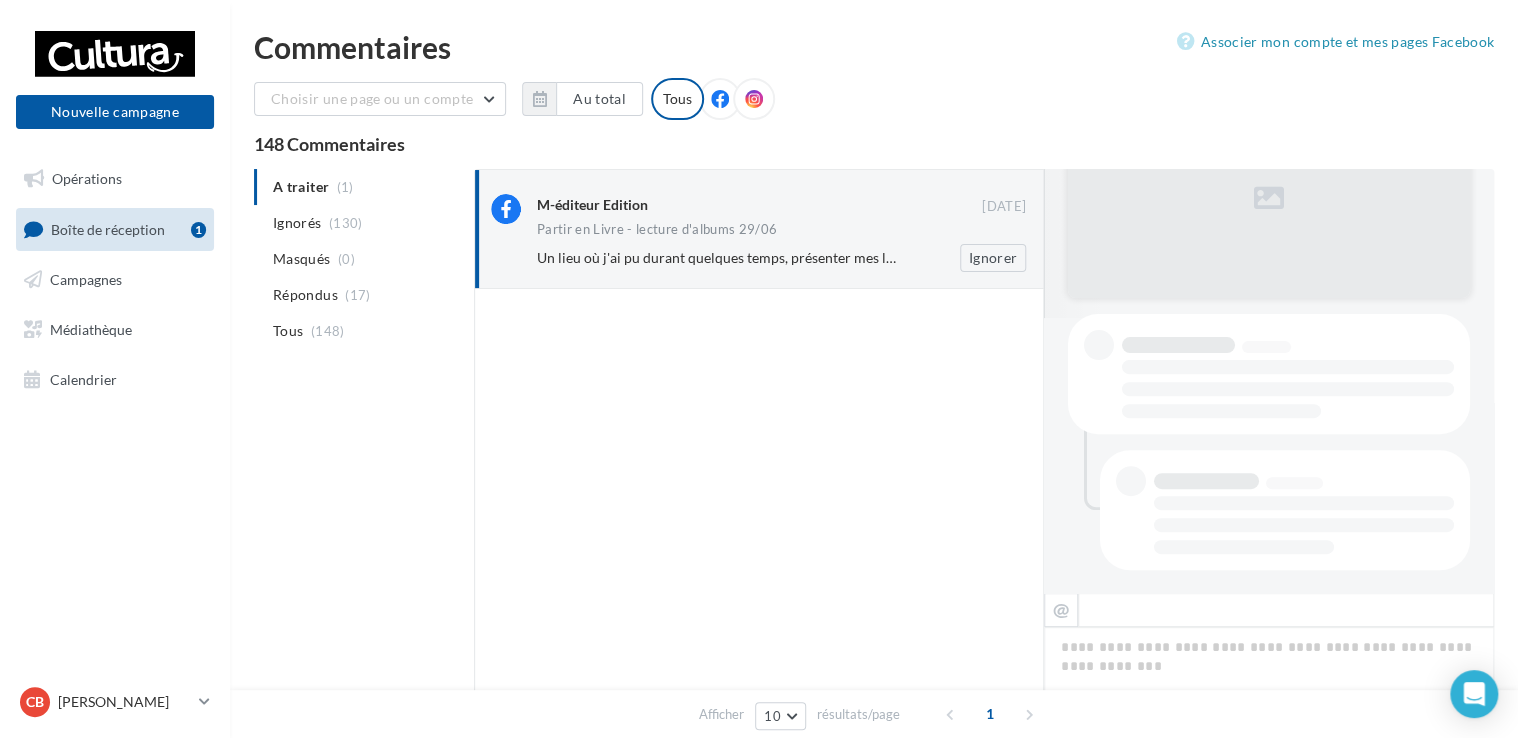 click on "Un lieu où j'ai pu durant quelques temps, présenter mes livres jeunesse, avec tjrs un très bel accueil.
Tjrs de bonnes rencontres, et du rire avec les enfants.
Donc de très bons souvenirs.
Cultura met aussi en avant des écrivains de petites maisons d'éditions, libérant l'écrit sous toutes ses formes.
Il en est aussi de libraires qui ne jugent pas le livre par sa façon d'être publié, mais par la qualité du travail réalisé.
Le livre reste une perle de culture qui ouvre les portes de la connaissance et cela commence par l'enfance.
Continuez.
Cordialement" at bounding box center (2184, 257) 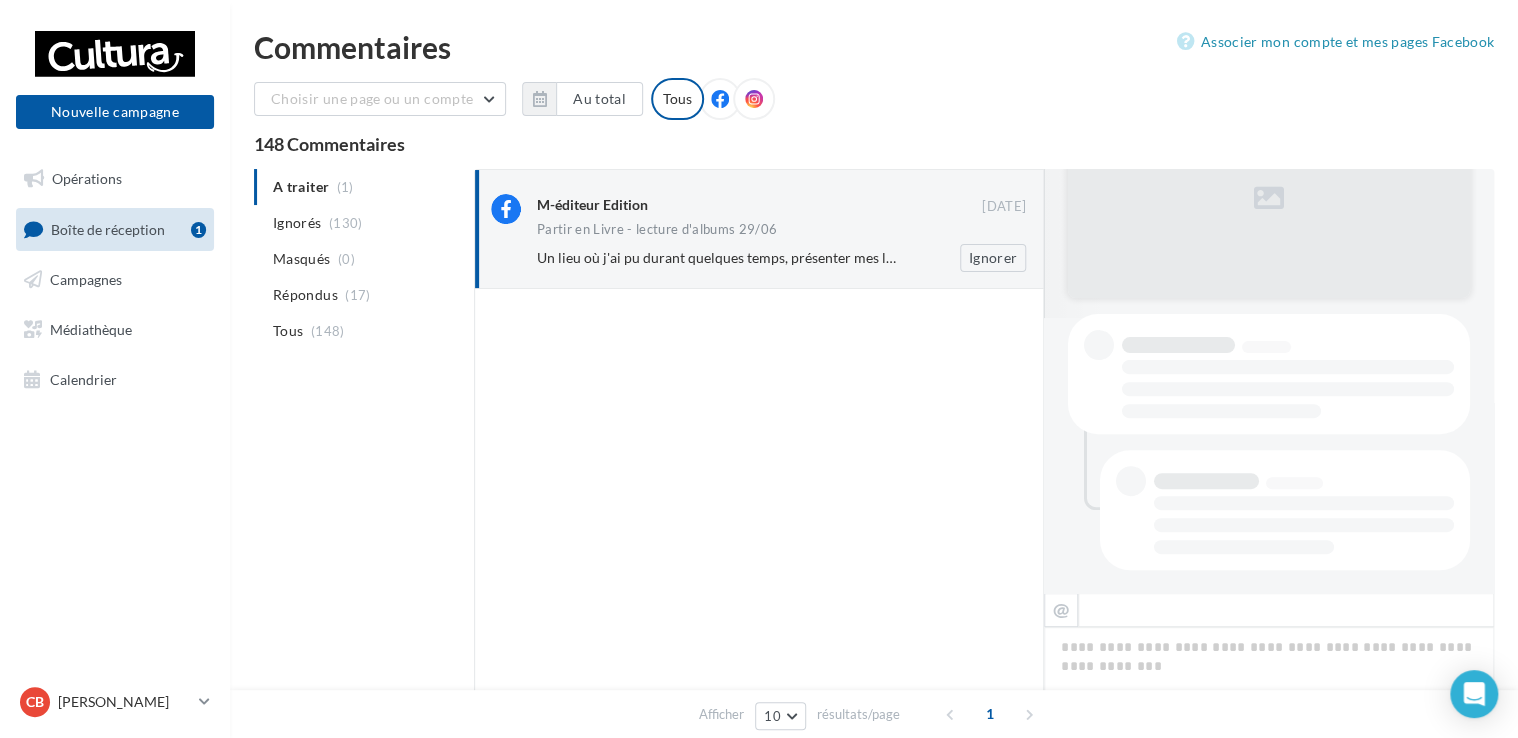 click on "Un lieu où j'ai pu durant quelques temps, présenter mes livres jeunesse, avec tjrs un très bel accueil.
Tjrs de bonnes rencontres, et du rire avec les enfants.
Donc de très bons souvenirs.
Cultura met aussi en avant des écrivains de petites maisons d'éditions, libérant l'écrit sous toutes ses formes.
Il en est aussi de libraires qui ne jugent pas le livre par sa façon d'être publié, mais par la qualité du travail réalisé.
Le livre reste une perle de culture qui ouvre les portes de la connaissance et cela commence par l'enfance.
Continuez.
Cordialement" at bounding box center (2184, 257) 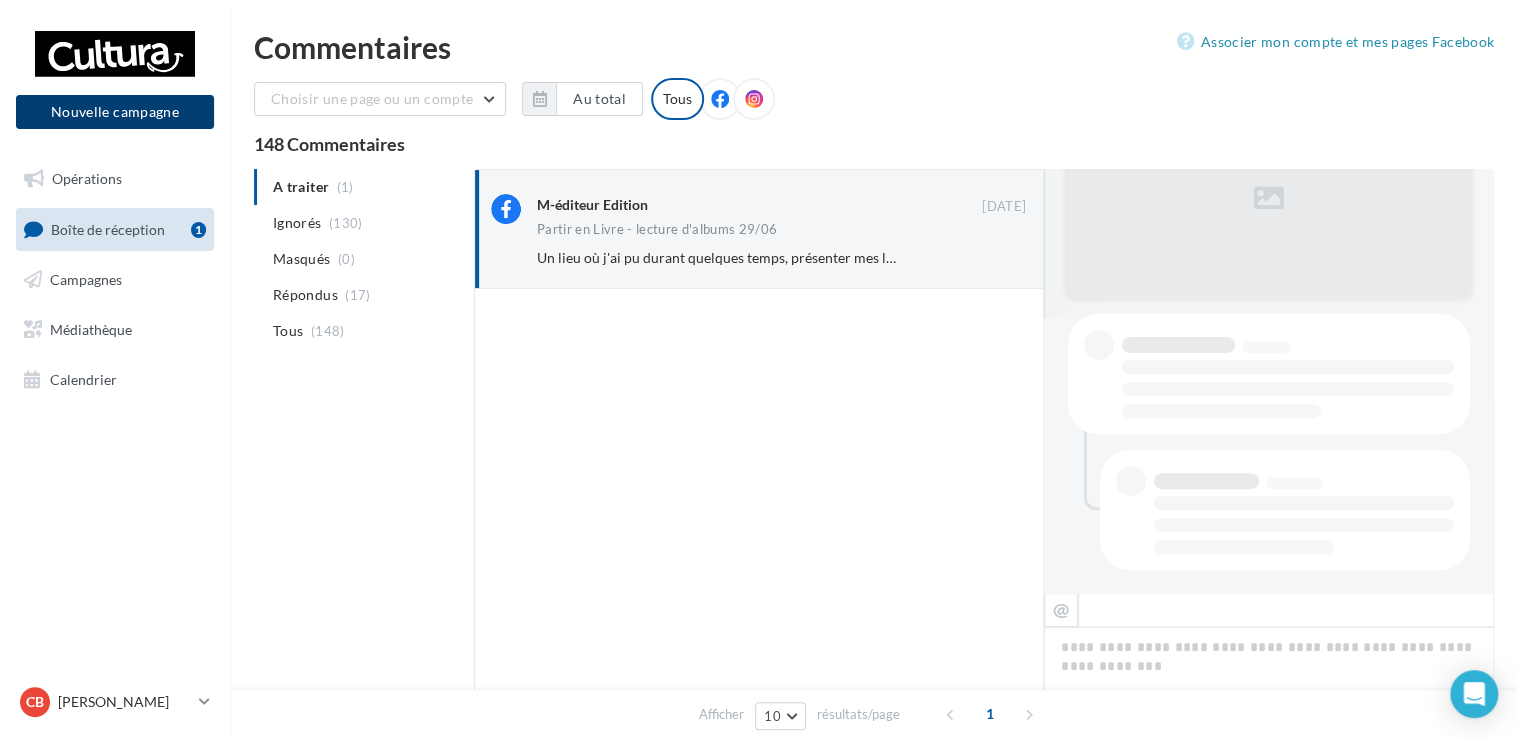 click on "Nouvelle campagne" at bounding box center (115, 112) 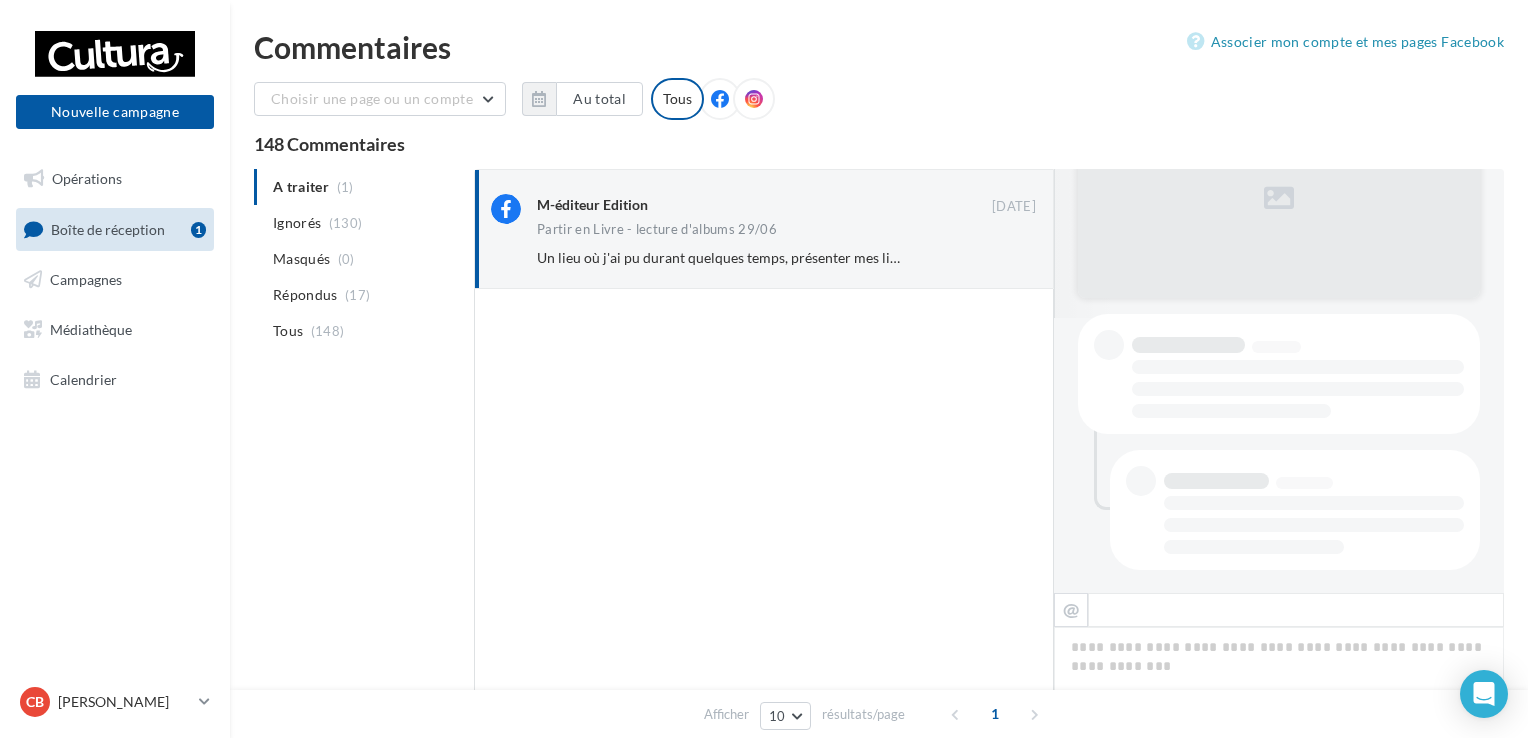 click at bounding box center (764, 339) 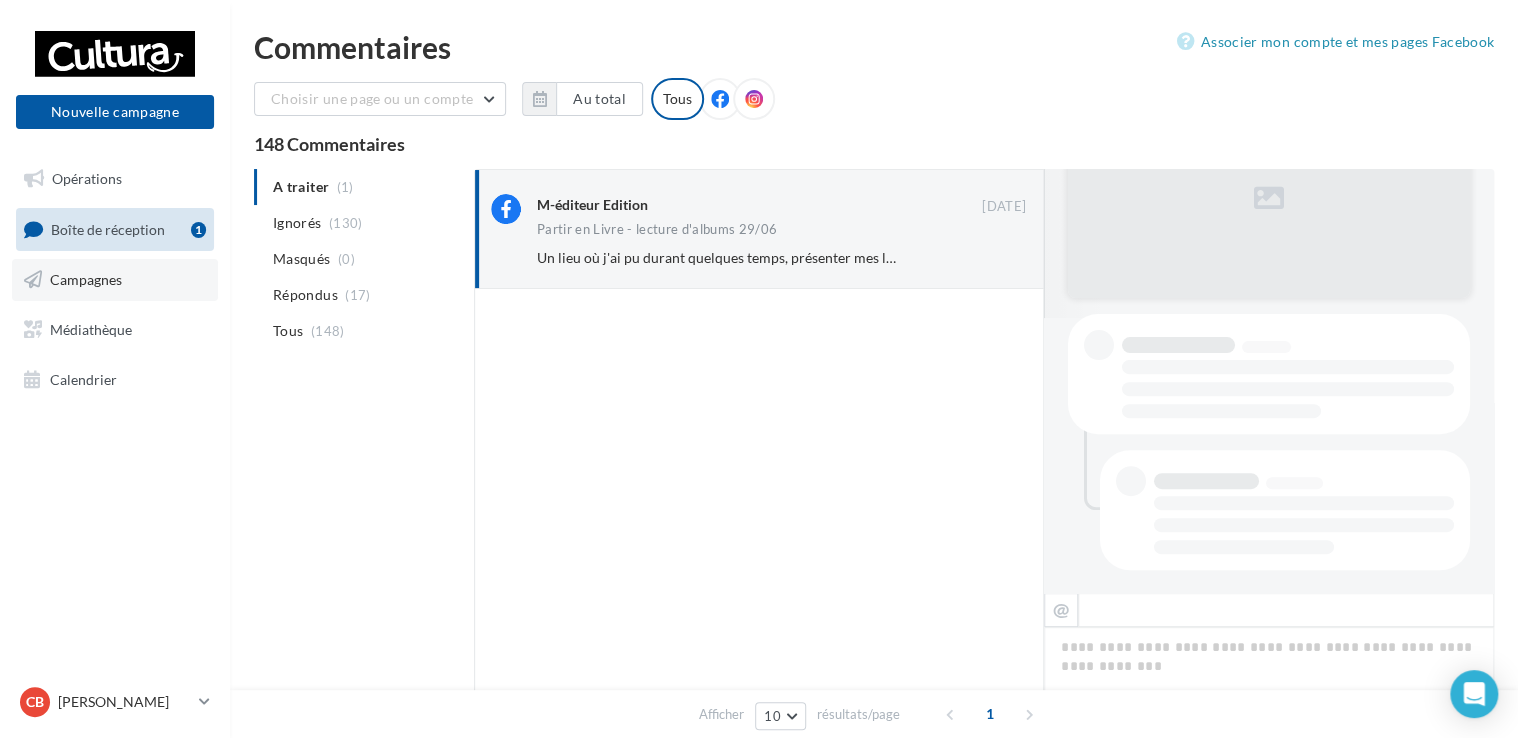 click on "Campagnes" at bounding box center [115, 280] 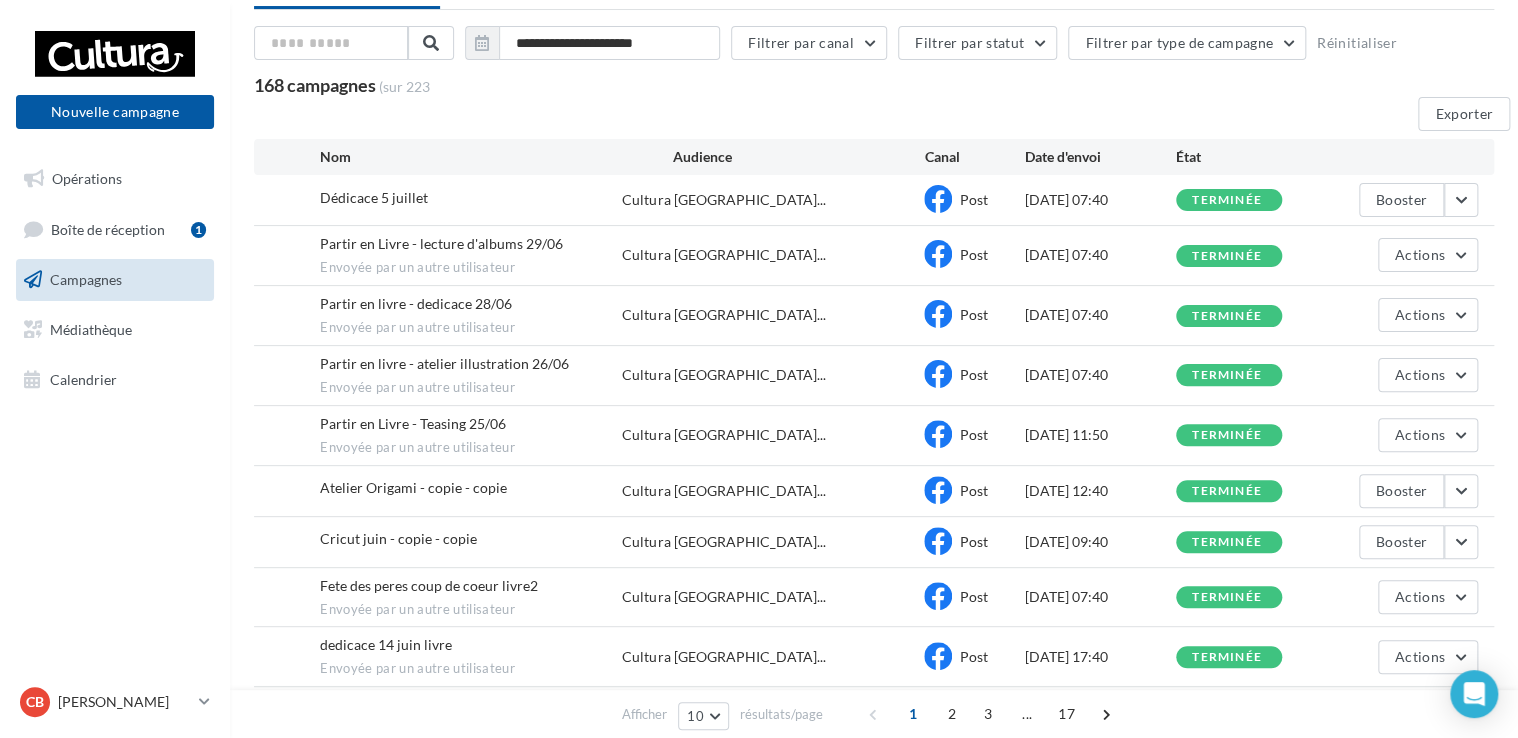 scroll, scrollTop: 0, scrollLeft: 0, axis: both 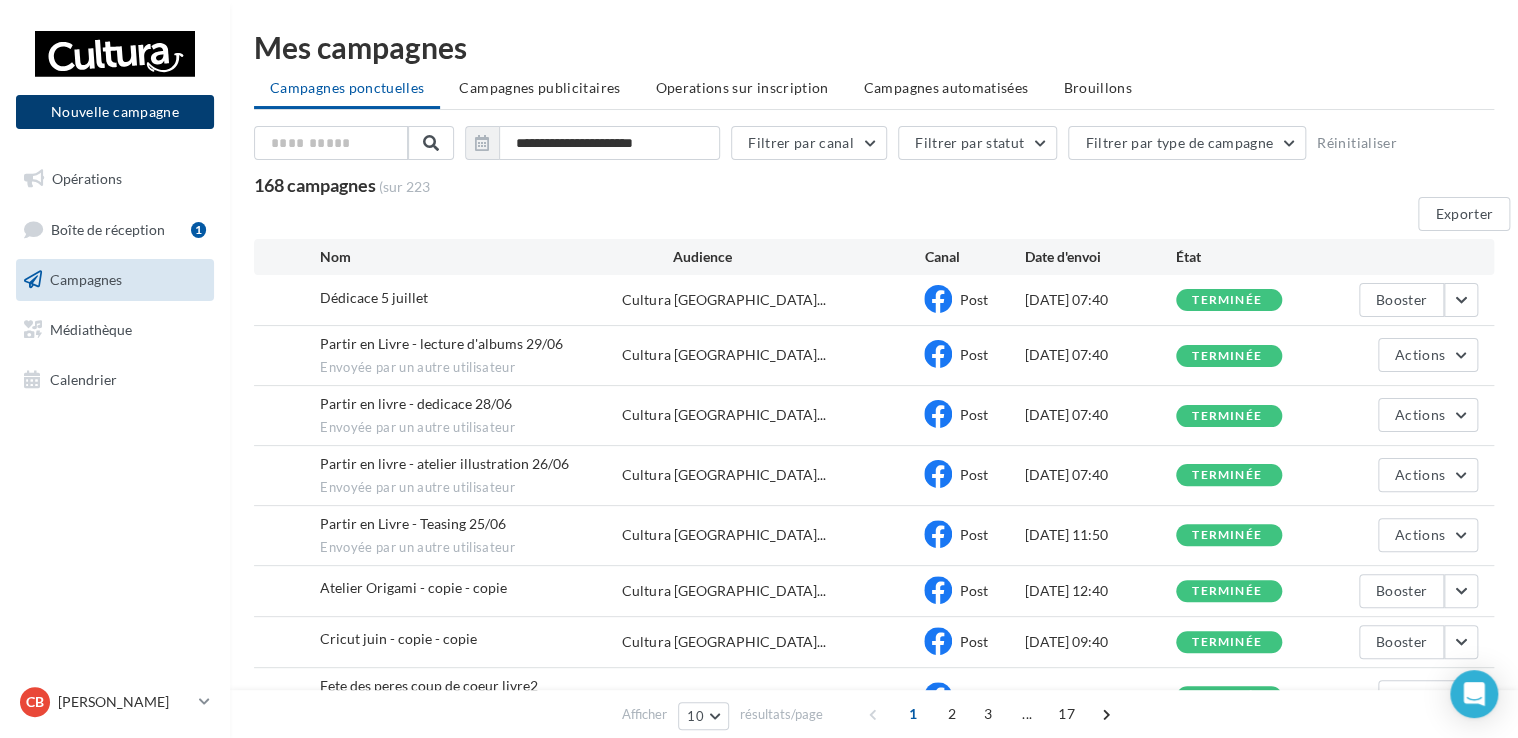 click on "Nouvelle campagne" at bounding box center [115, 112] 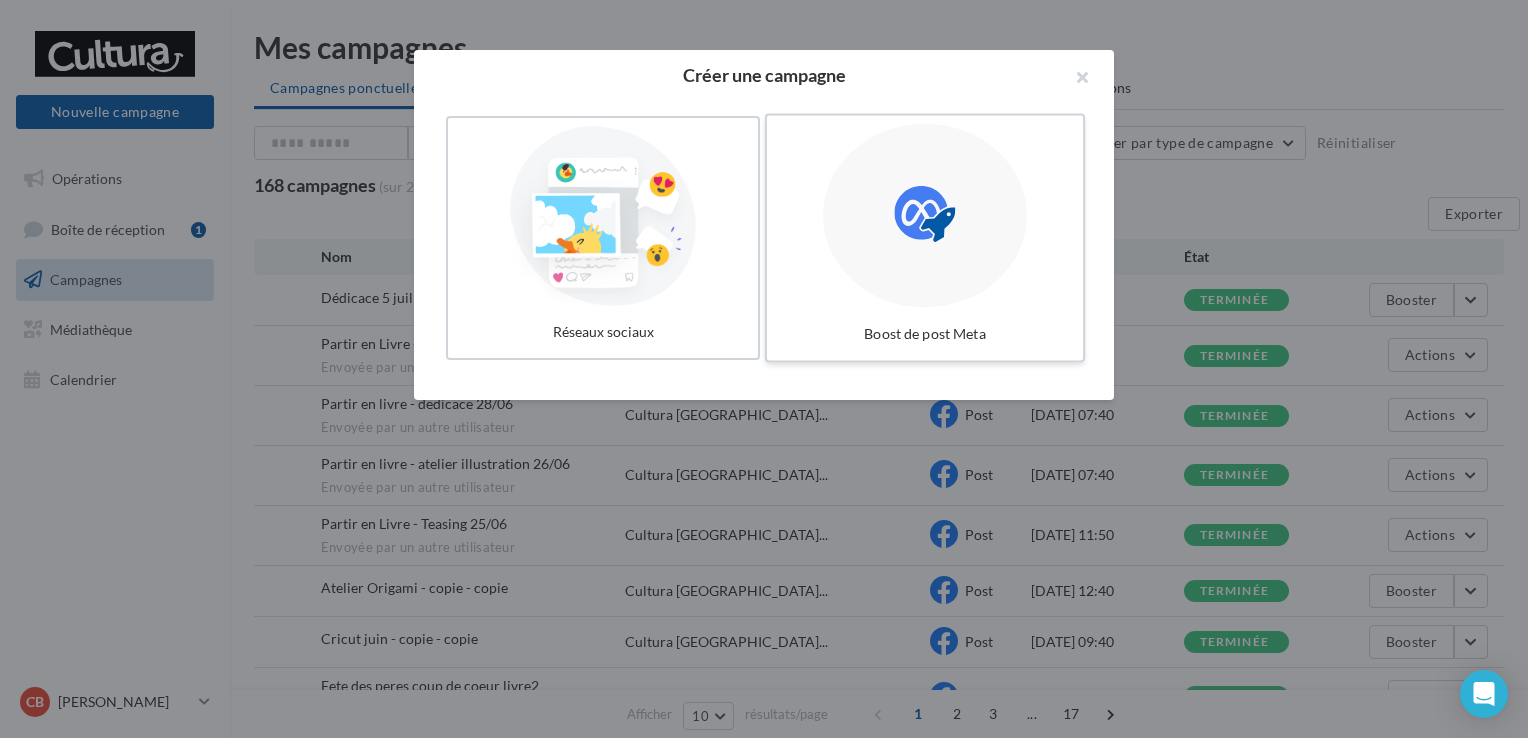 click at bounding box center (925, 216) 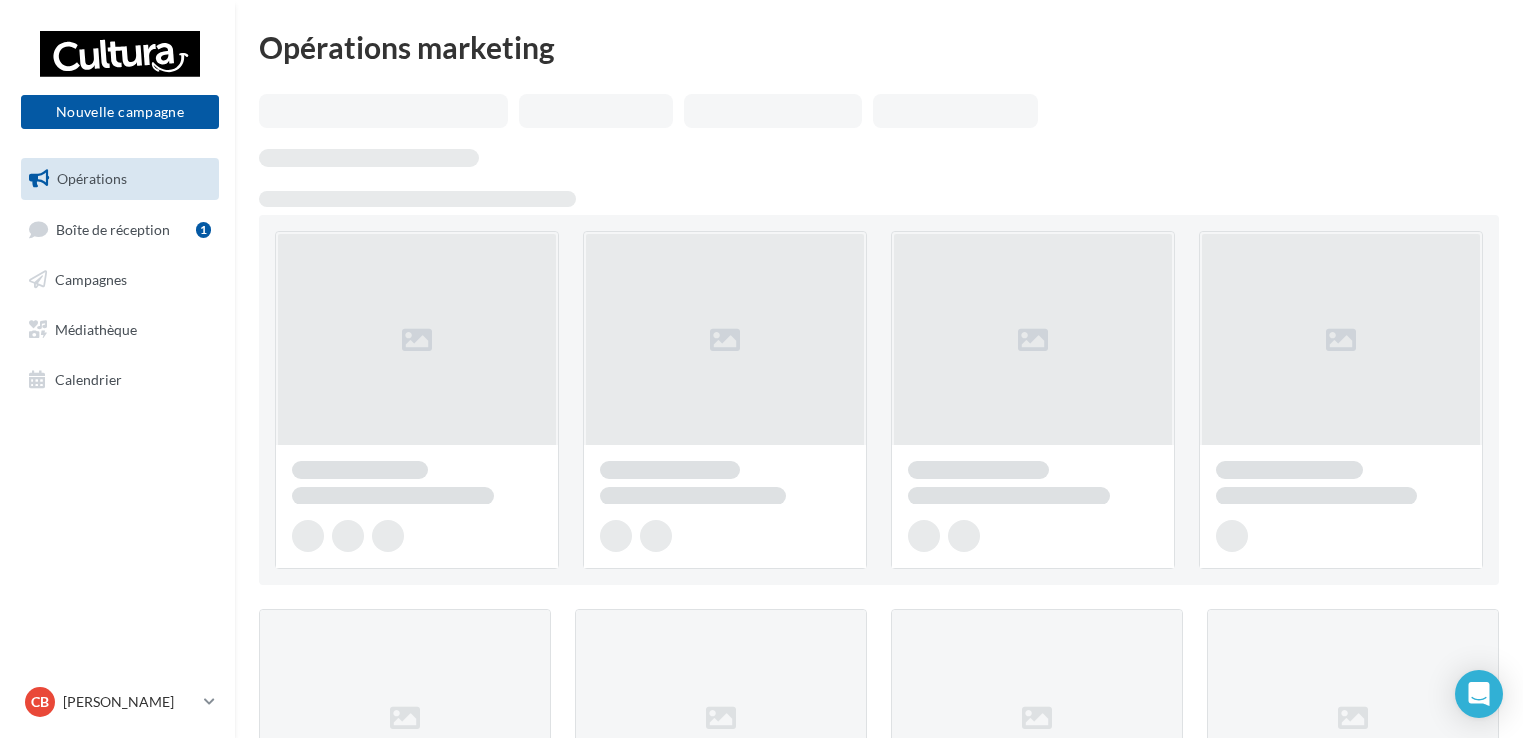 scroll, scrollTop: 0, scrollLeft: 0, axis: both 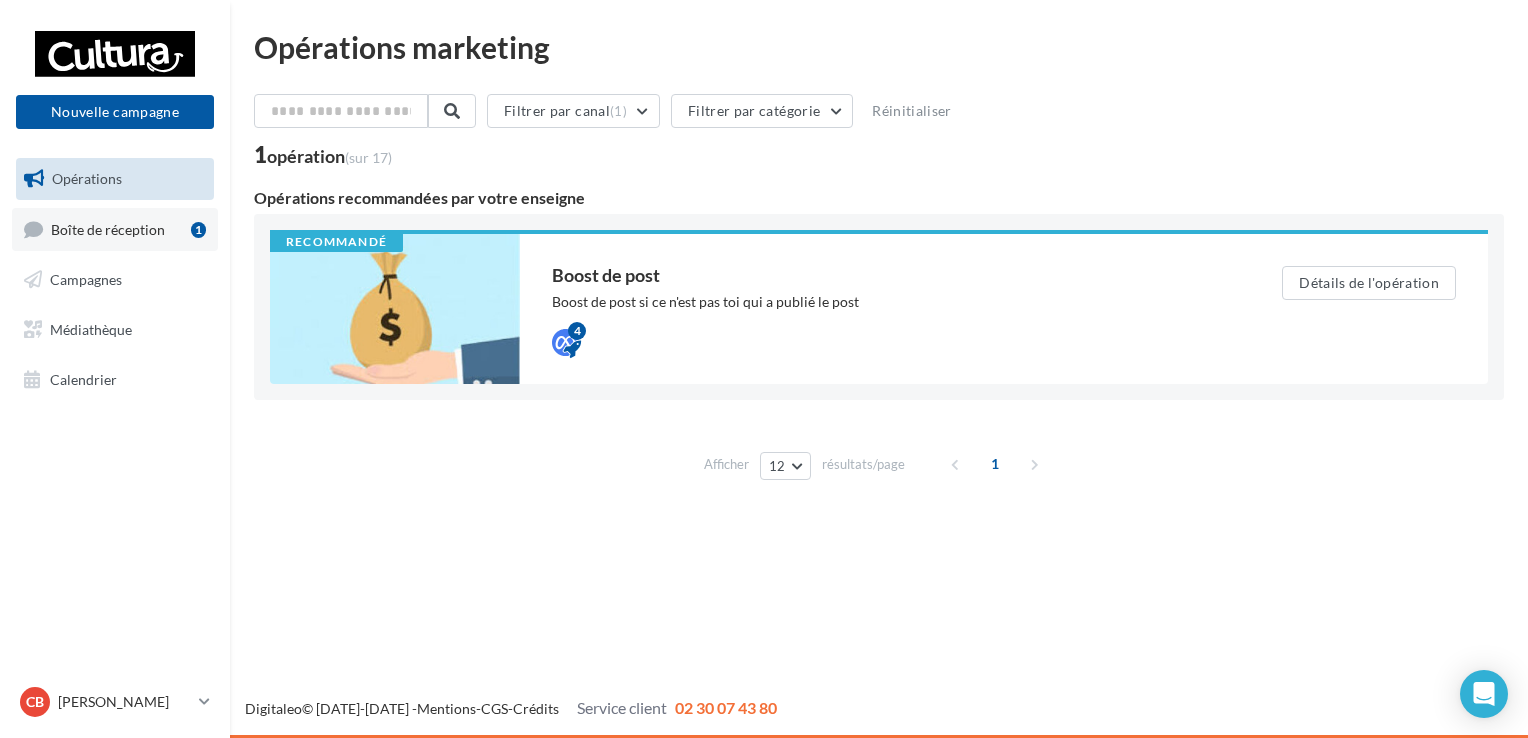 click on "Boîte de réception" at bounding box center [108, 228] 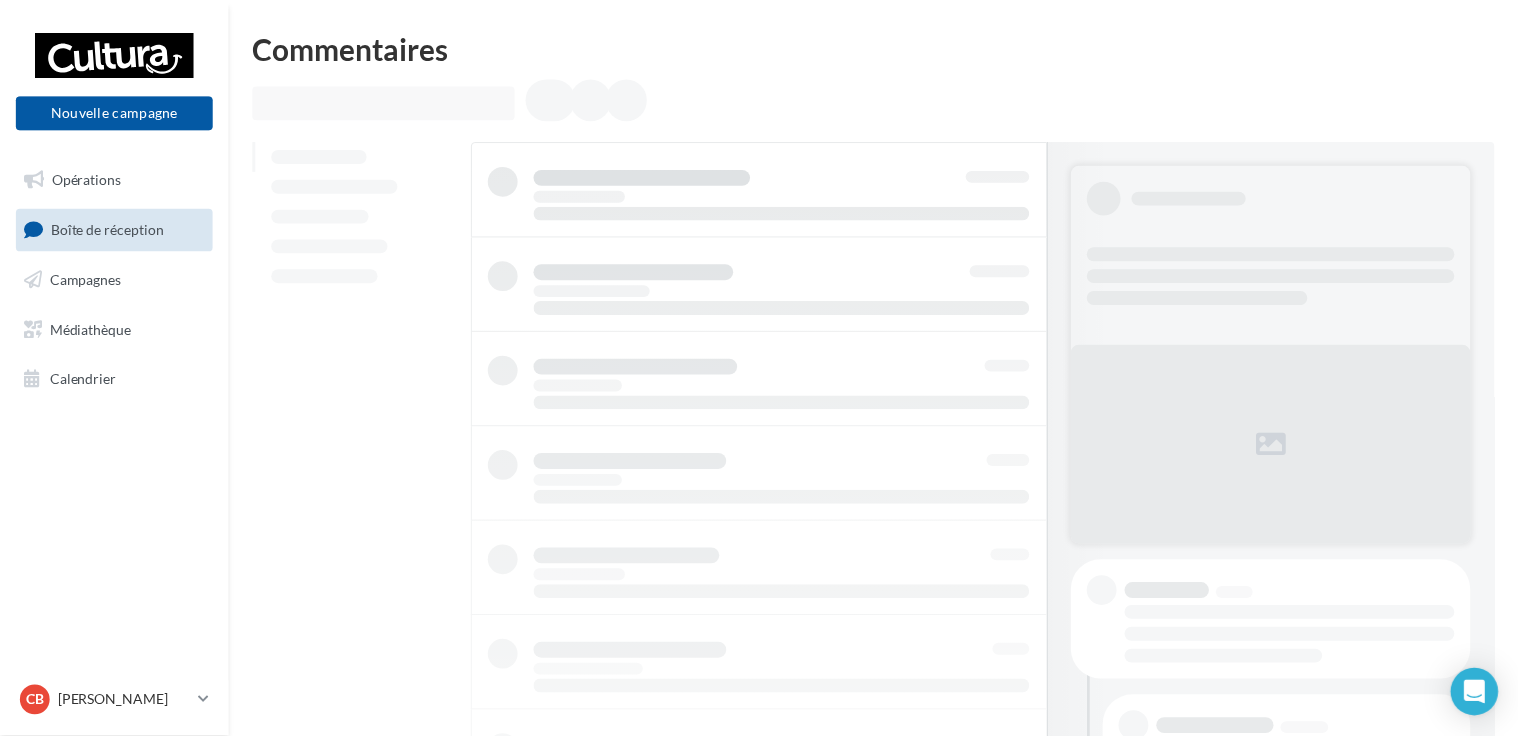 scroll, scrollTop: 0, scrollLeft: 0, axis: both 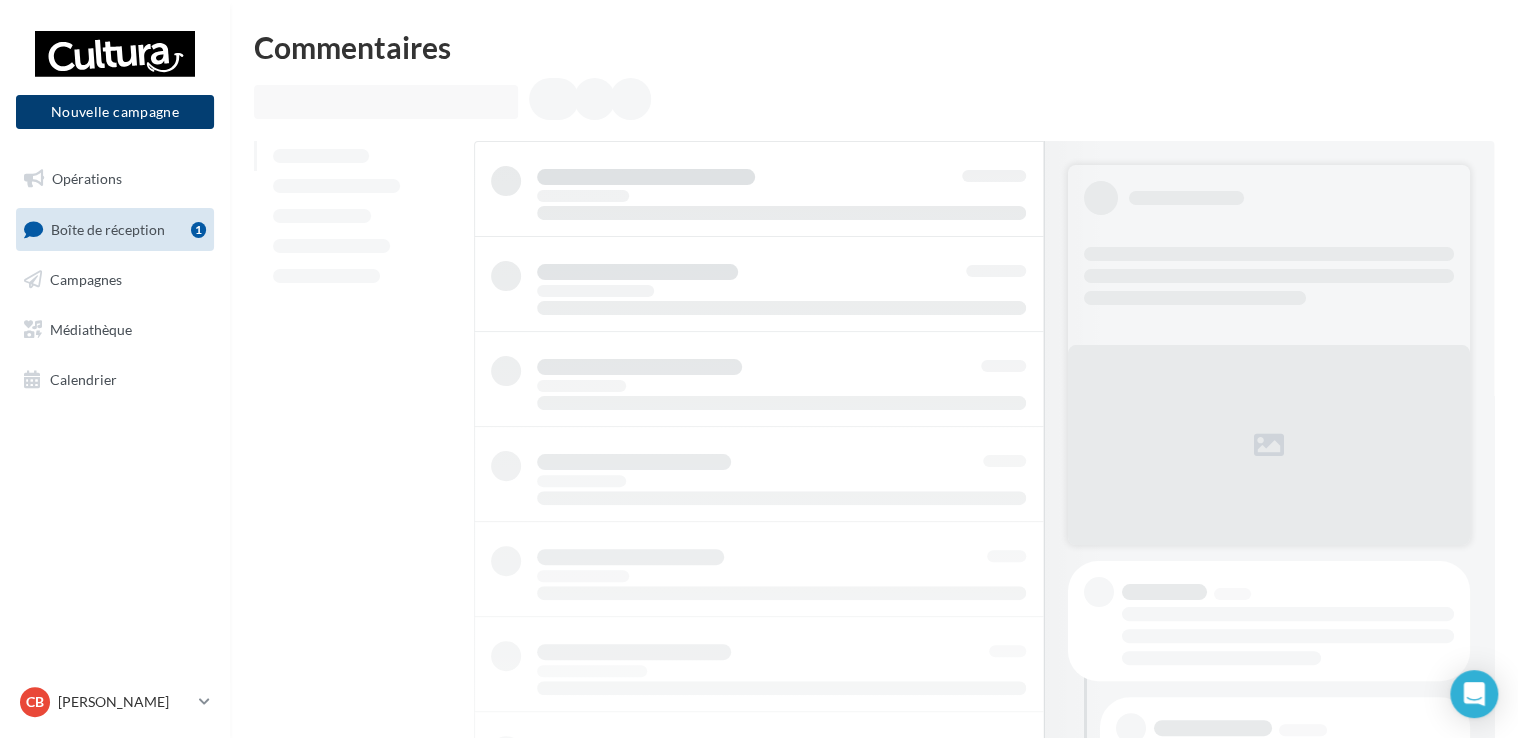 click on "Nouvelle campagne" at bounding box center (115, 112) 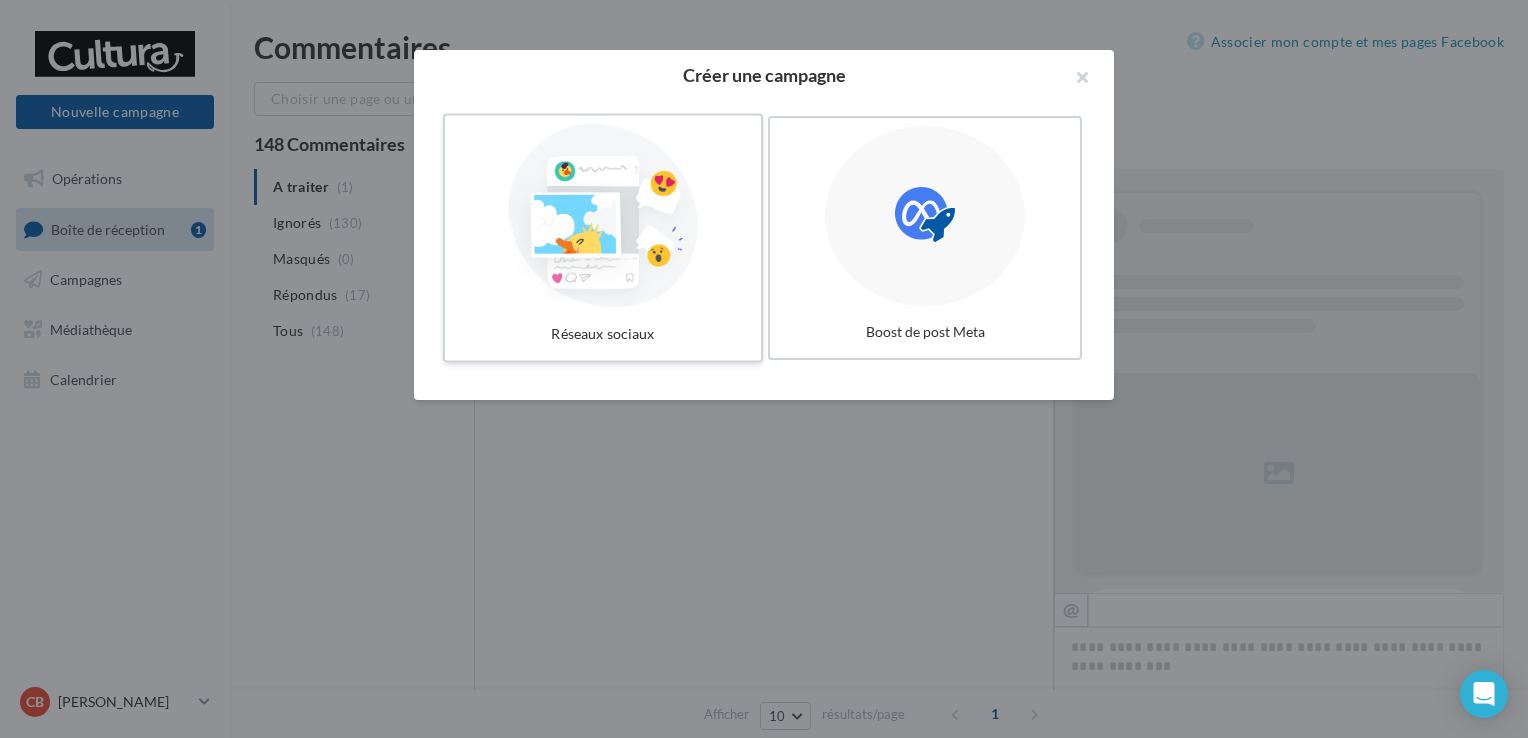 click at bounding box center (603, 216) 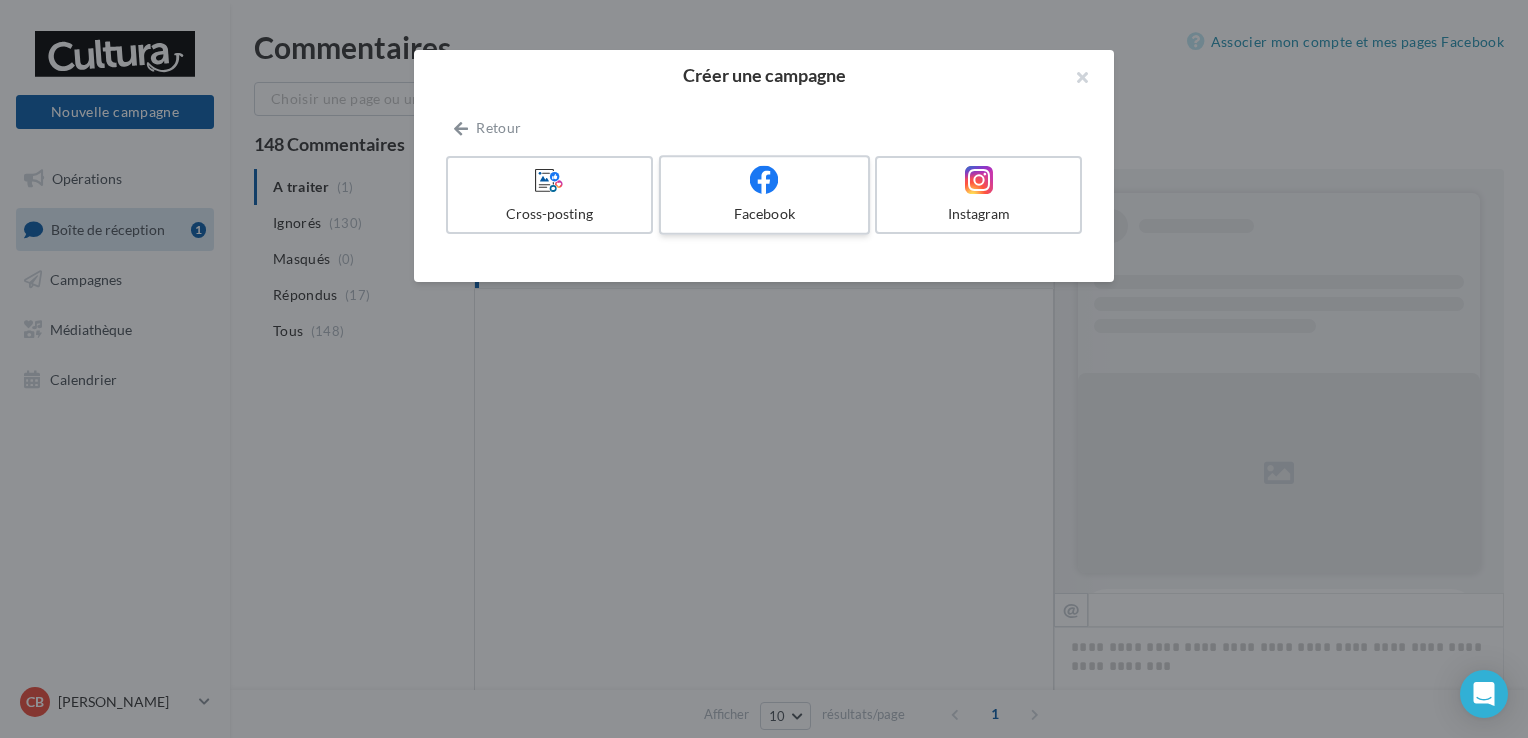 click at bounding box center (764, 180) 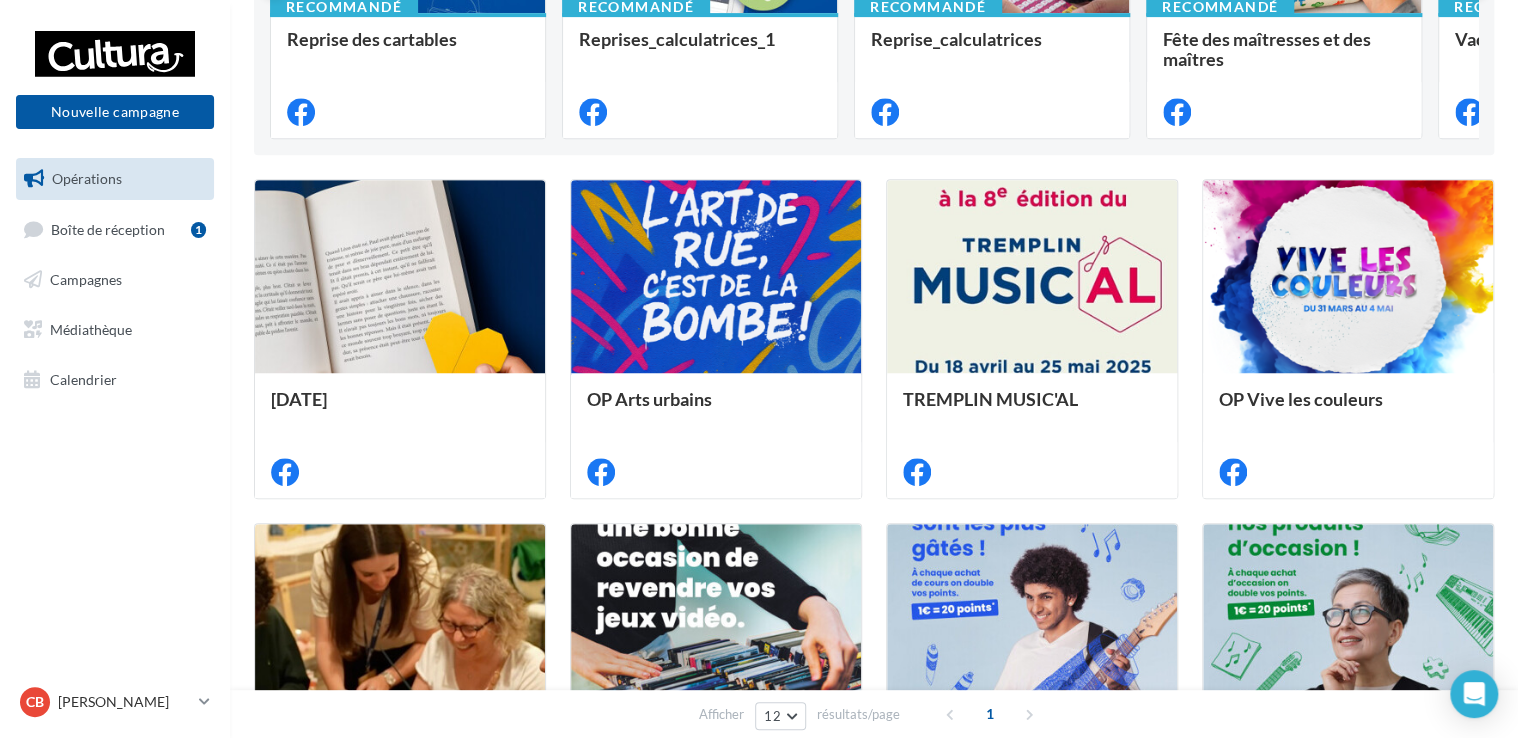 scroll, scrollTop: 0, scrollLeft: 0, axis: both 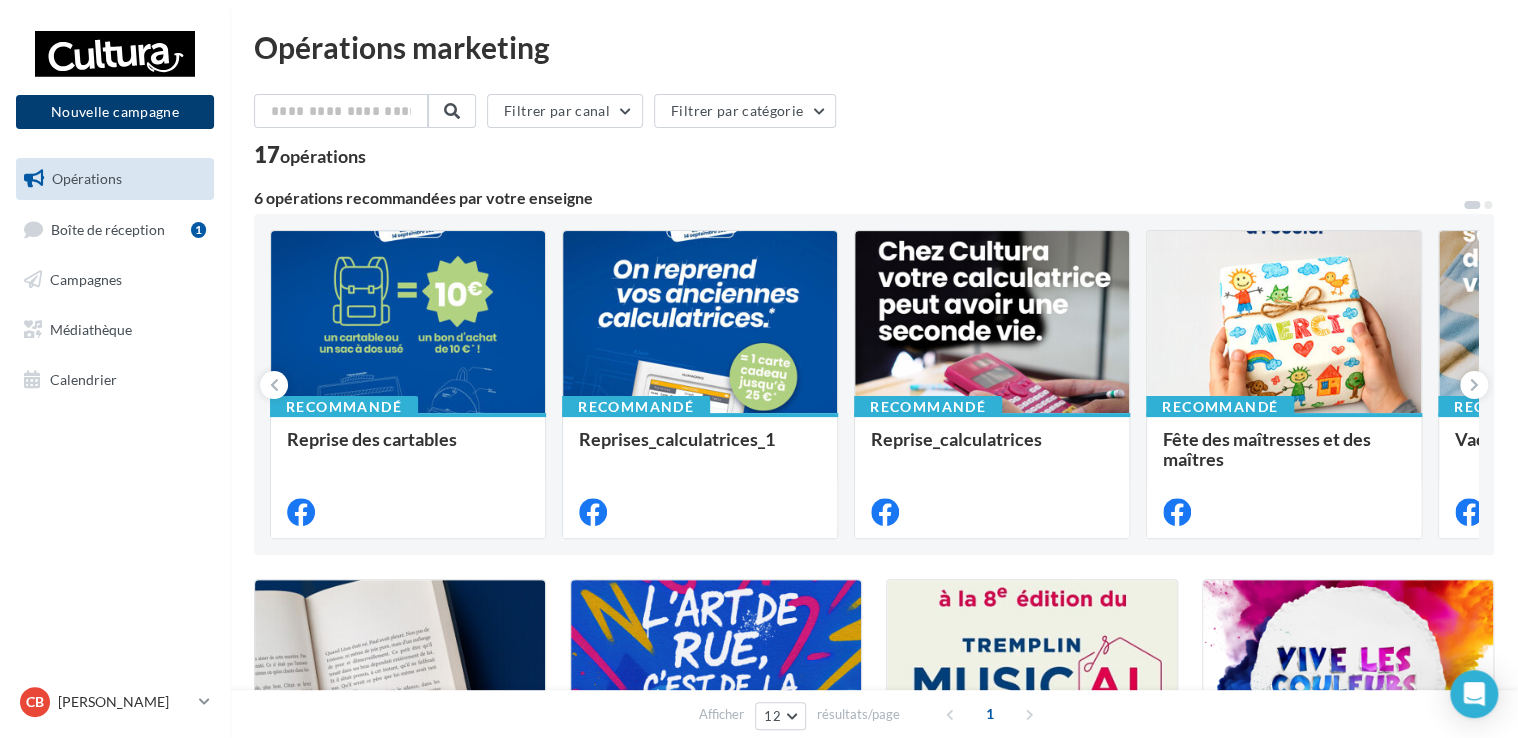 click on "Nouvelle campagne" at bounding box center (115, 112) 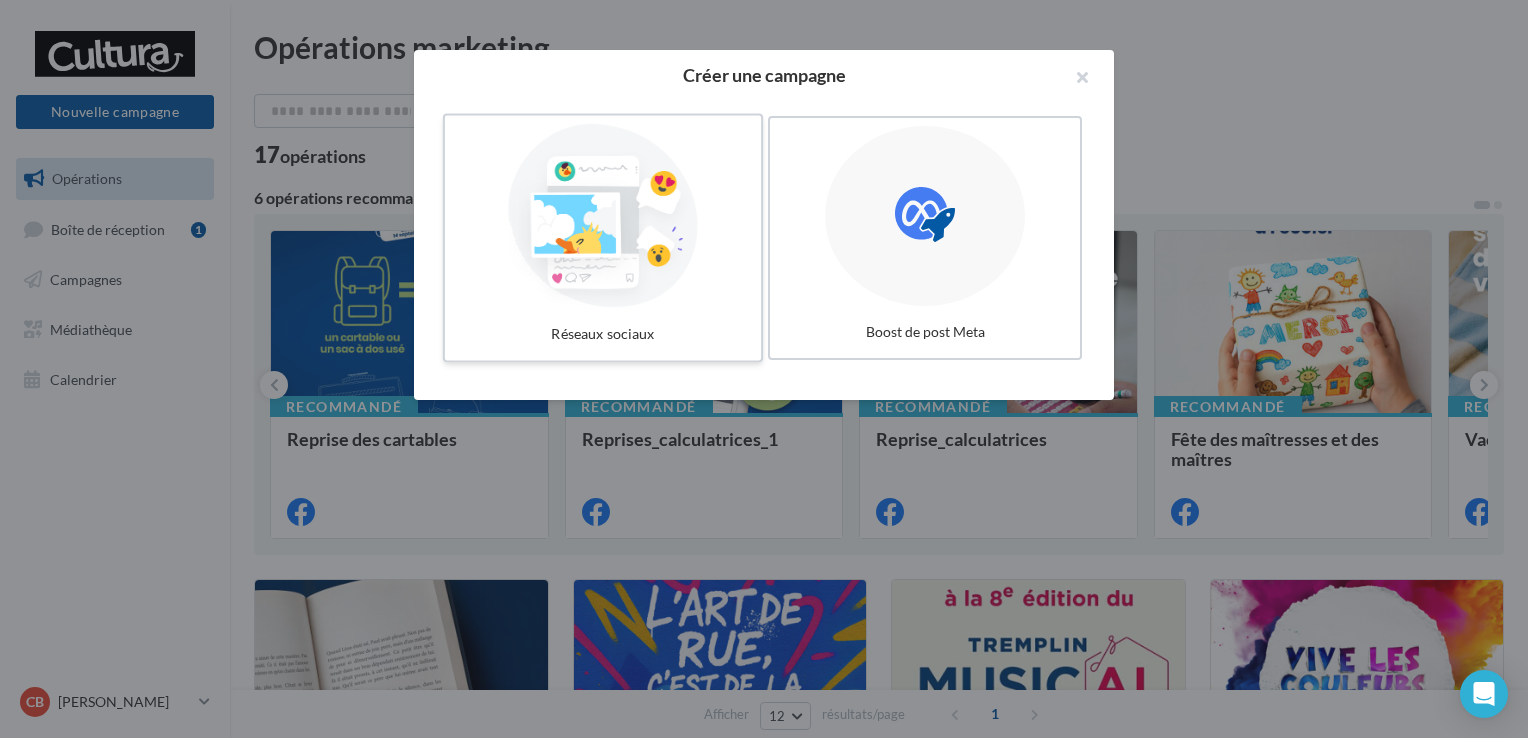 click at bounding box center [603, 216] 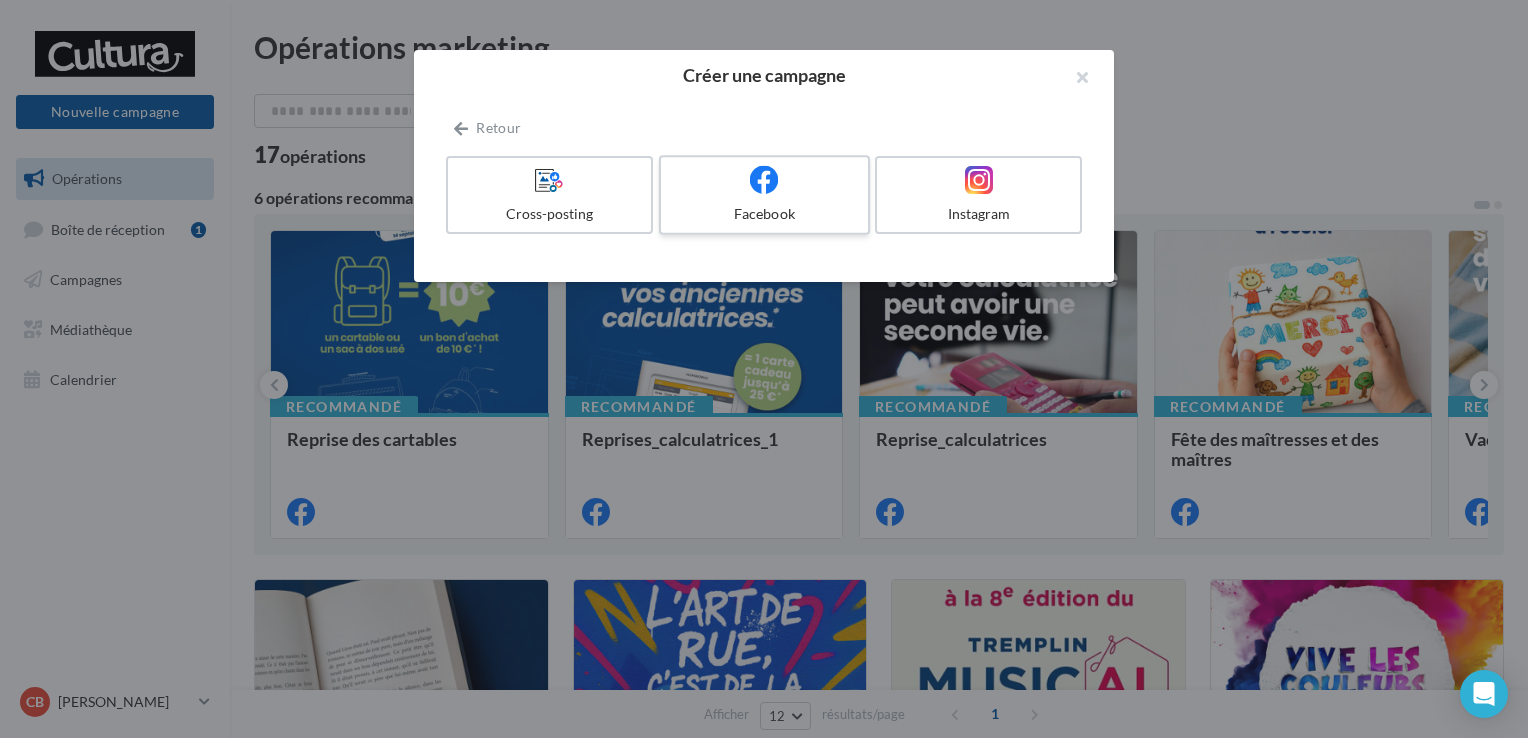 click at bounding box center [764, 180] 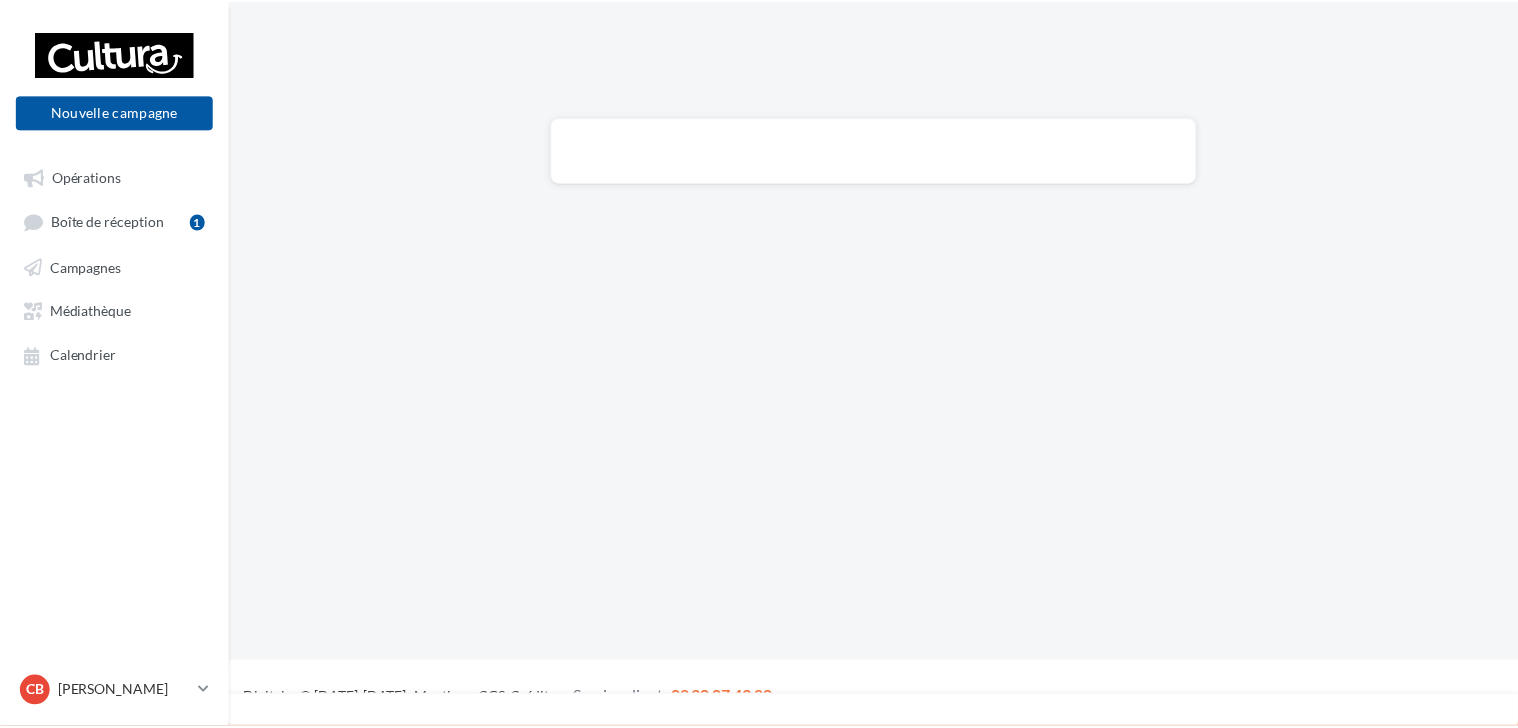 scroll, scrollTop: 0, scrollLeft: 0, axis: both 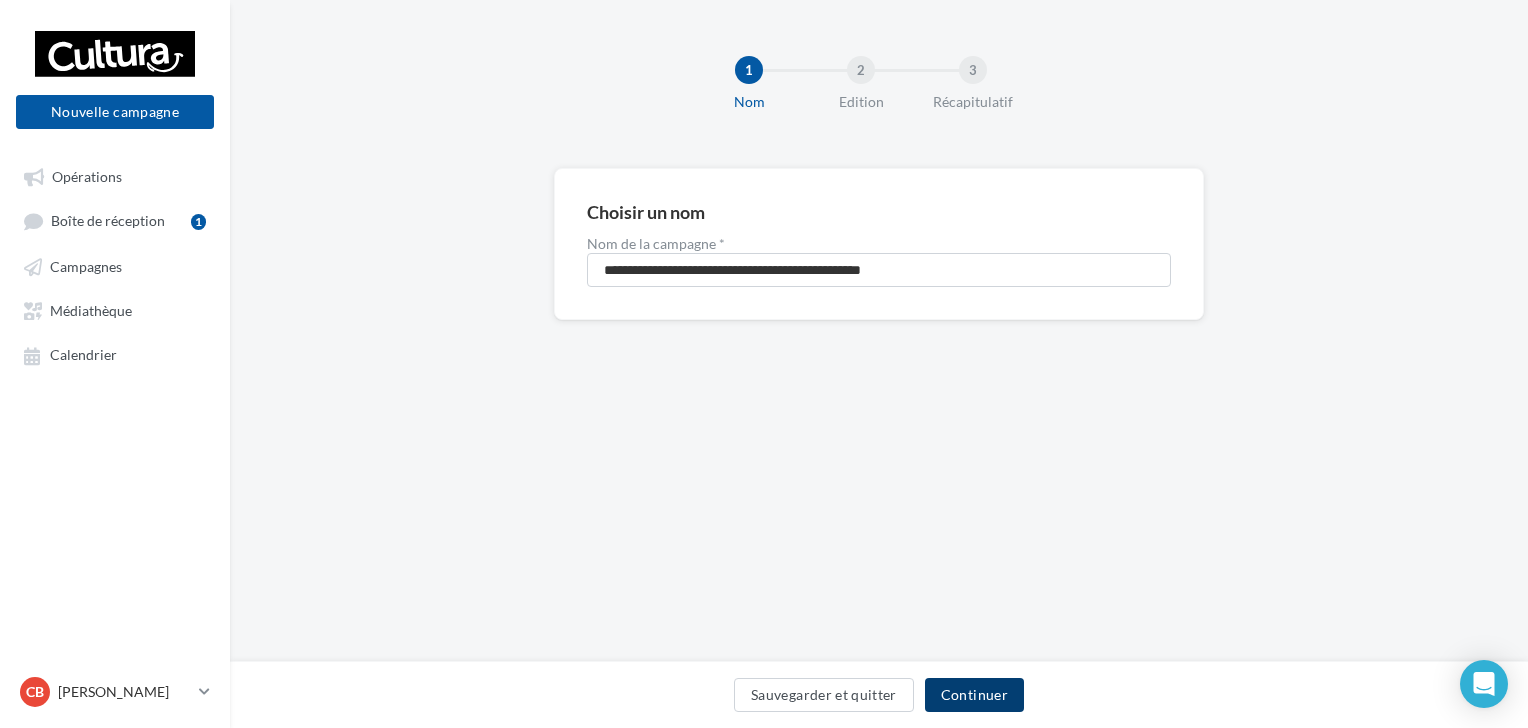 click on "Continuer" at bounding box center (974, 695) 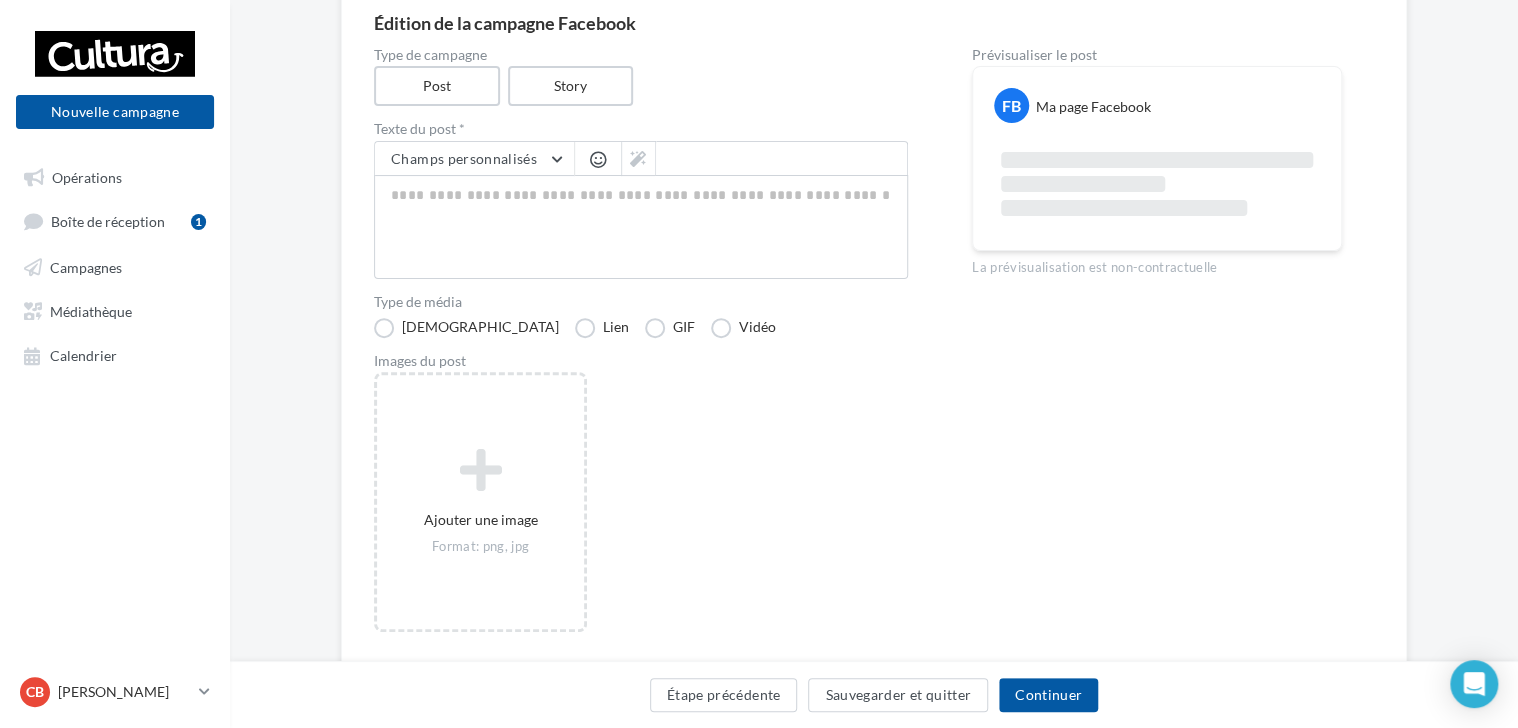 scroll, scrollTop: 200, scrollLeft: 0, axis: vertical 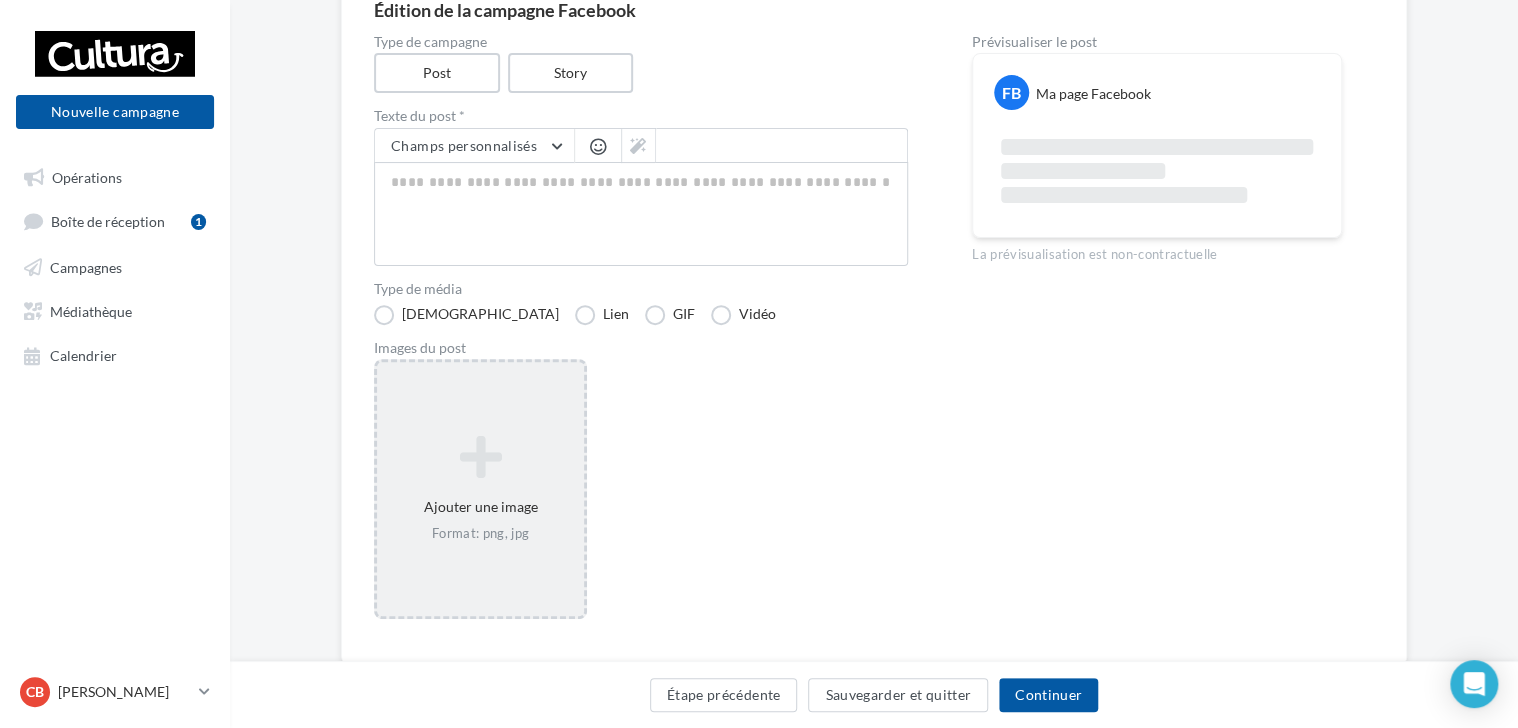 click at bounding box center [480, 457] 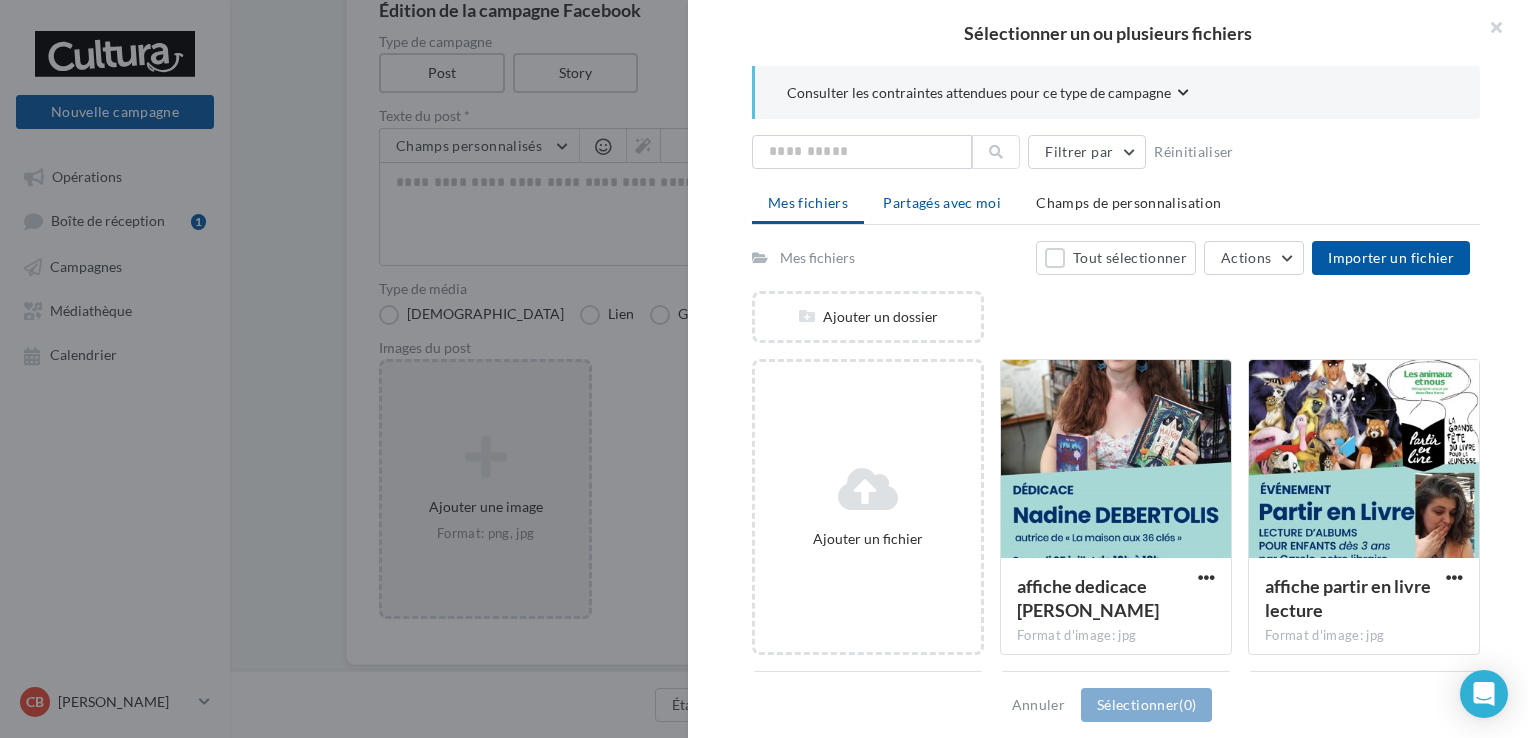 click on "Partagés avec moi" at bounding box center [942, 202] 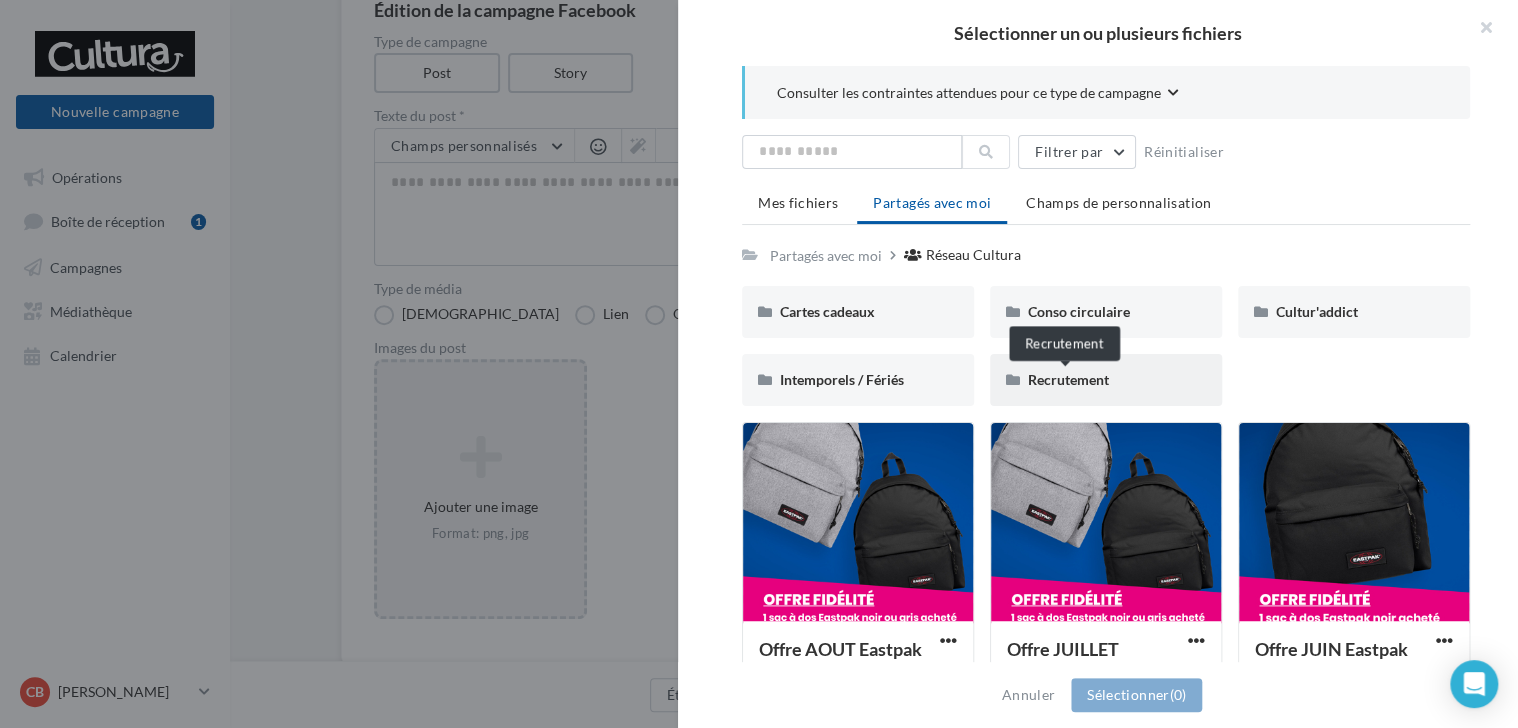 click on "Recrutement" at bounding box center (1068, 379) 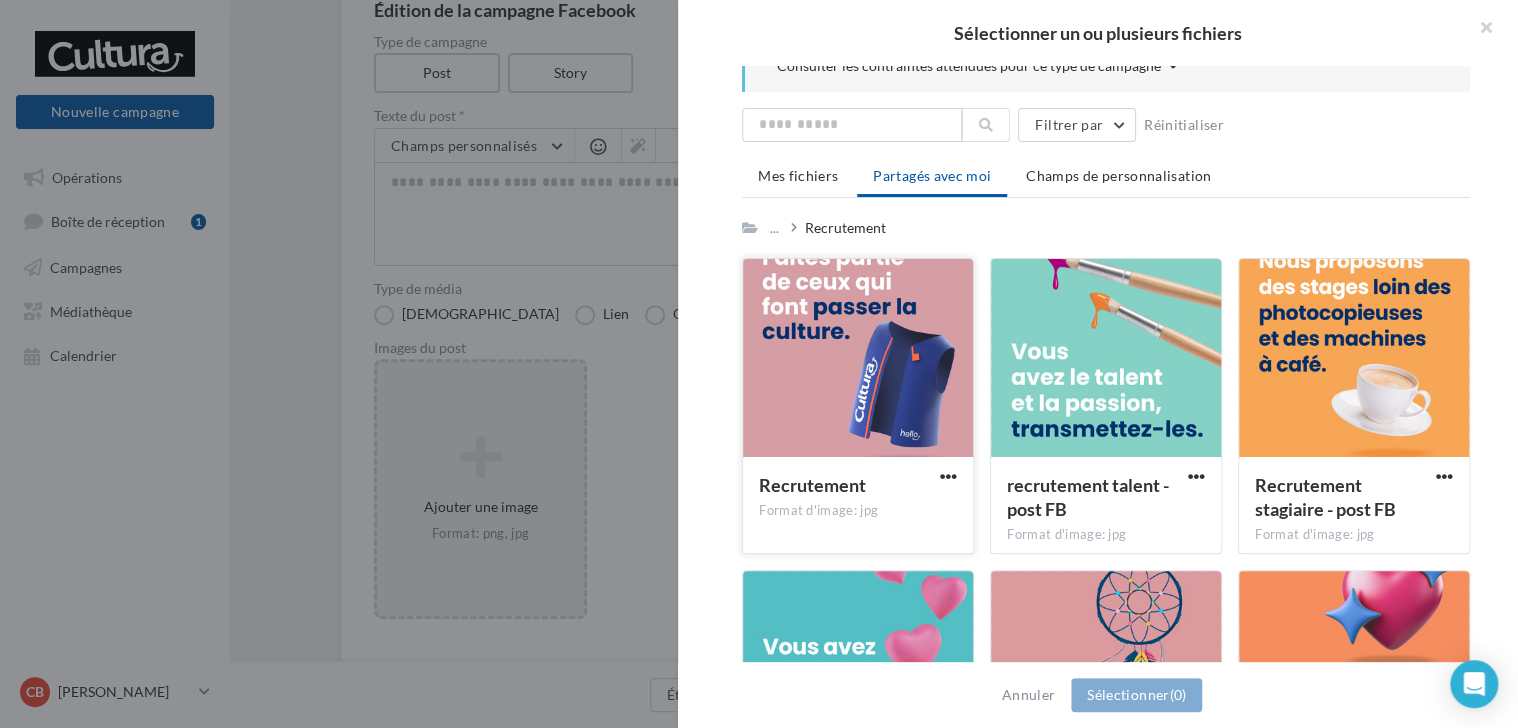 scroll, scrollTop: 0, scrollLeft: 0, axis: both 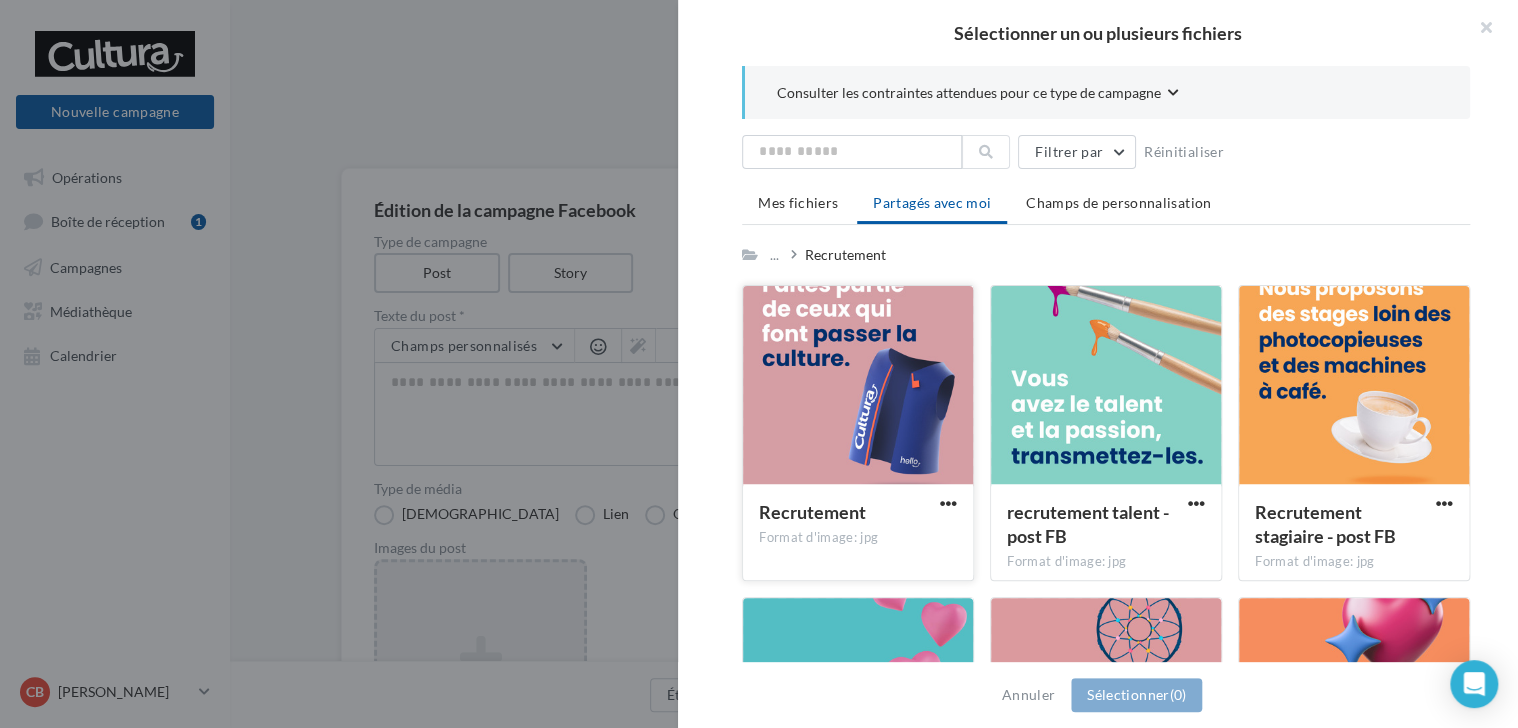 click at bounding box center (858, 386) 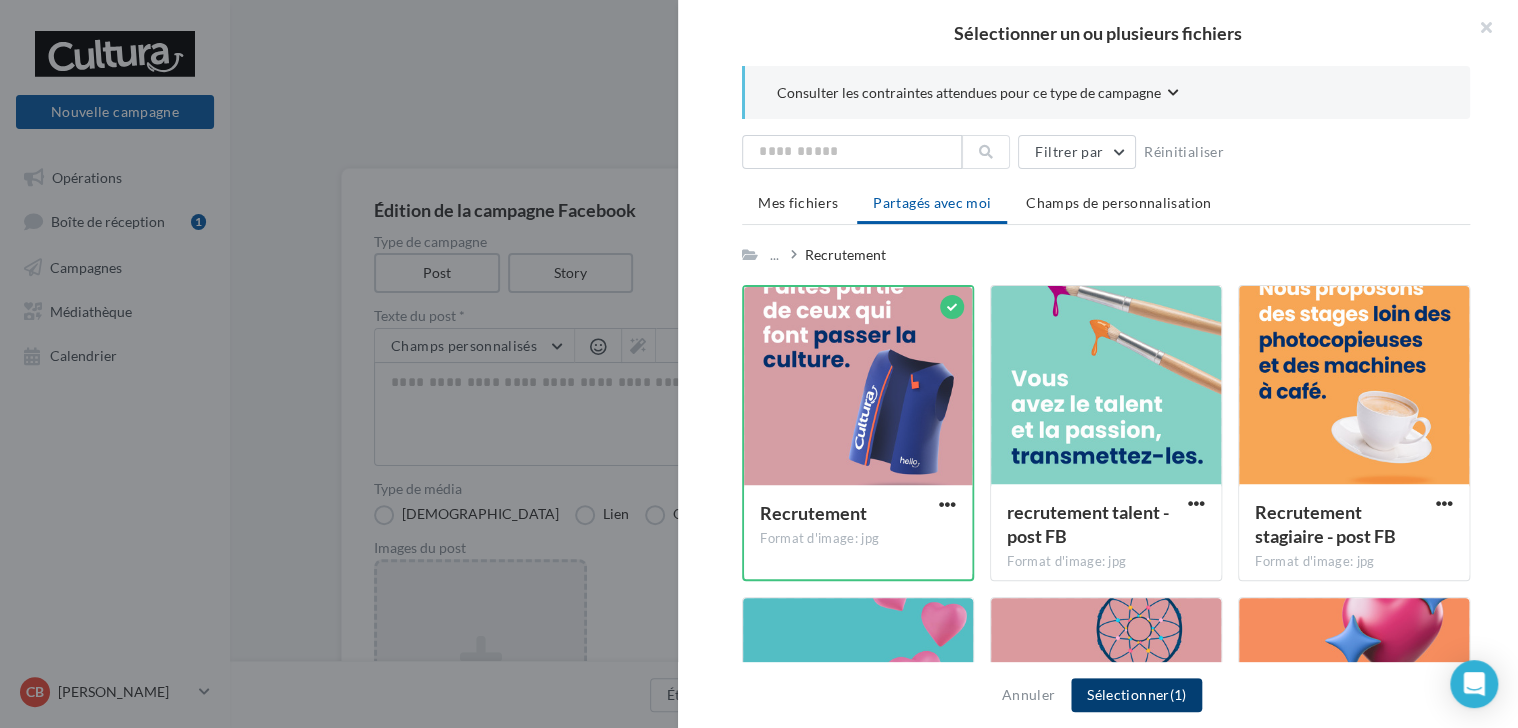 click on "Sélectionner   (1)" at bounding box center (1136, 695) 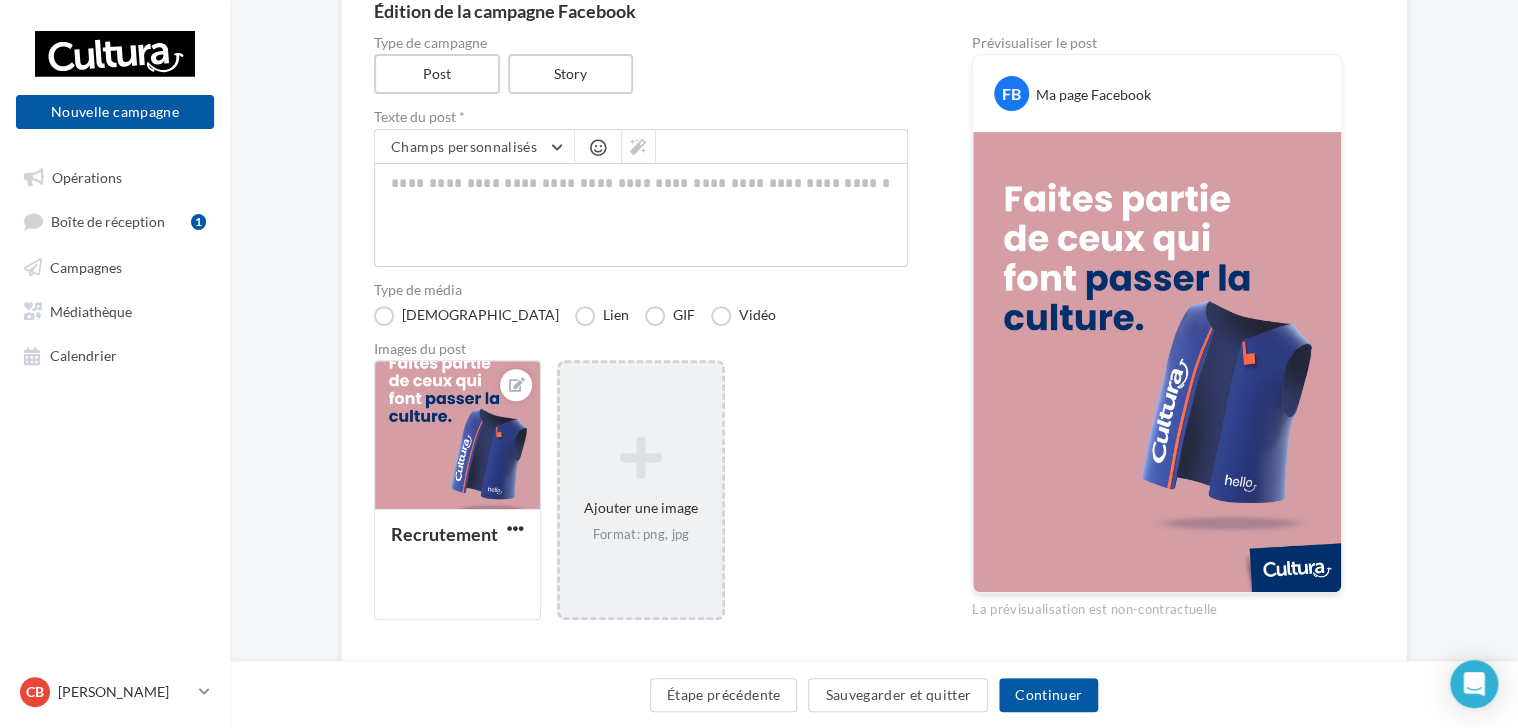 scroll, scrollTop: 200, scrollLeft: 0, axis: vertical 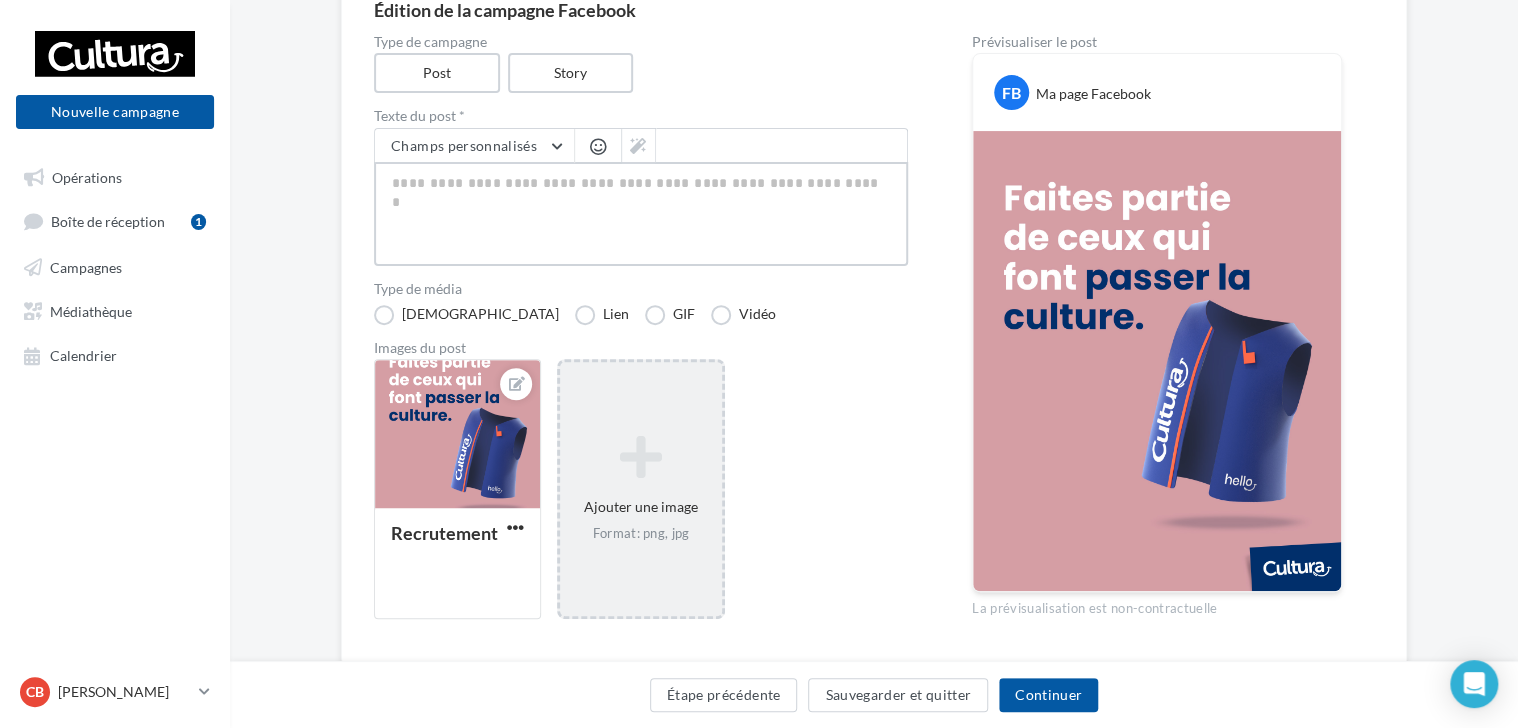 click at bounding box center (641, 214) 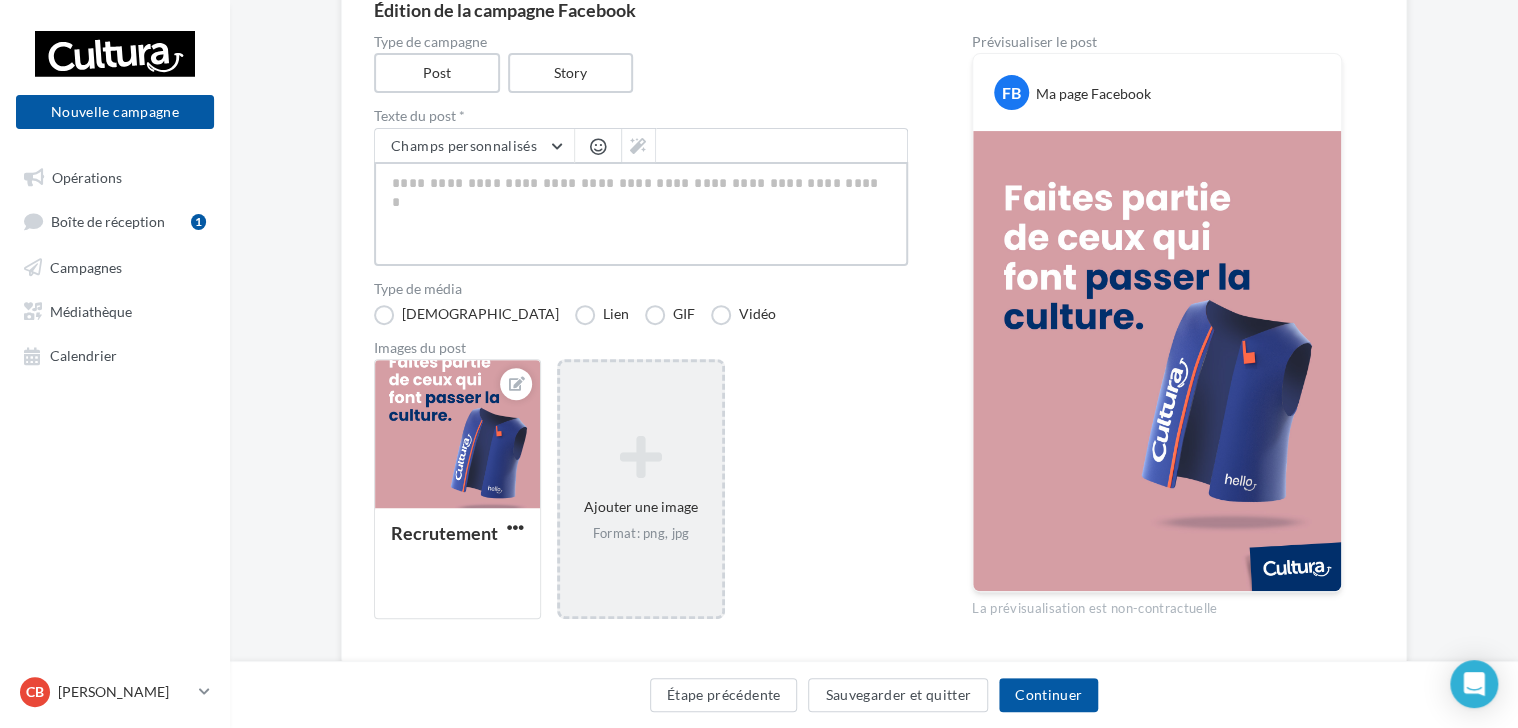 type on "*" 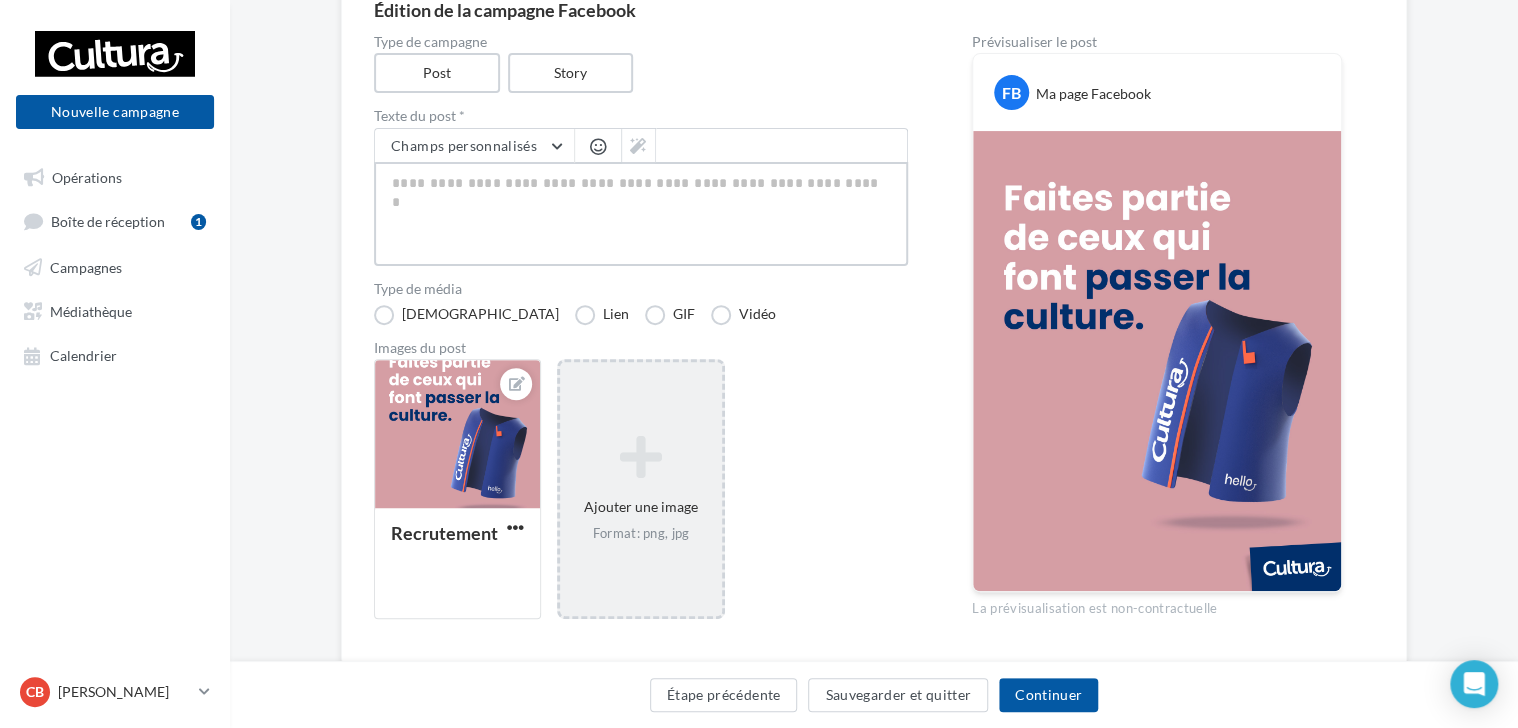 type on "*" 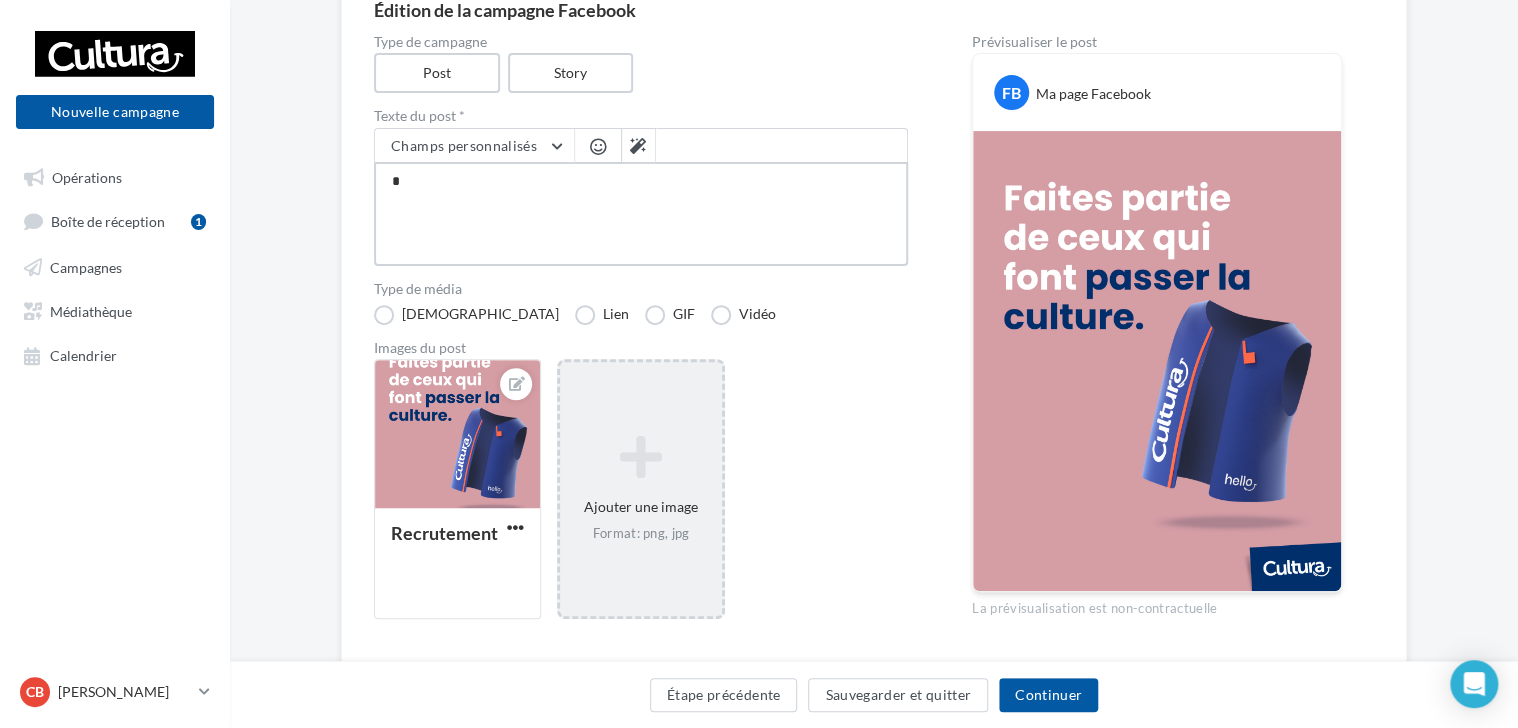type on "**" 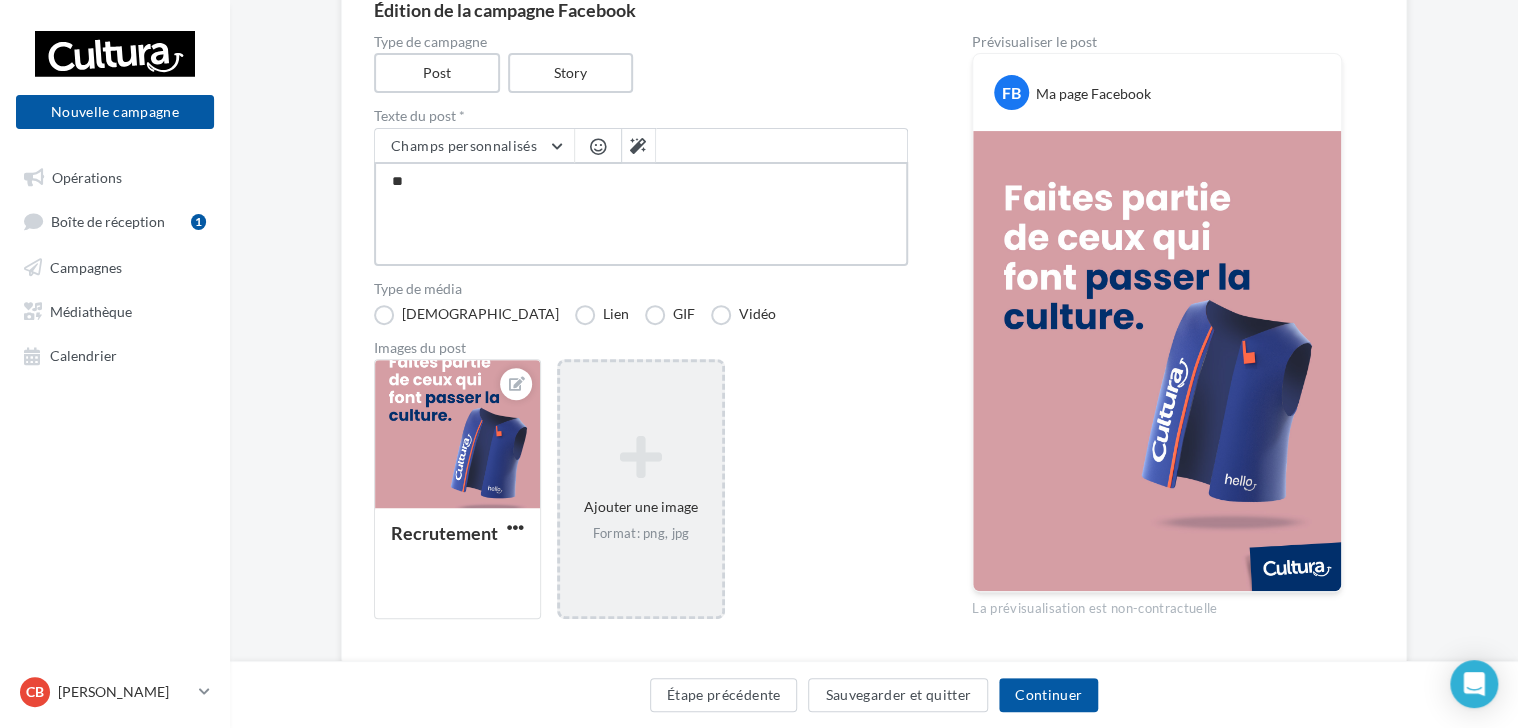 type on "***" 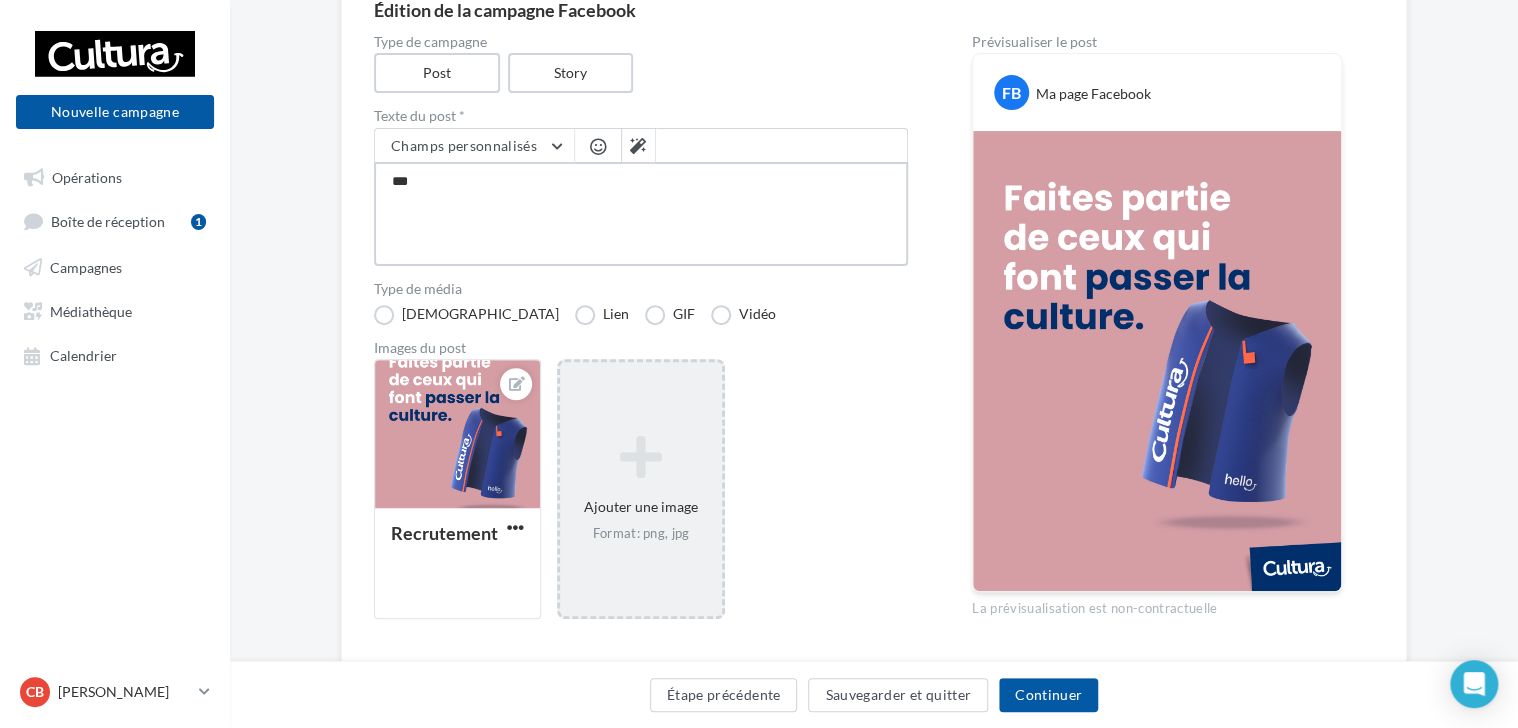 type on "****" 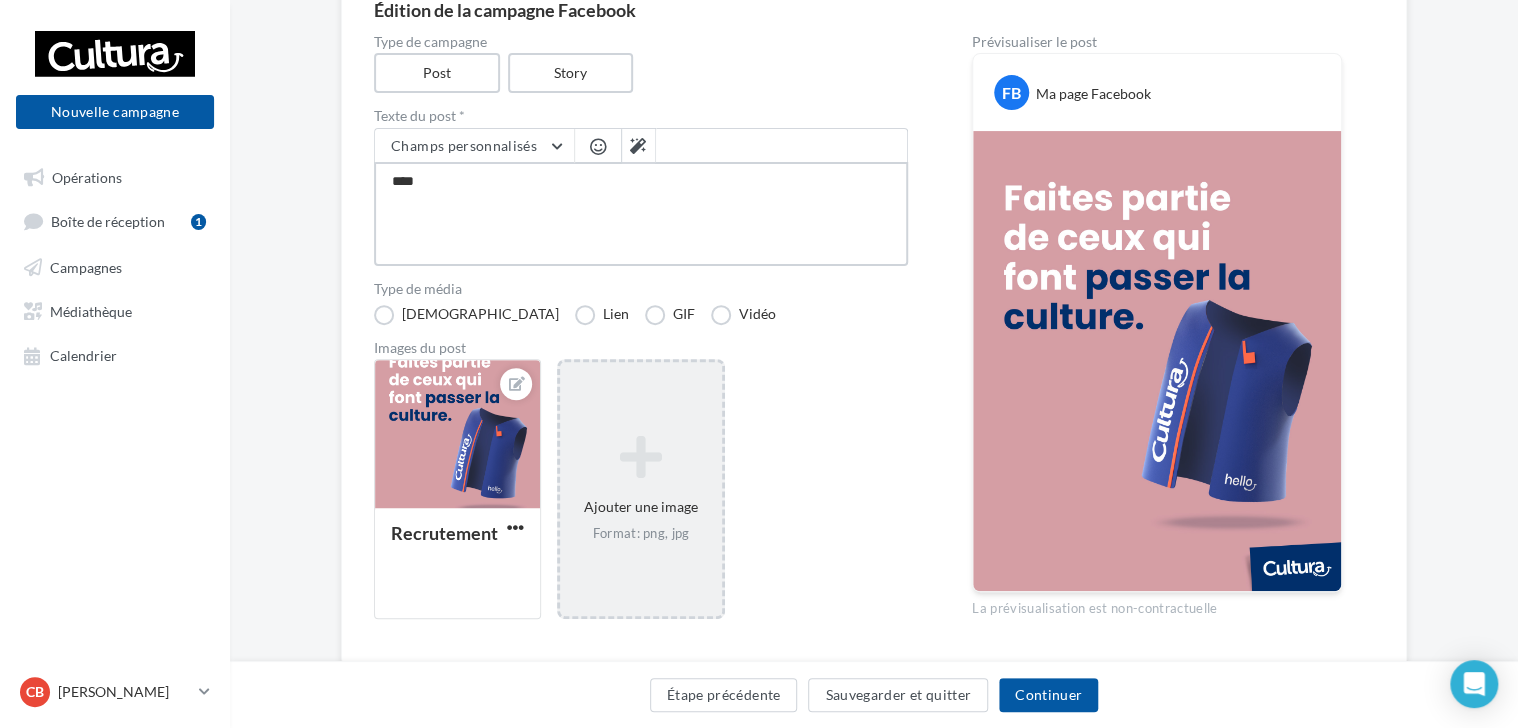 type on "*****" 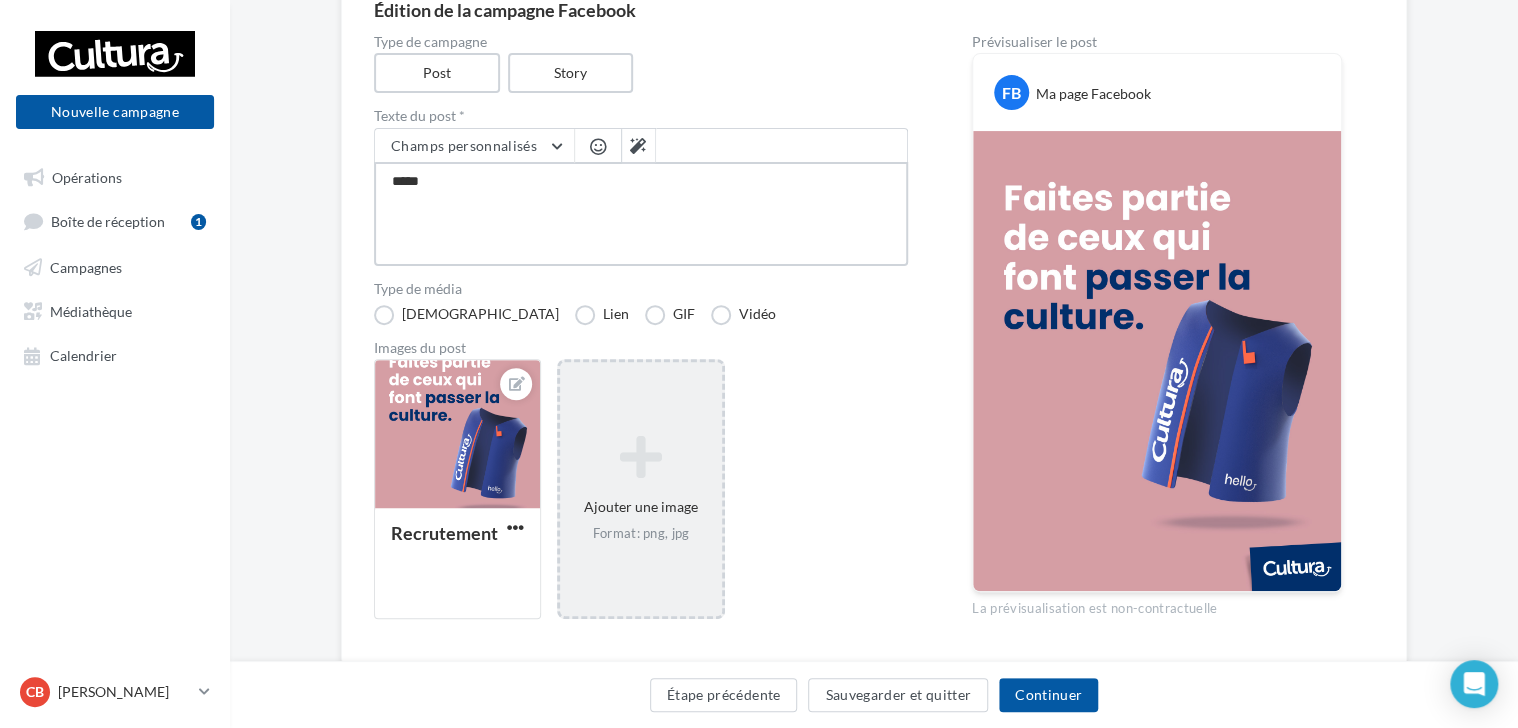 type on "******" 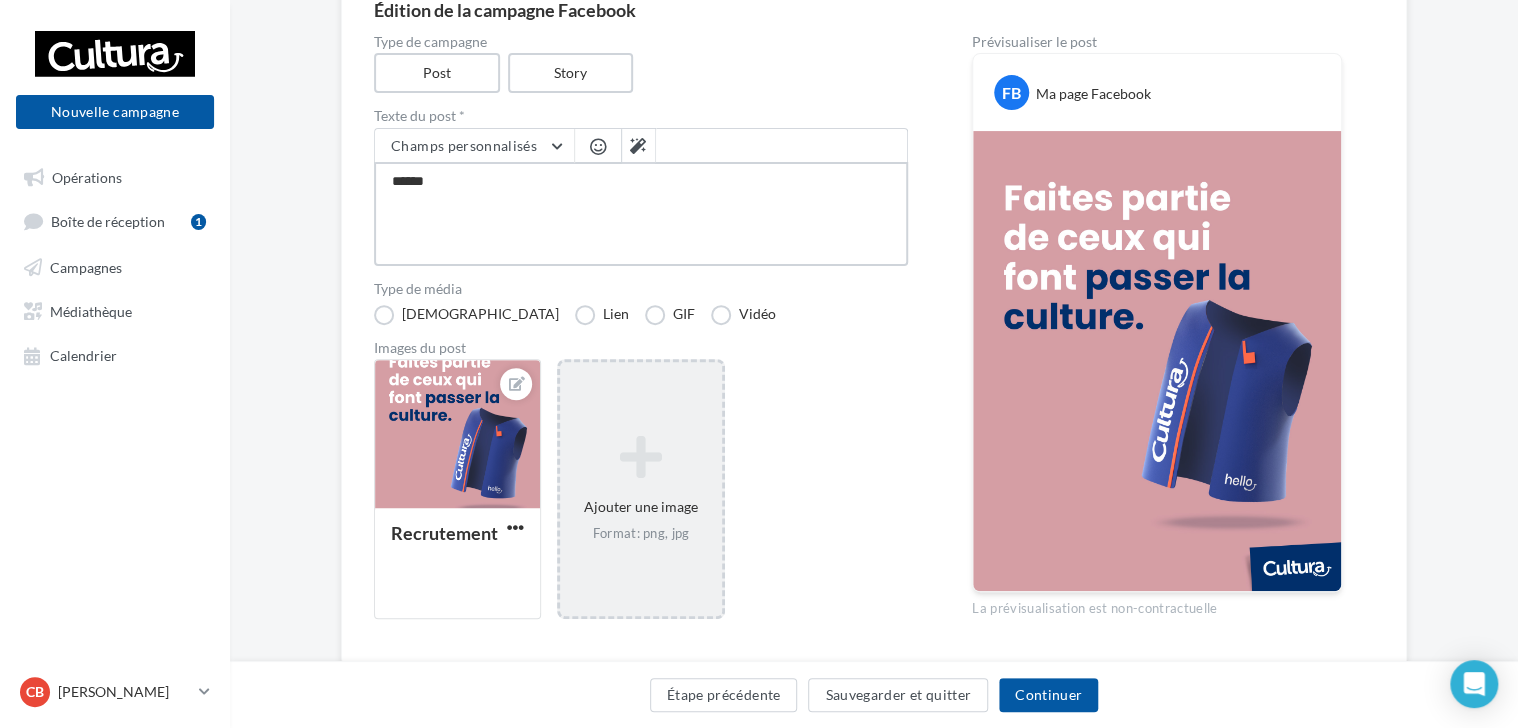 type on "******" 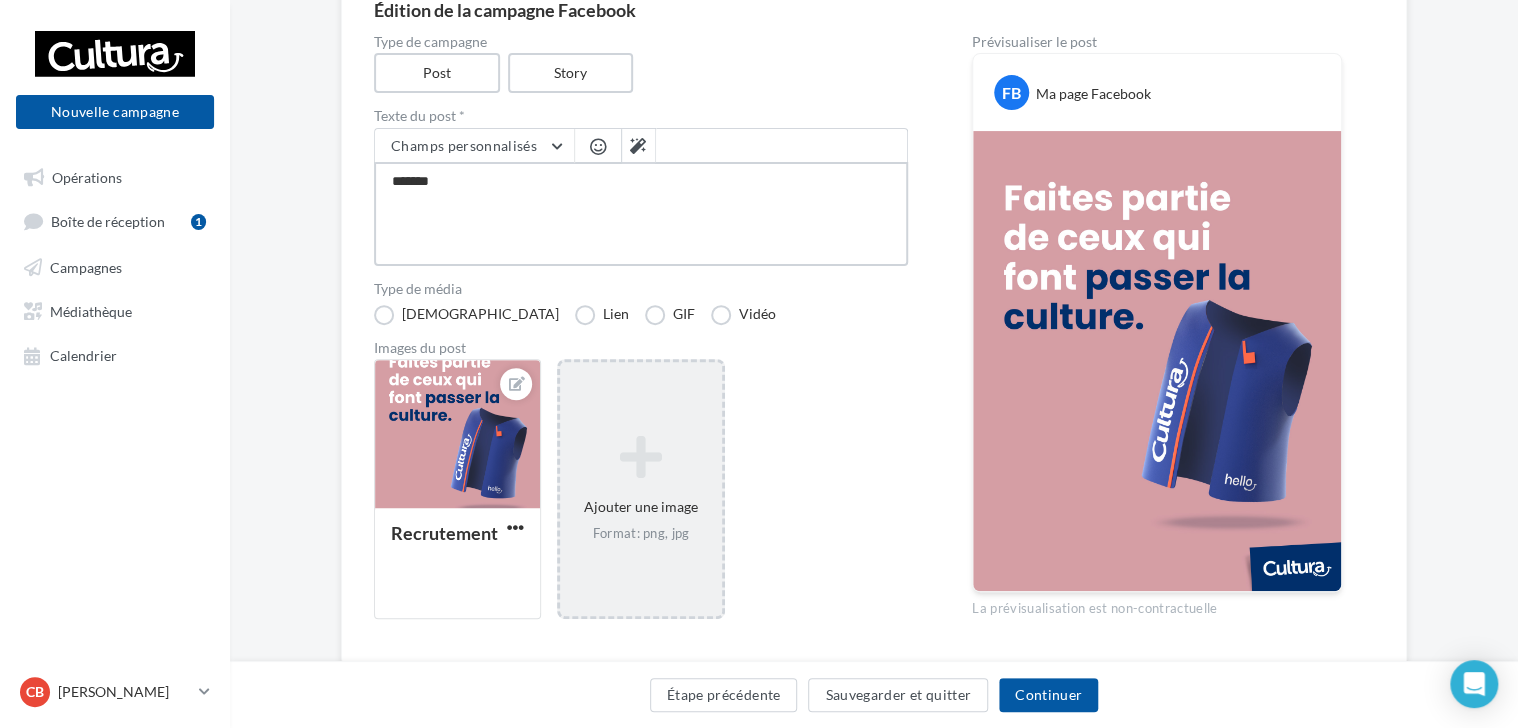 type on "********" 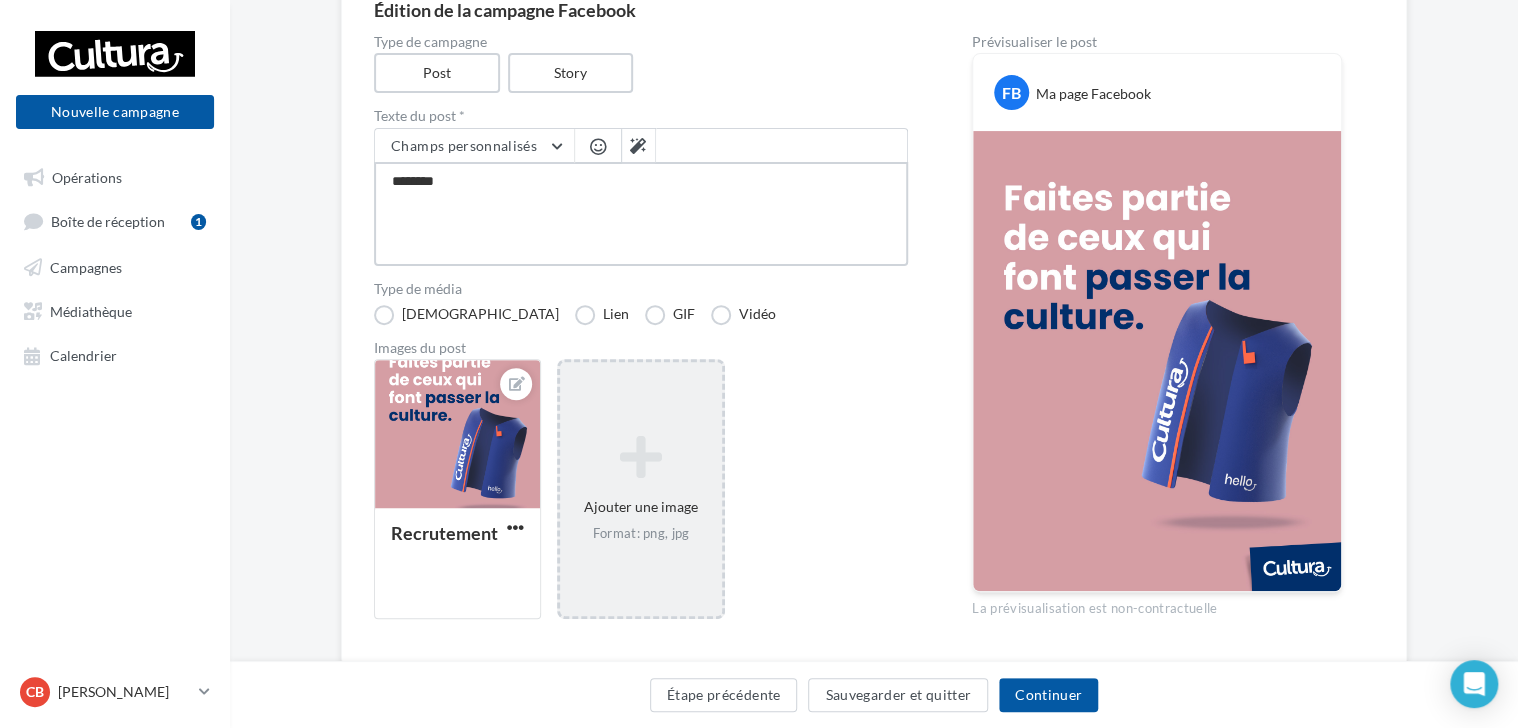 type on "********" 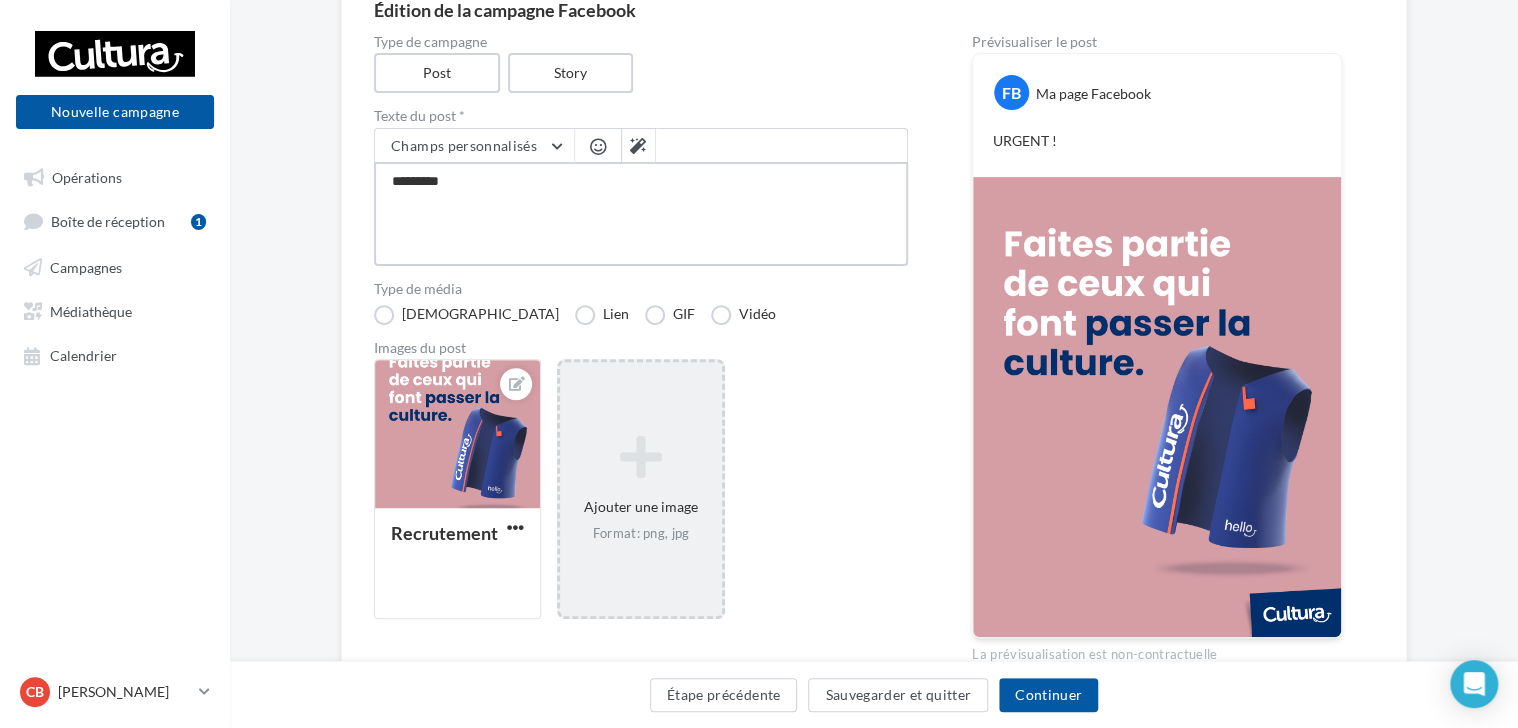 type on "********" 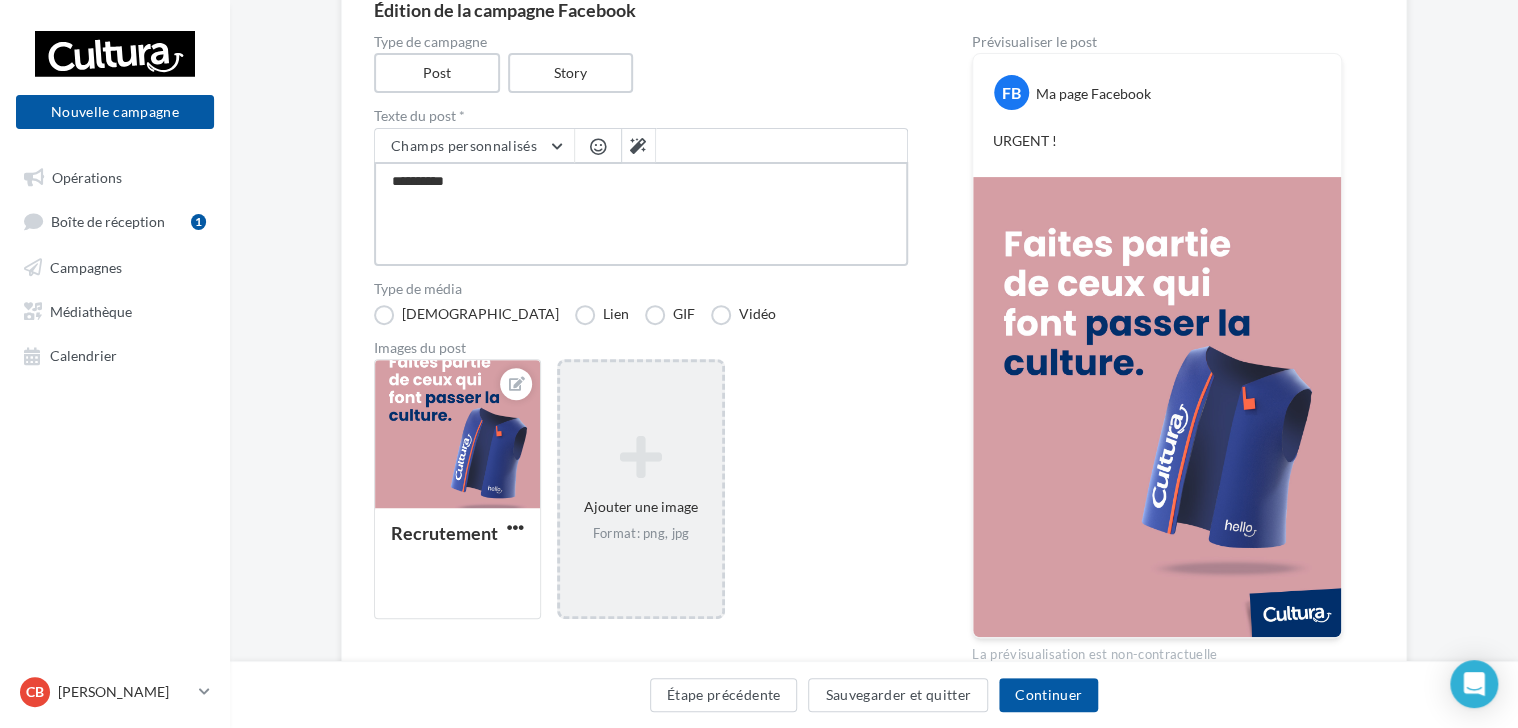 type on "********
*" 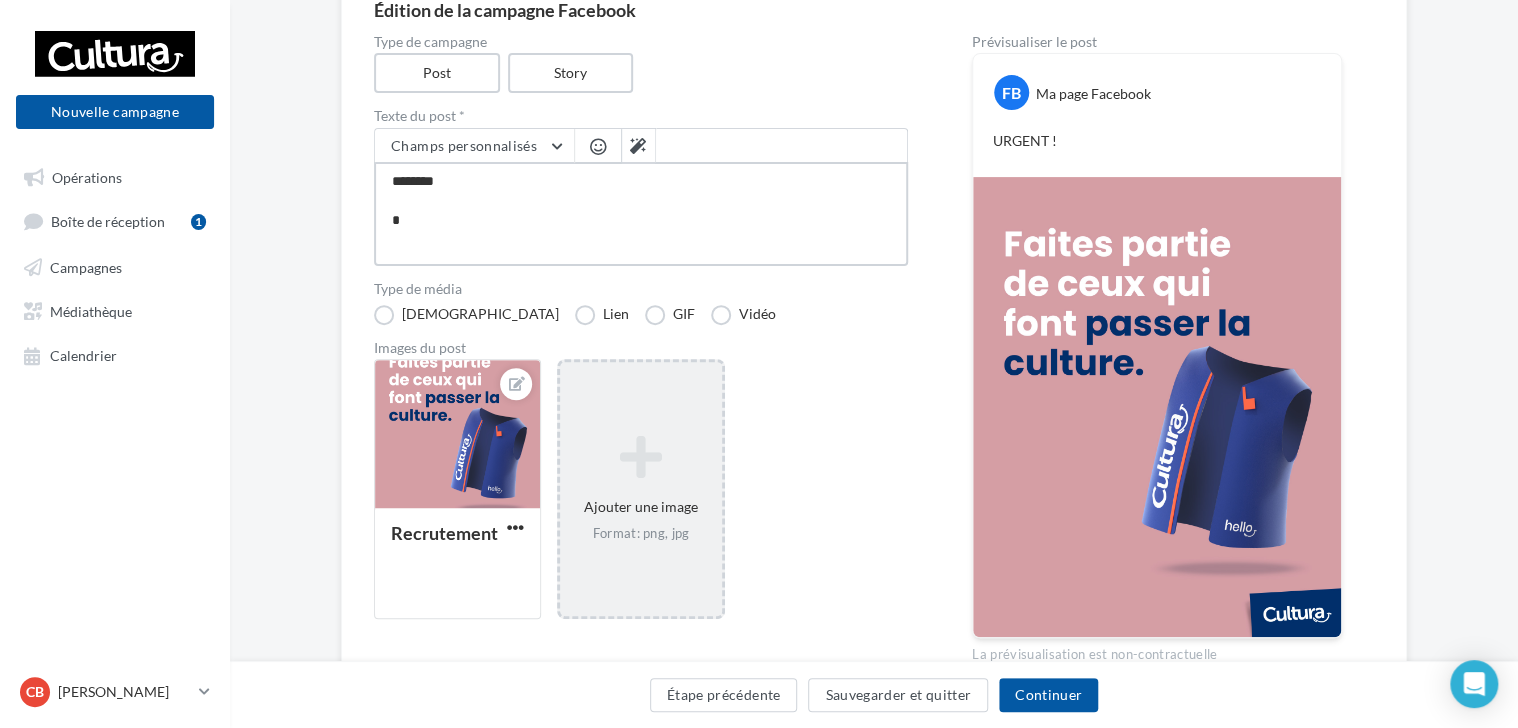 type on "********
**" 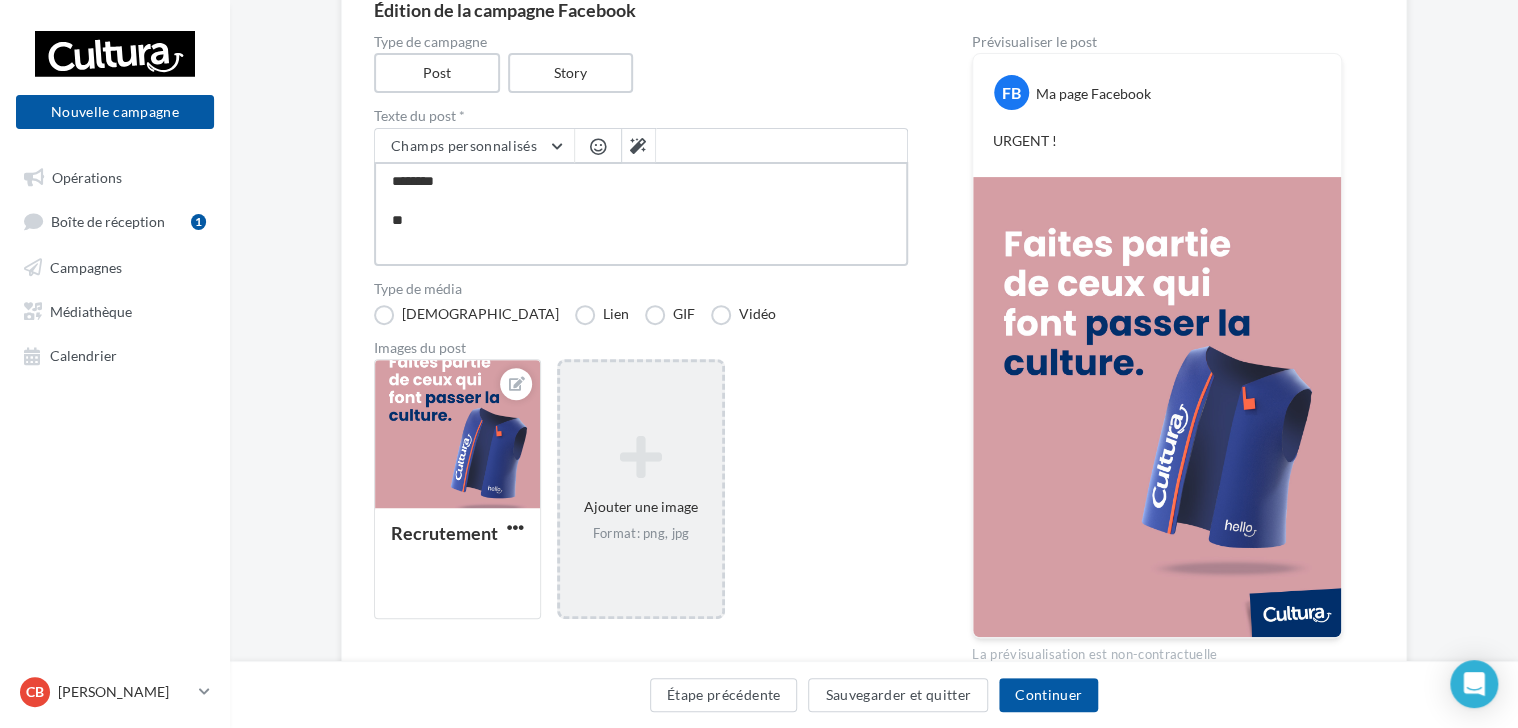 type on "********
***" 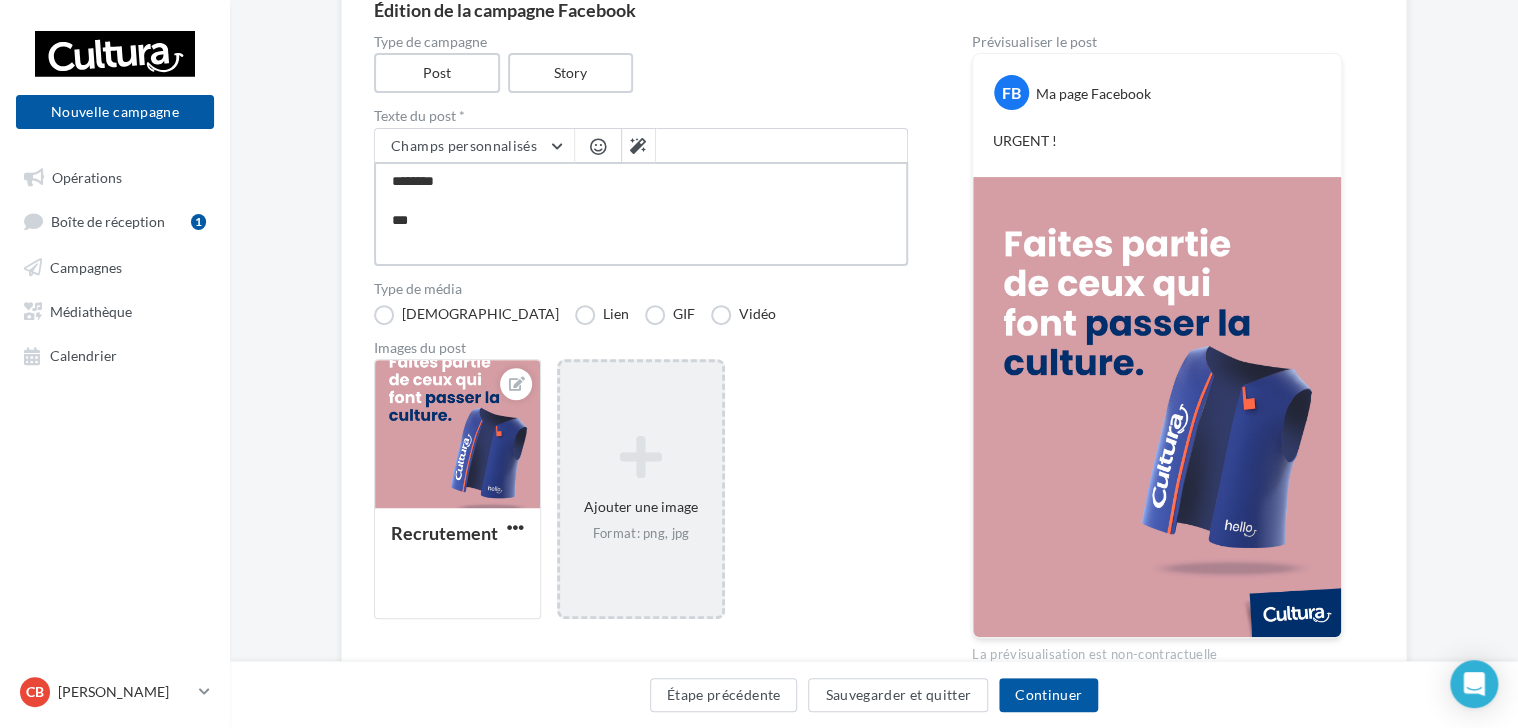 type on "********
****" 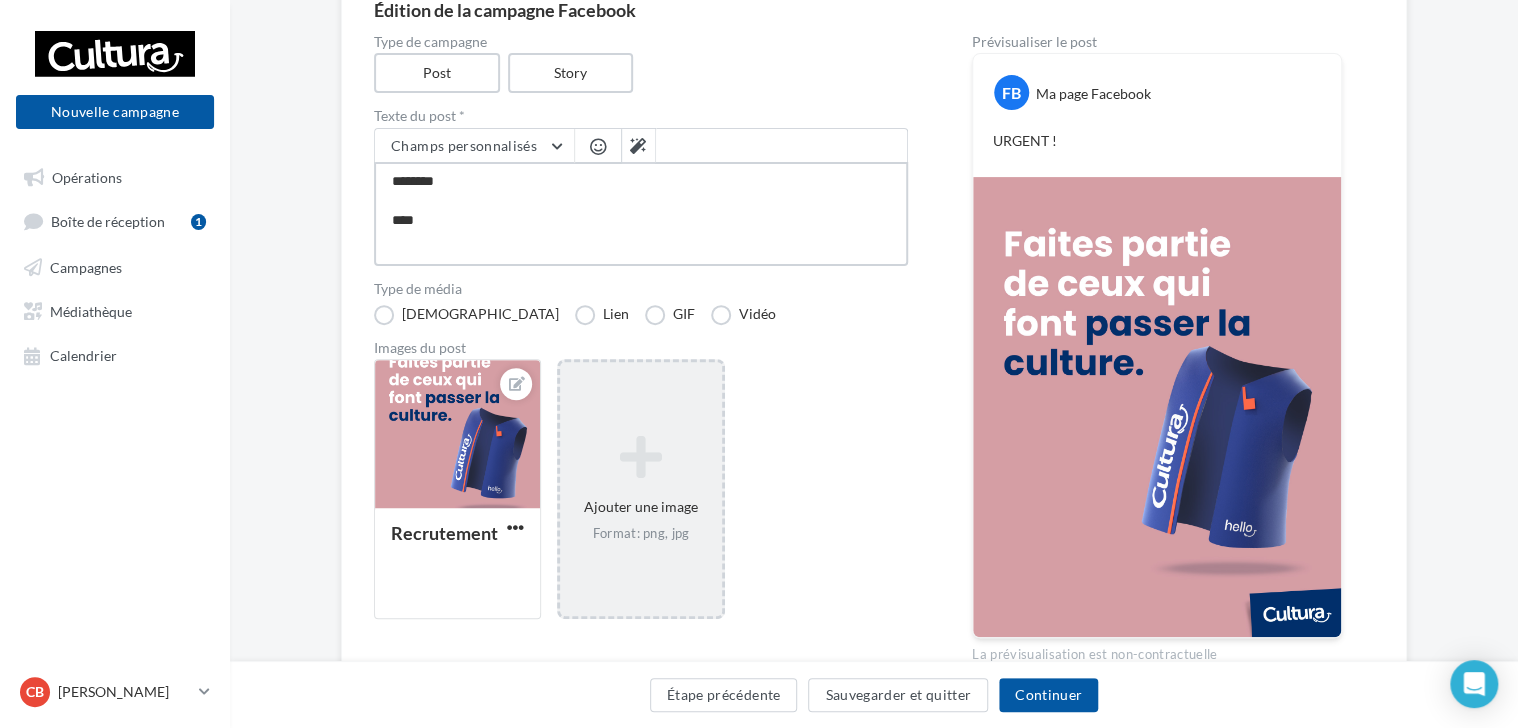 type on "********
****" 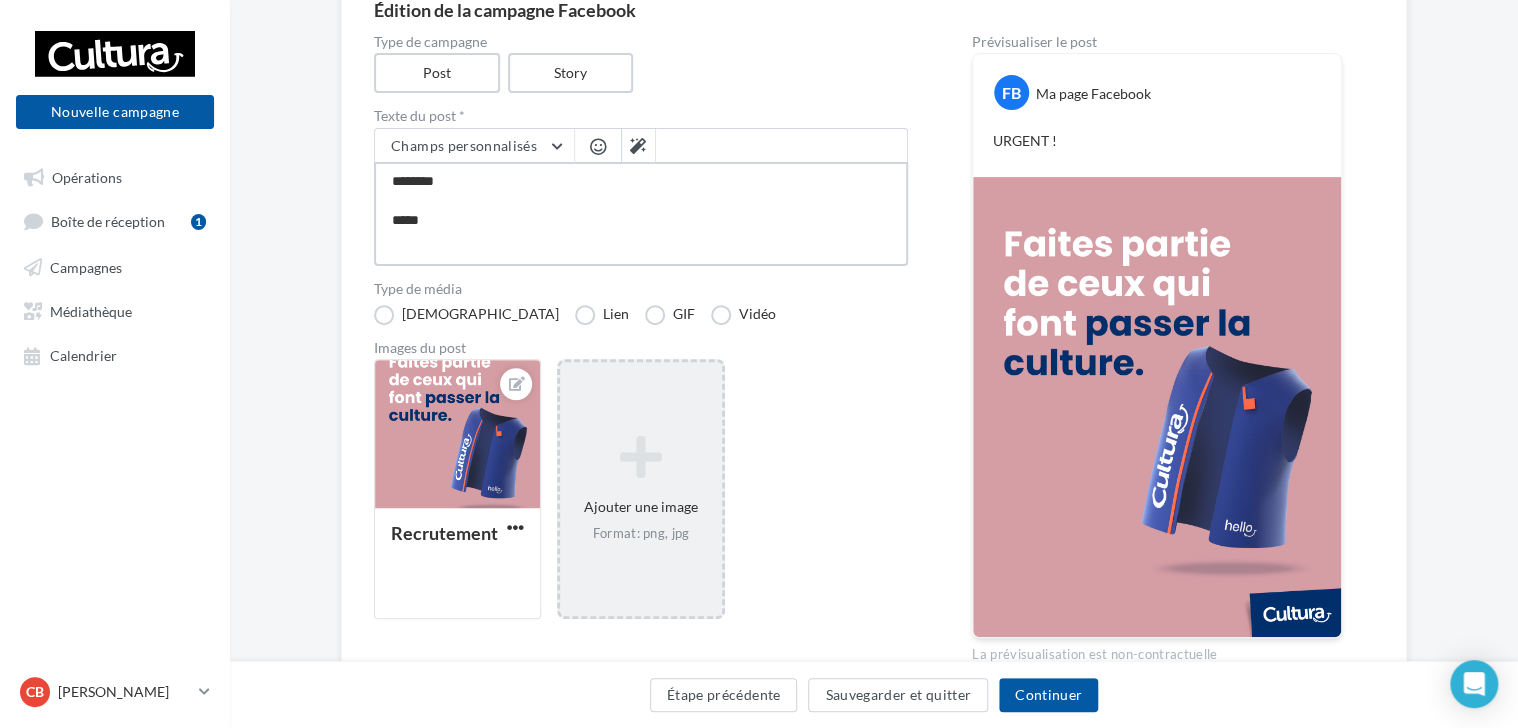 type on "********
******" 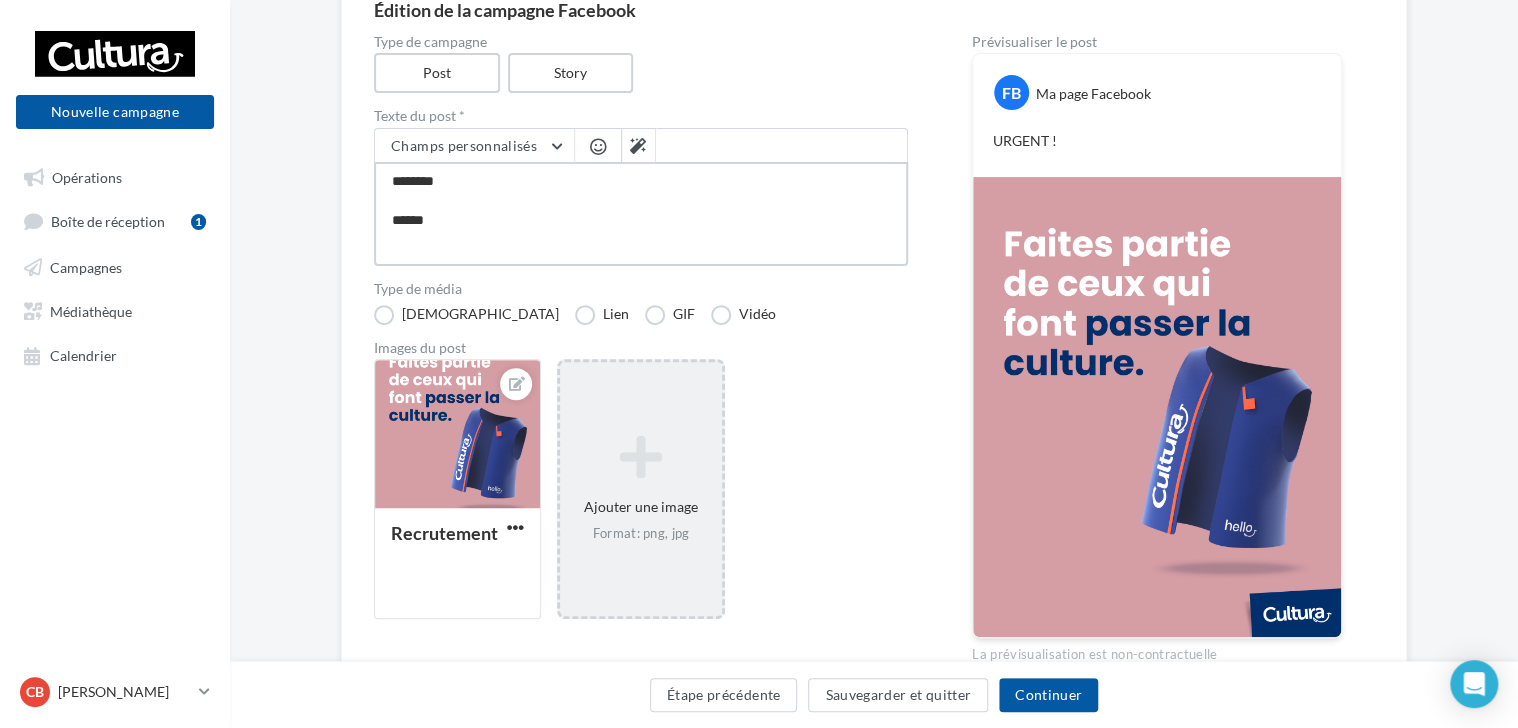type on "********
*******" 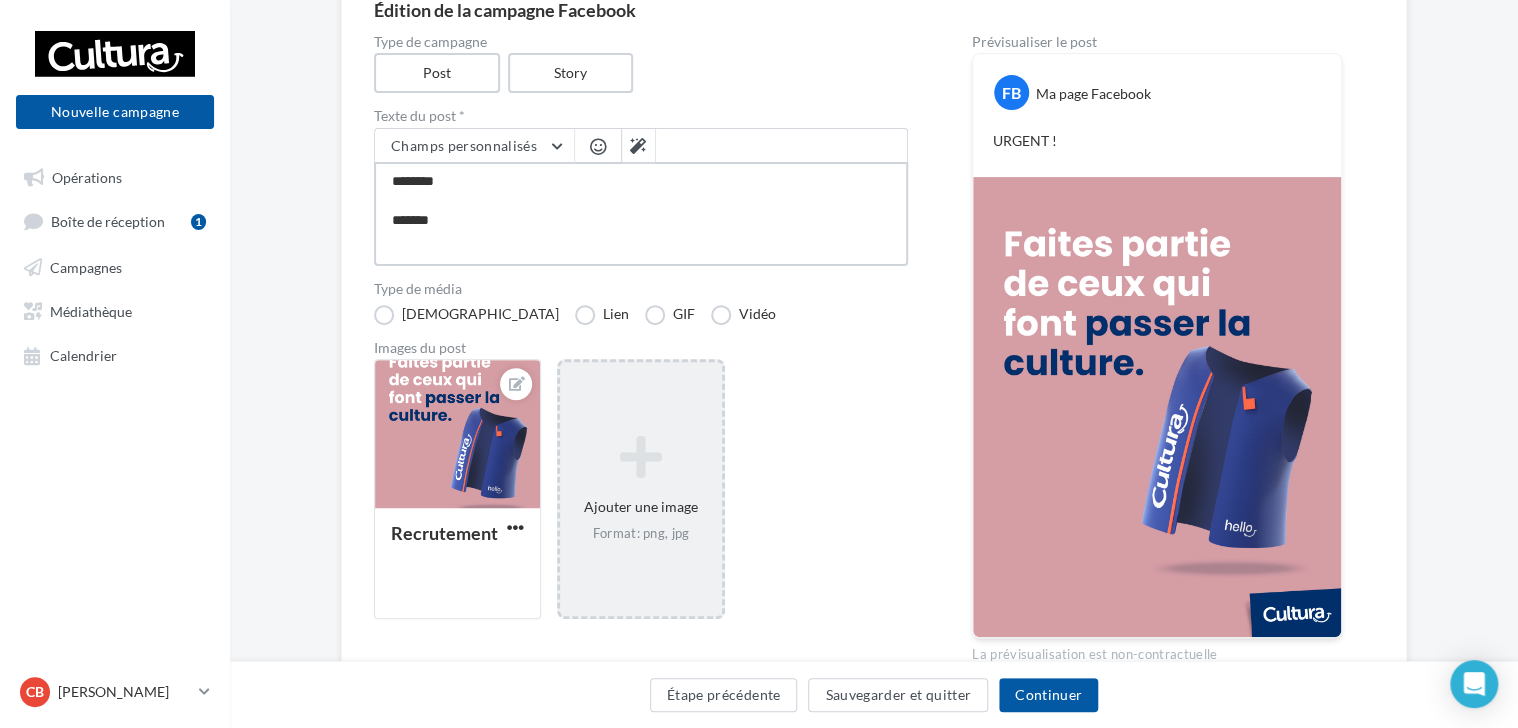 type on "********
********" 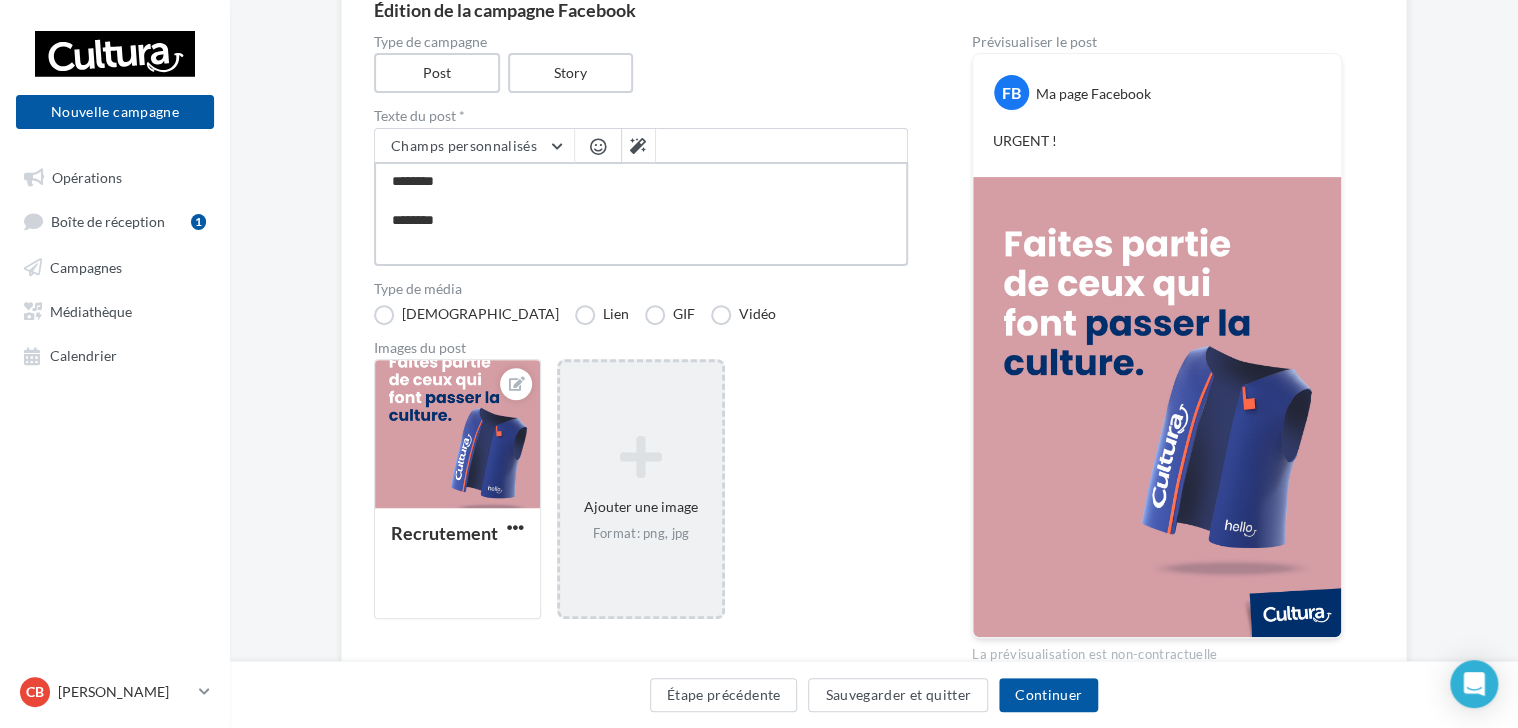 type on "********
*********" 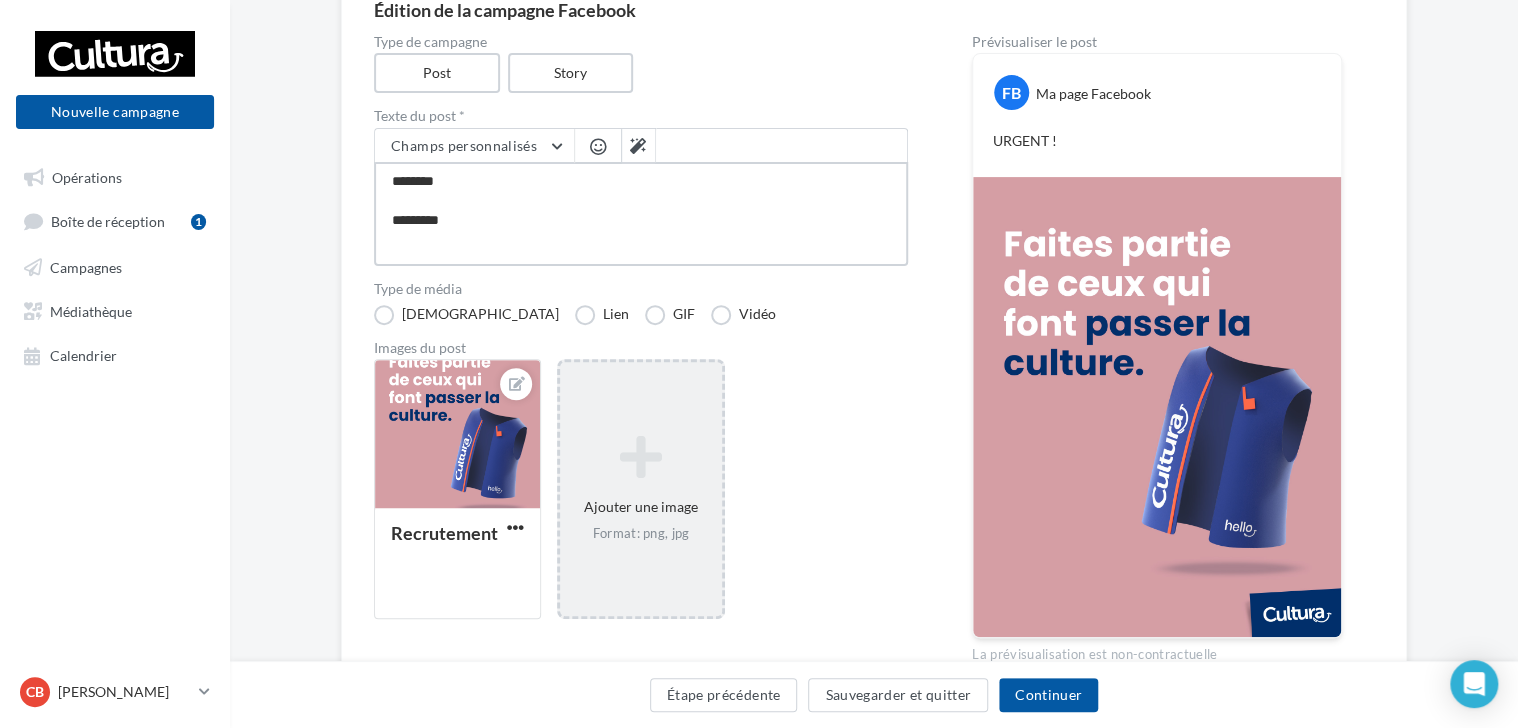 type on "**********" 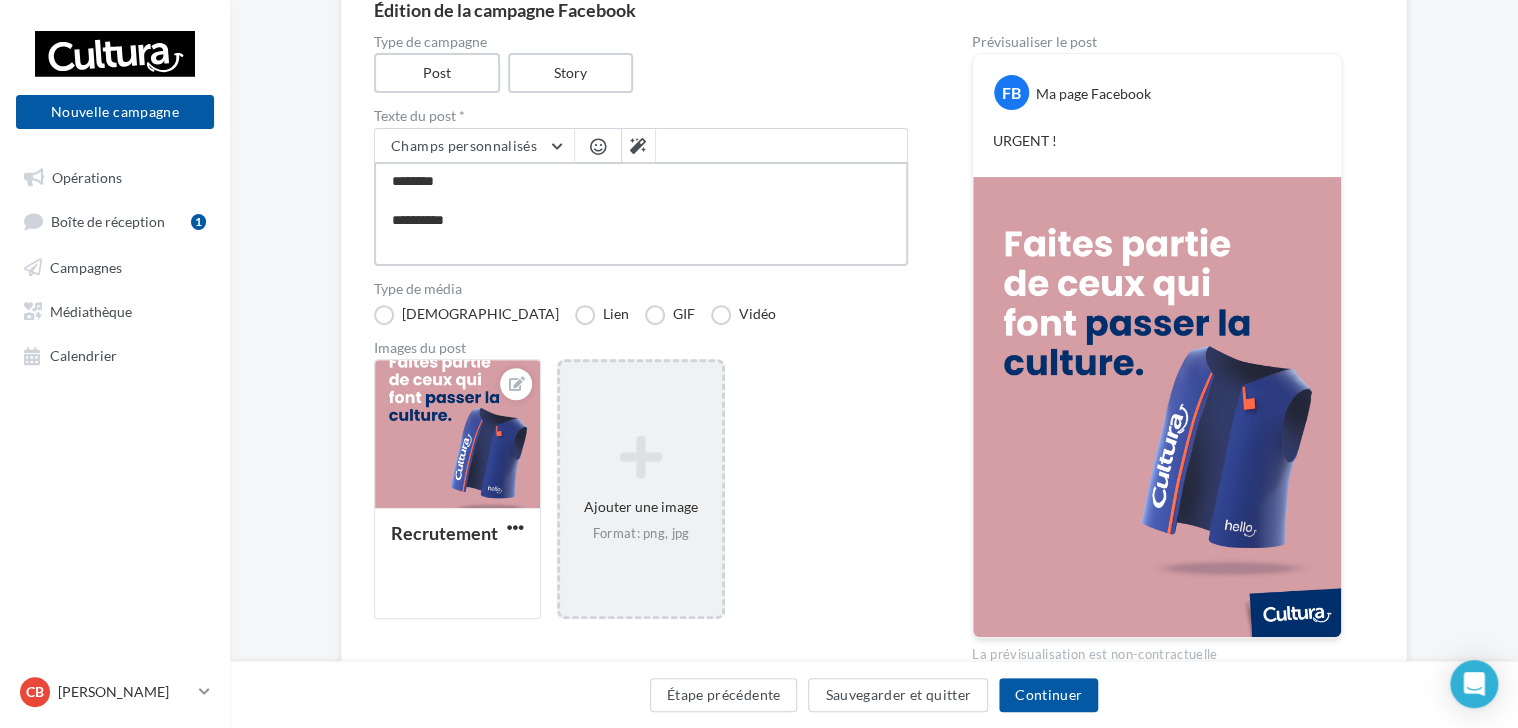 type on "**********" 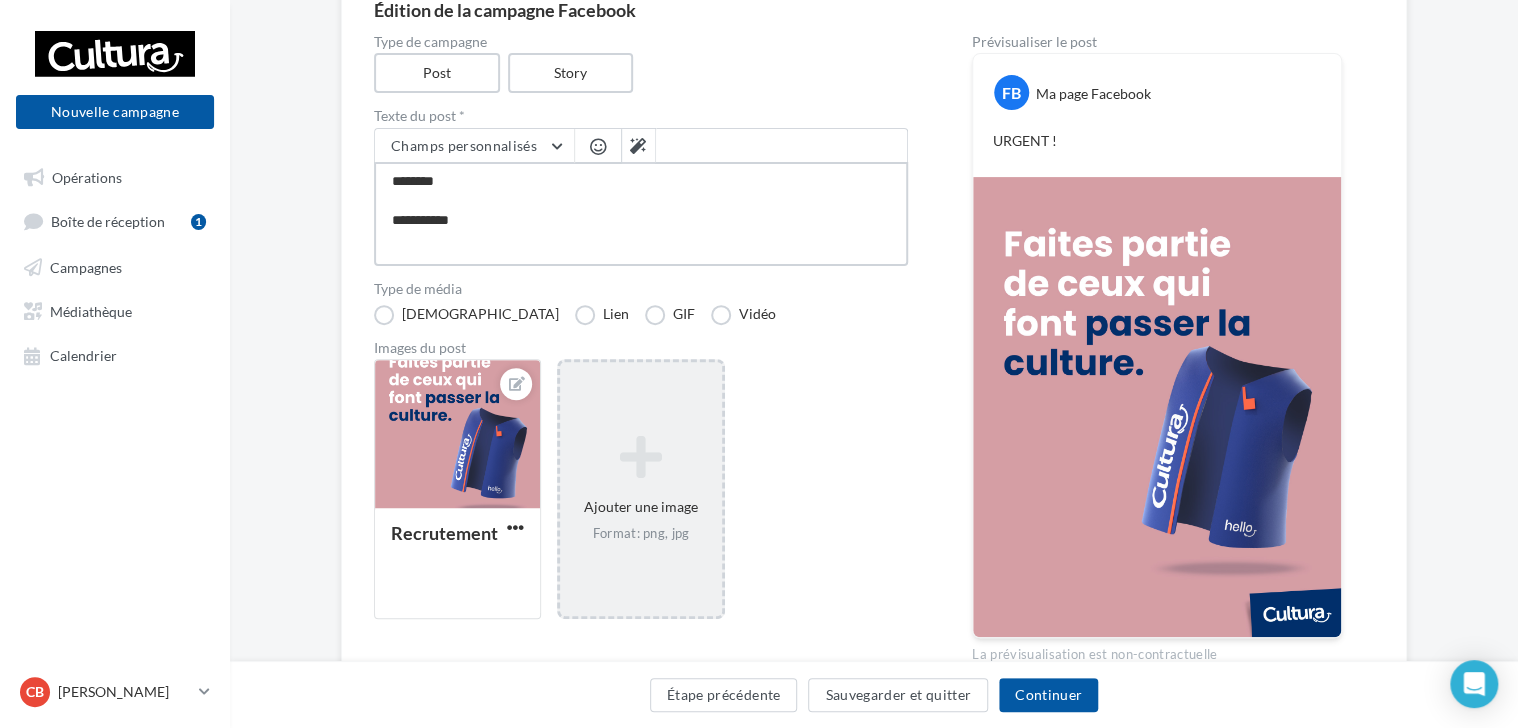 type on "**********" 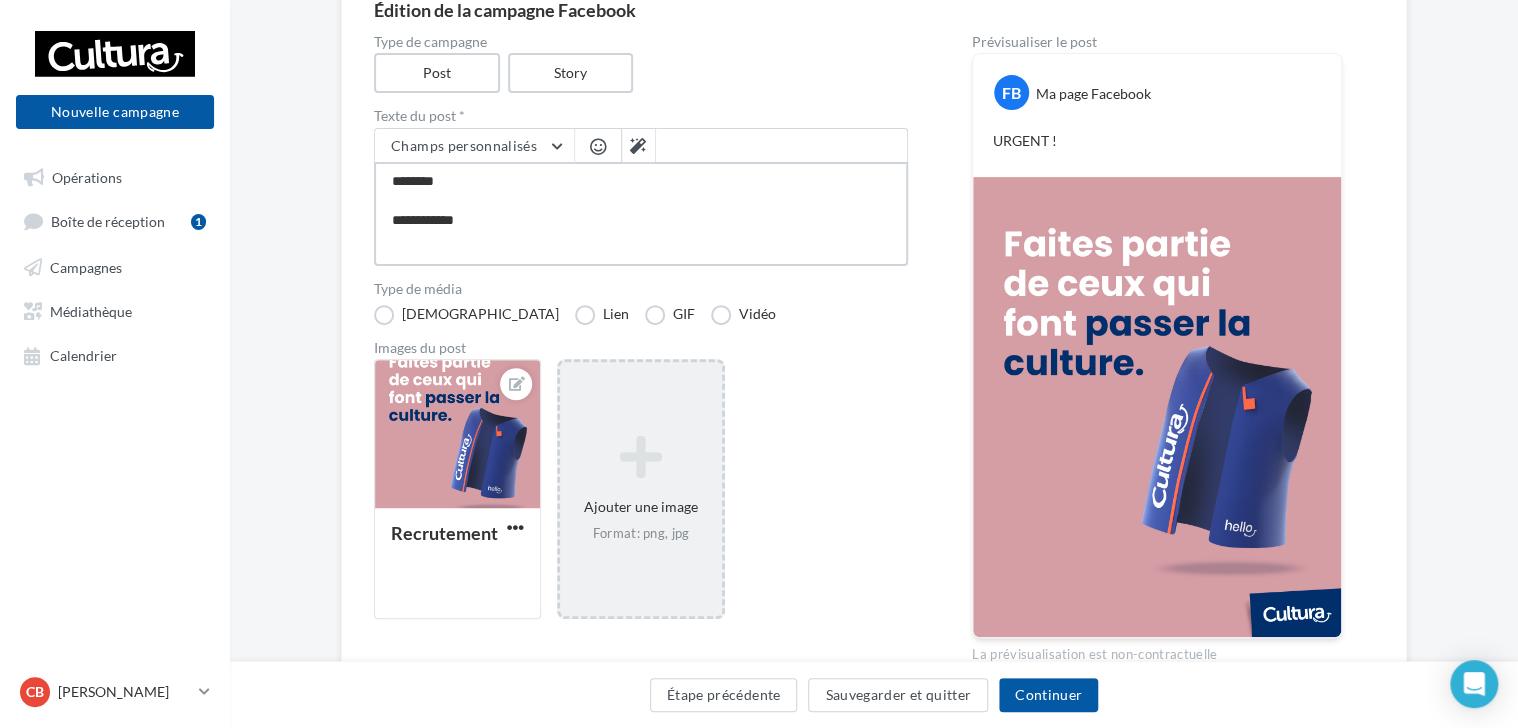 type on "**********" 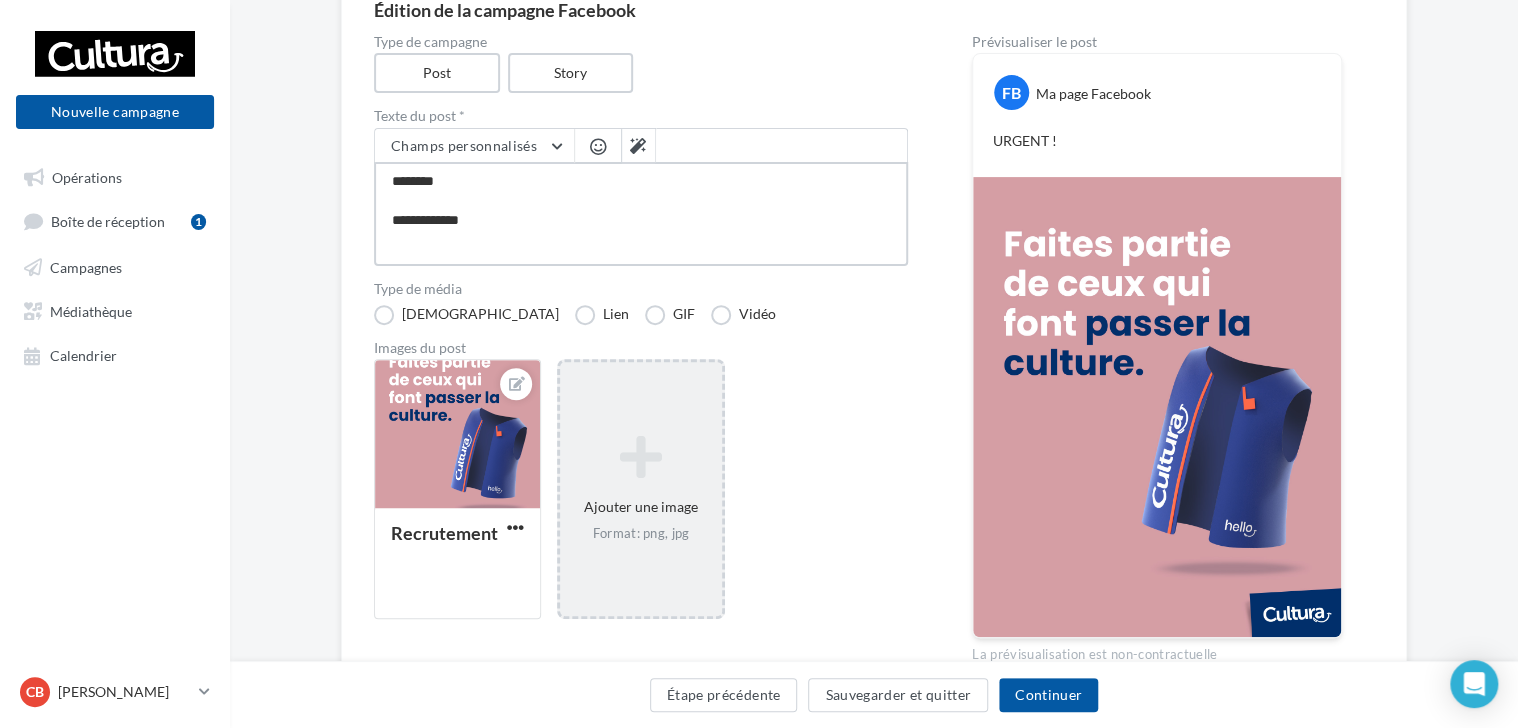 type on "**********" 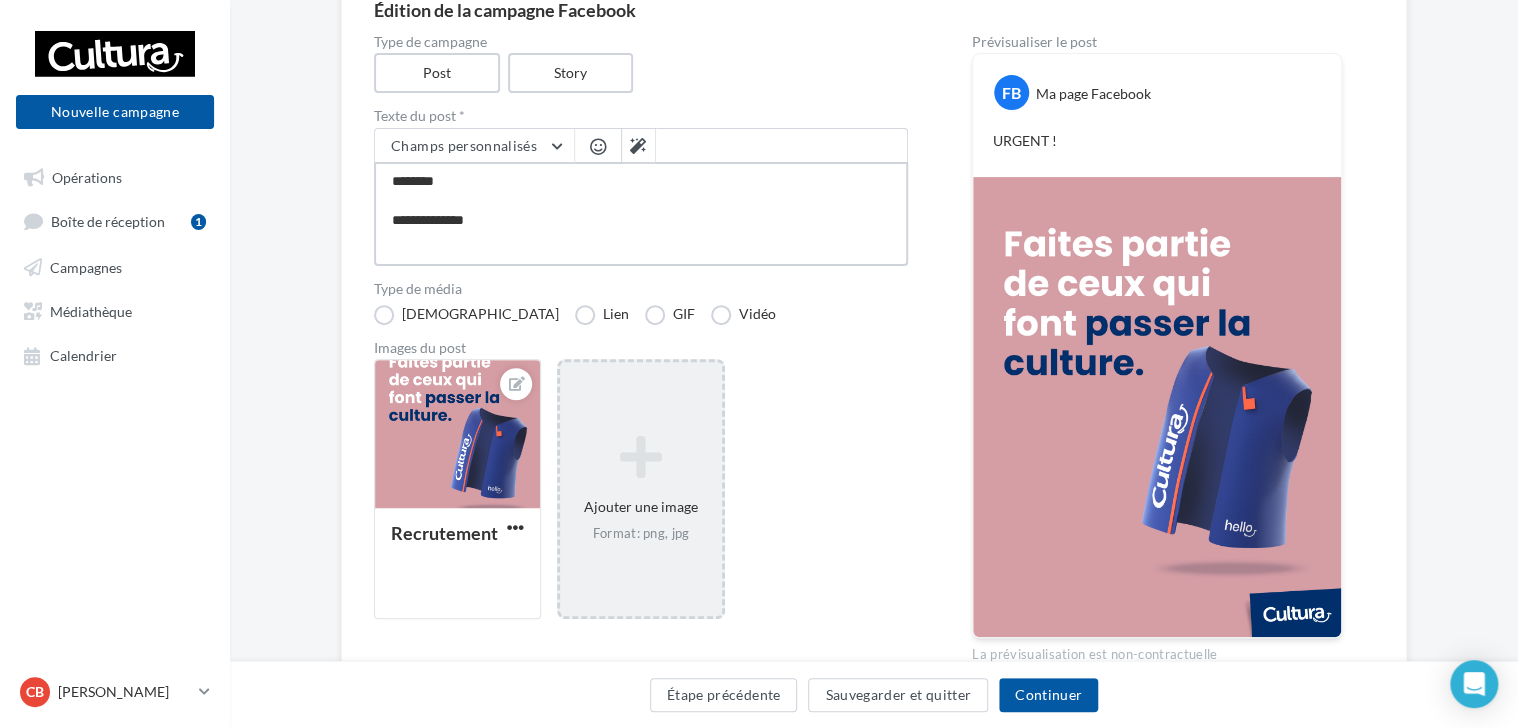 type on "**********" 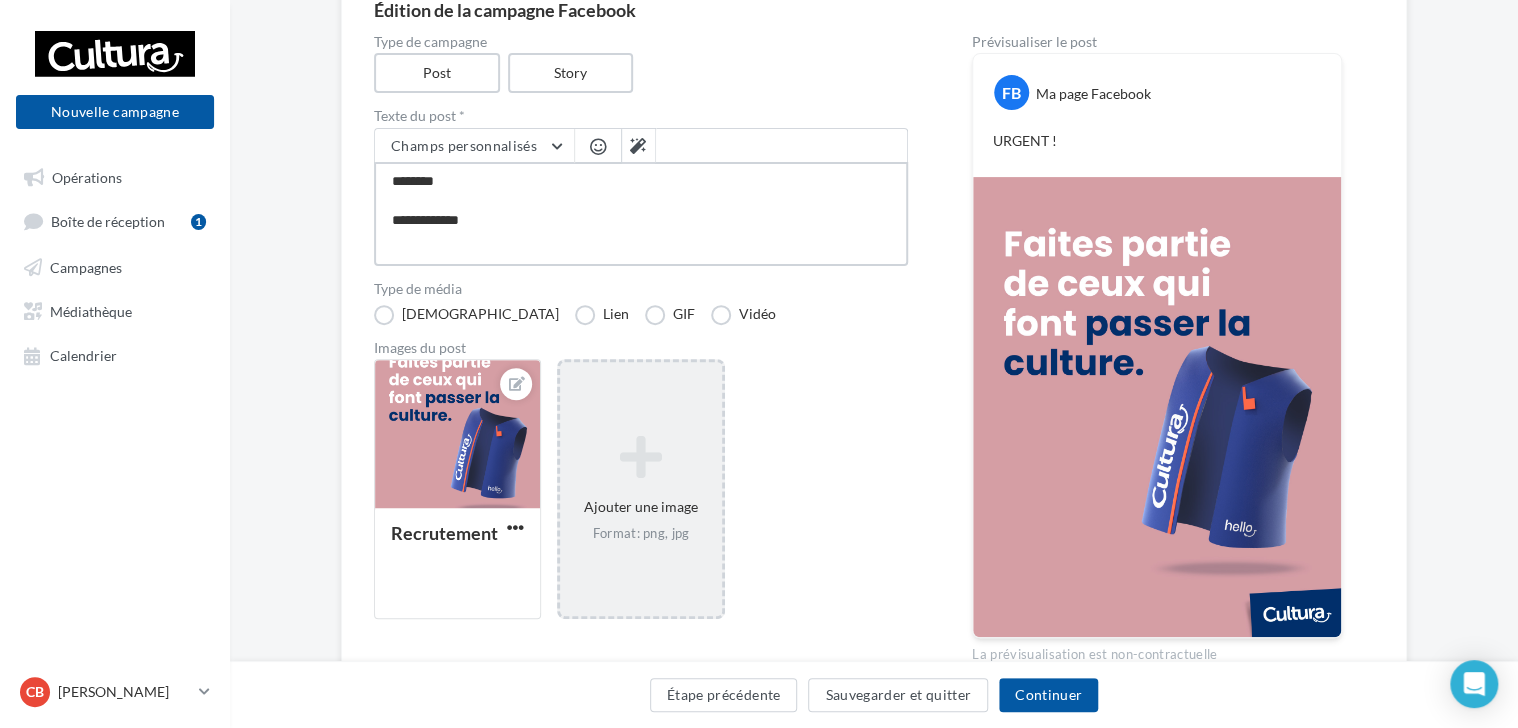 type on "**********" 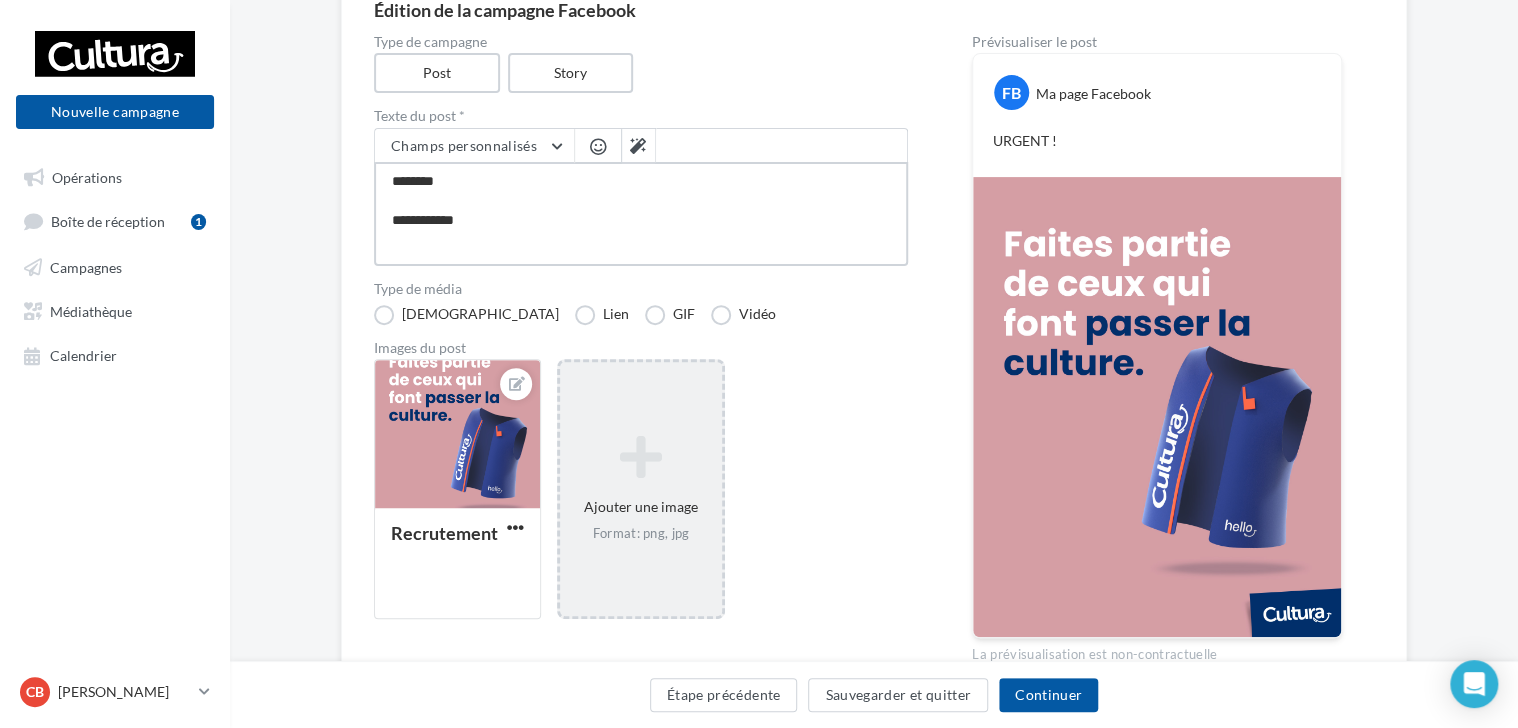 type on "**********" 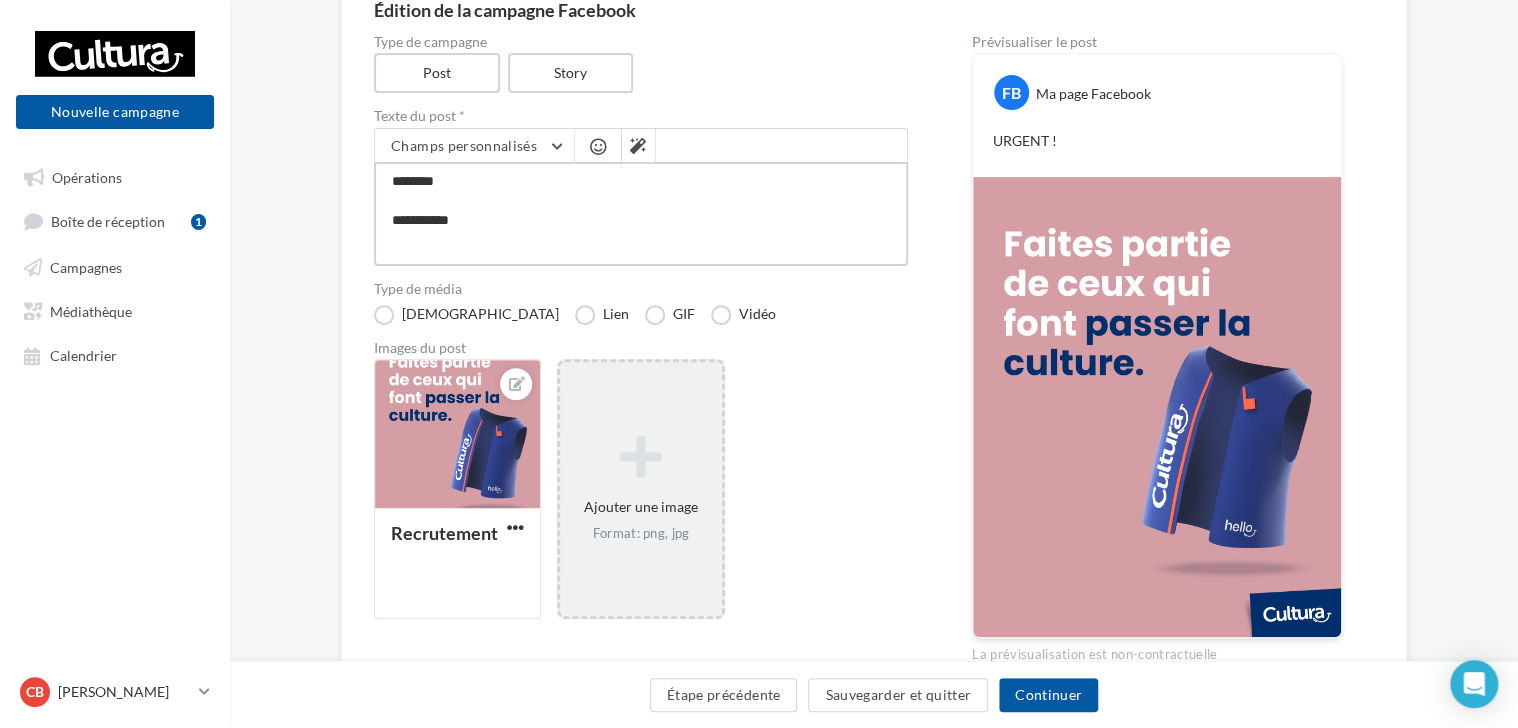 type on "**********" 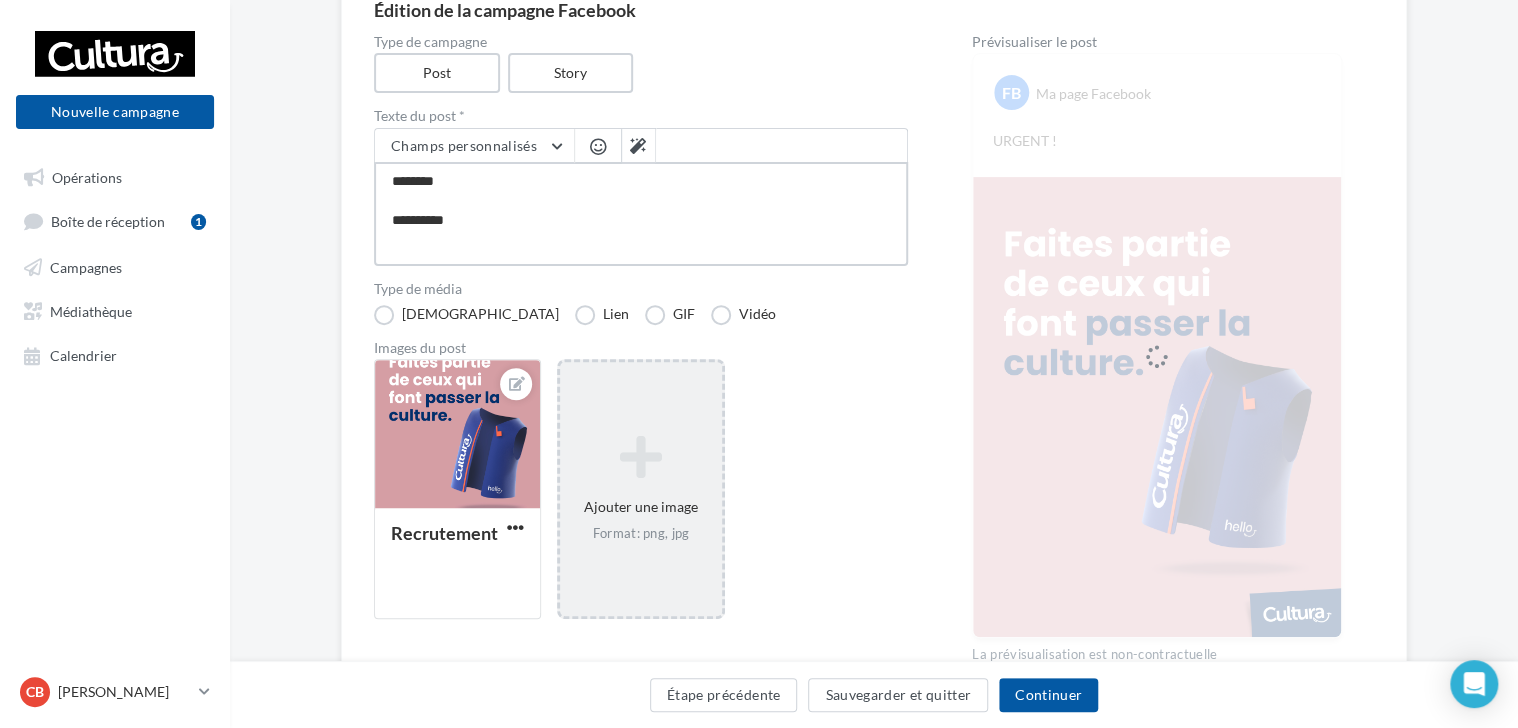 type on "**********" 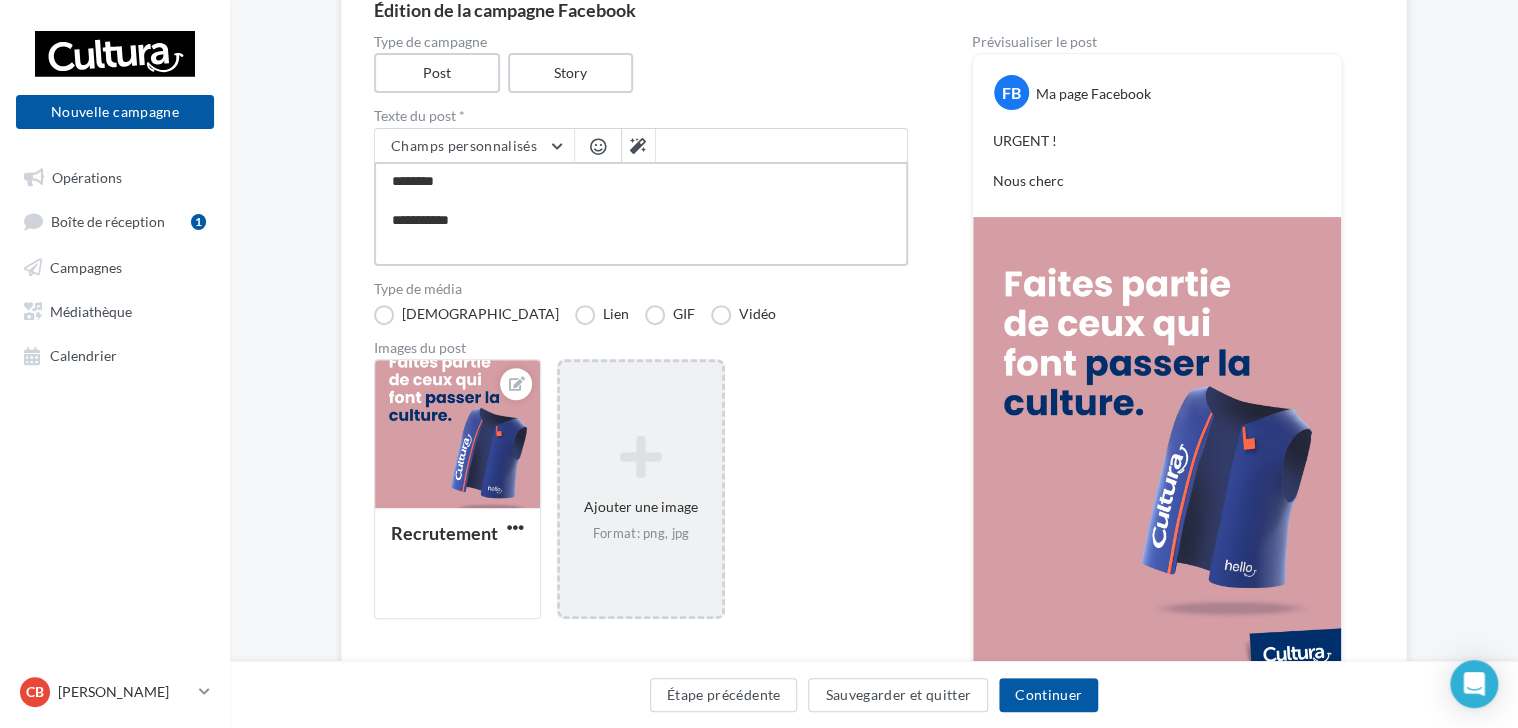 type on "**********" 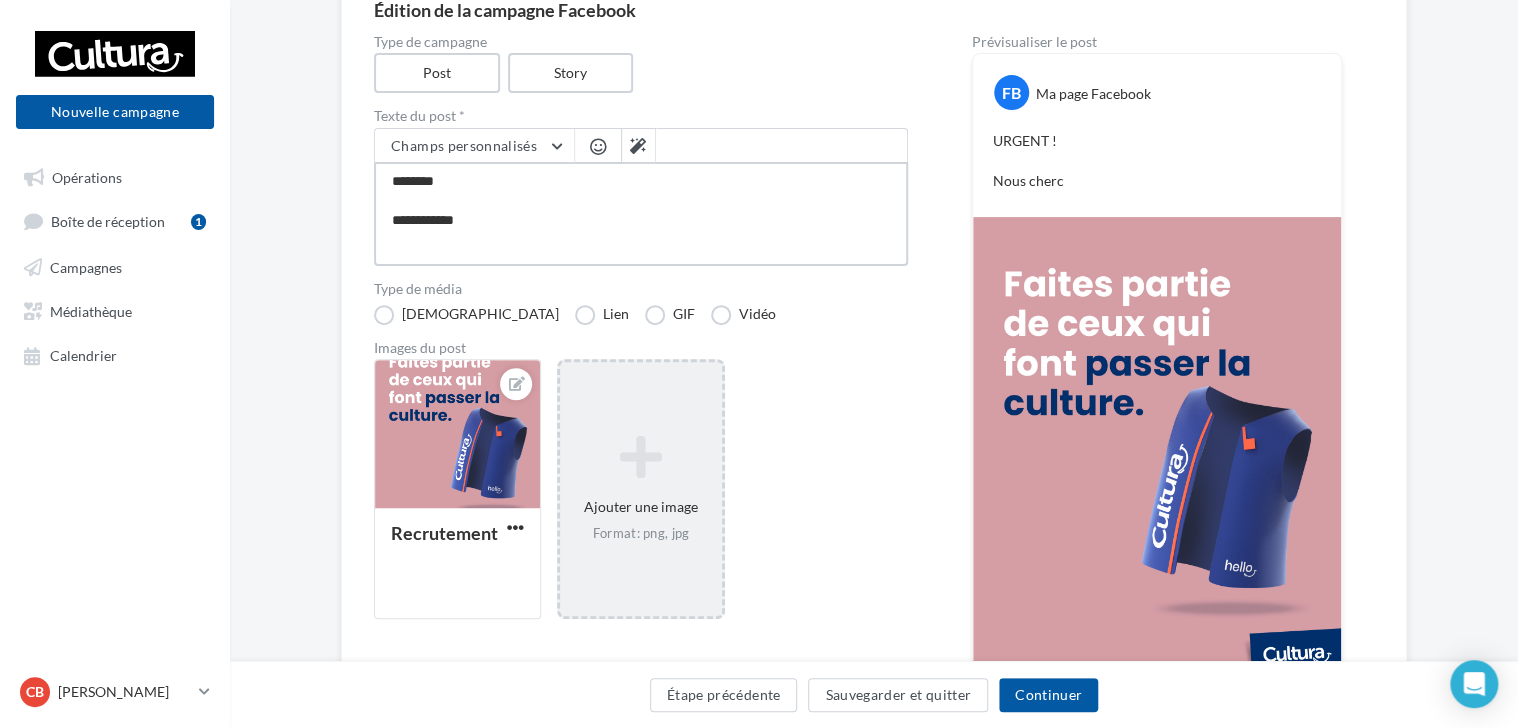 type on "**********" 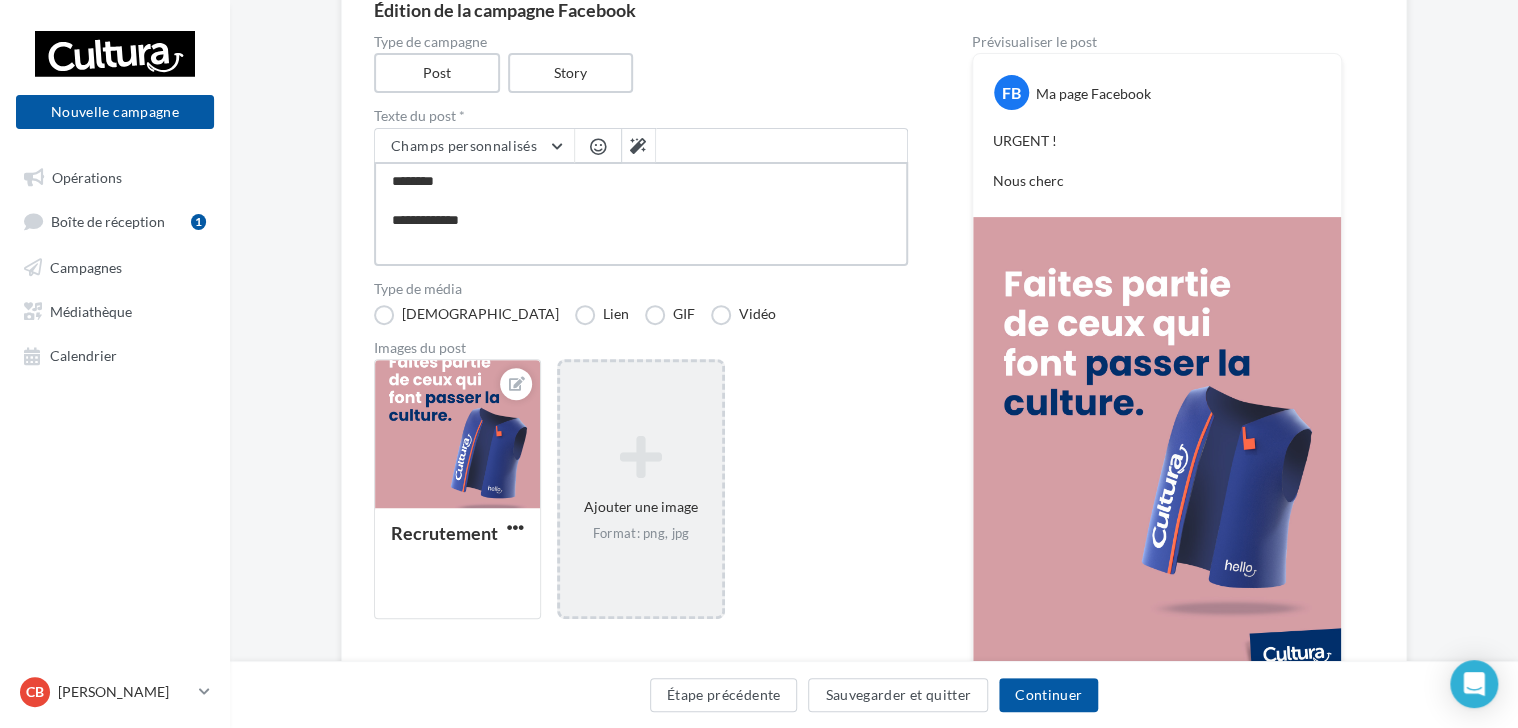 type on "**********" 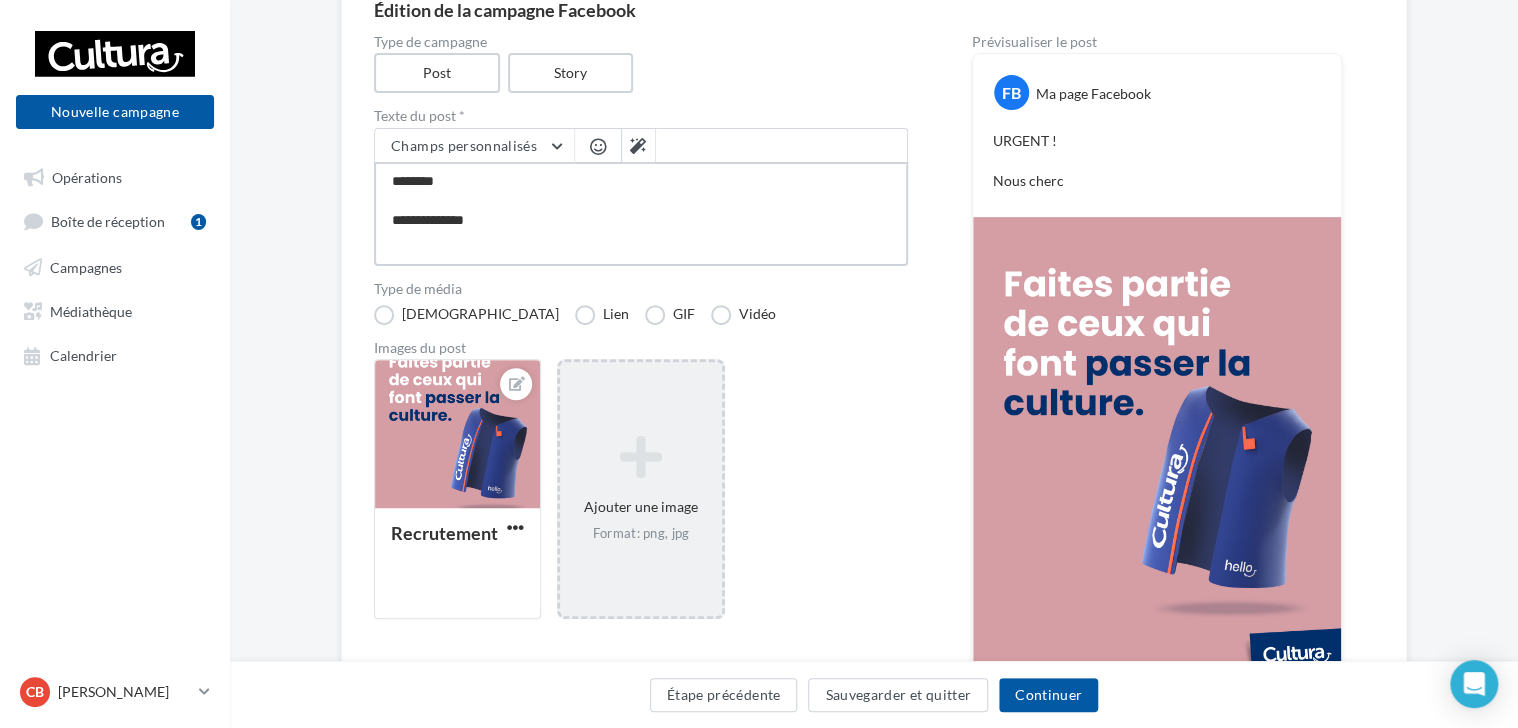 type on "**********" 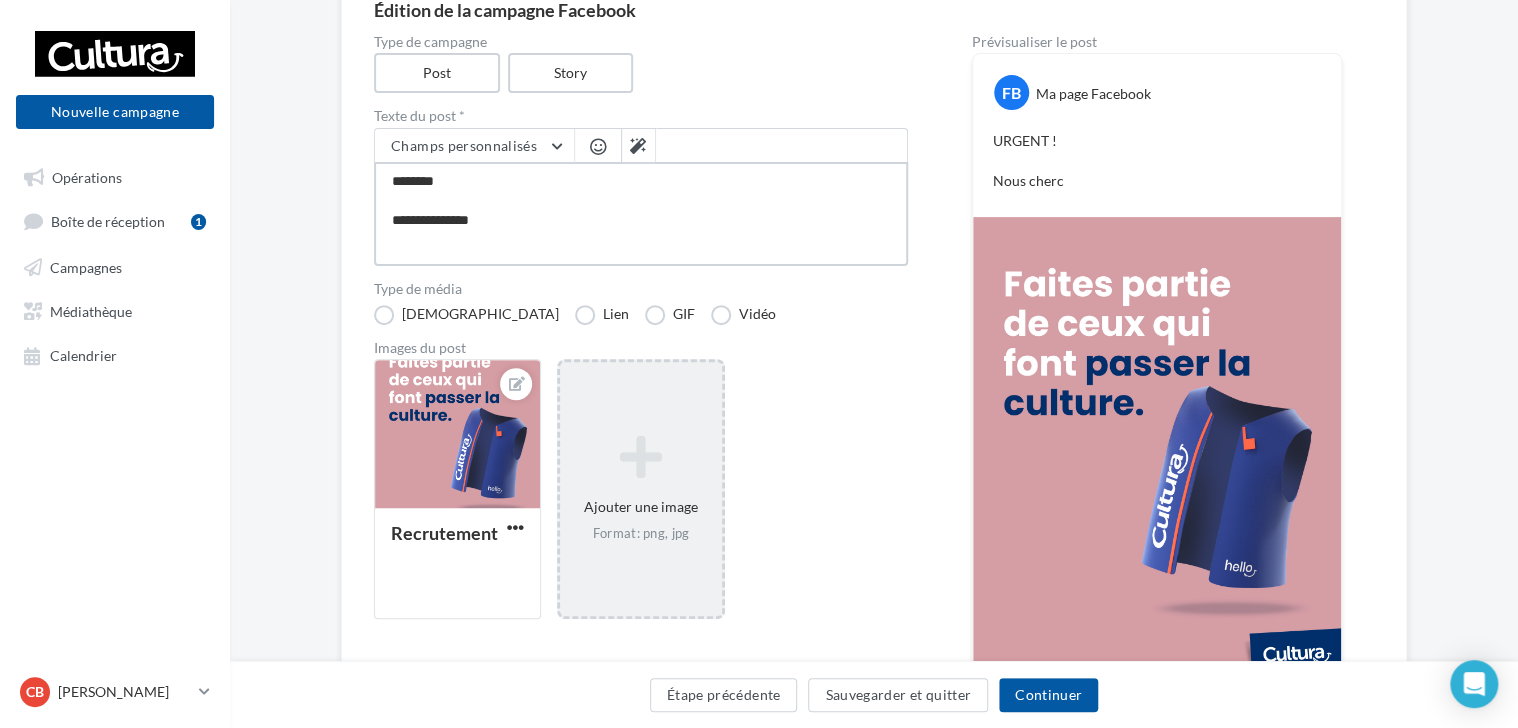 type on "**********" 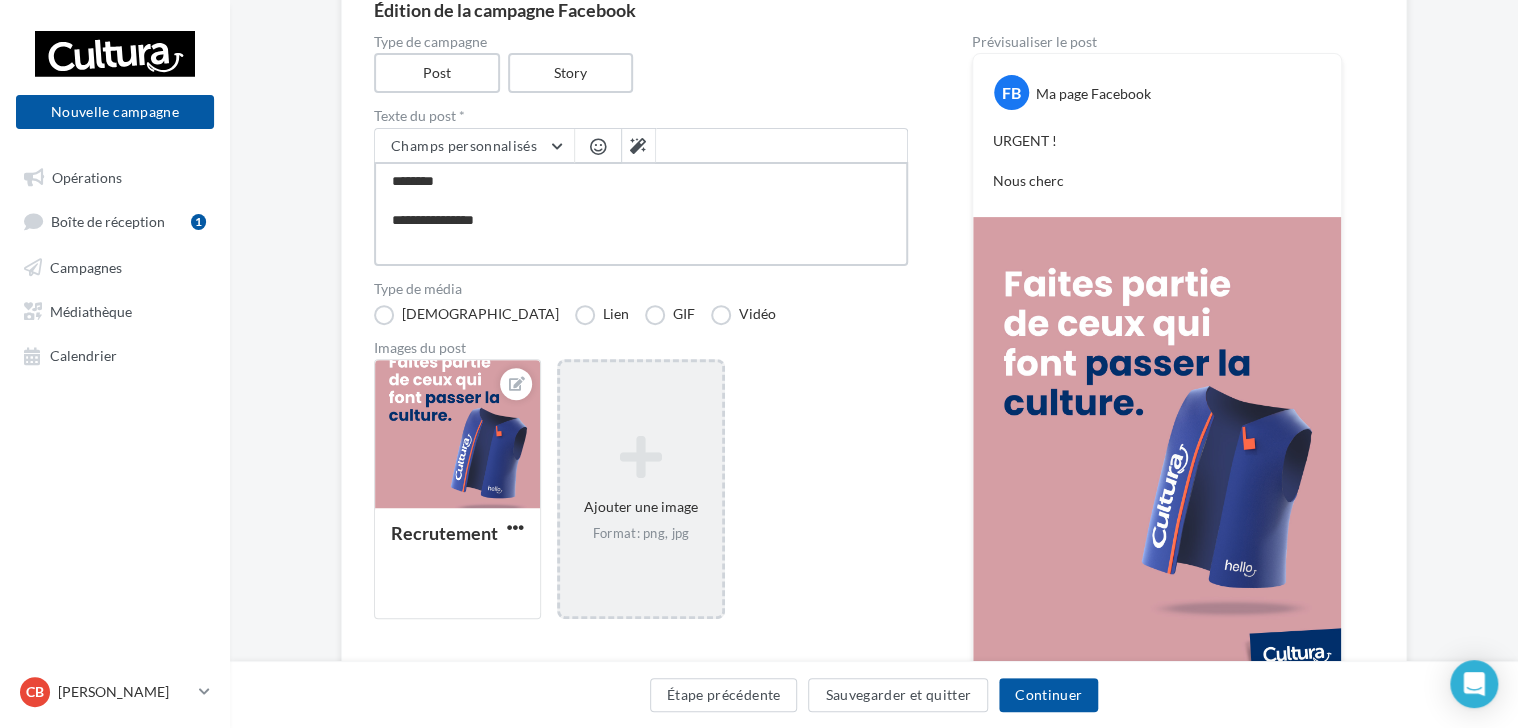 type on "**********" 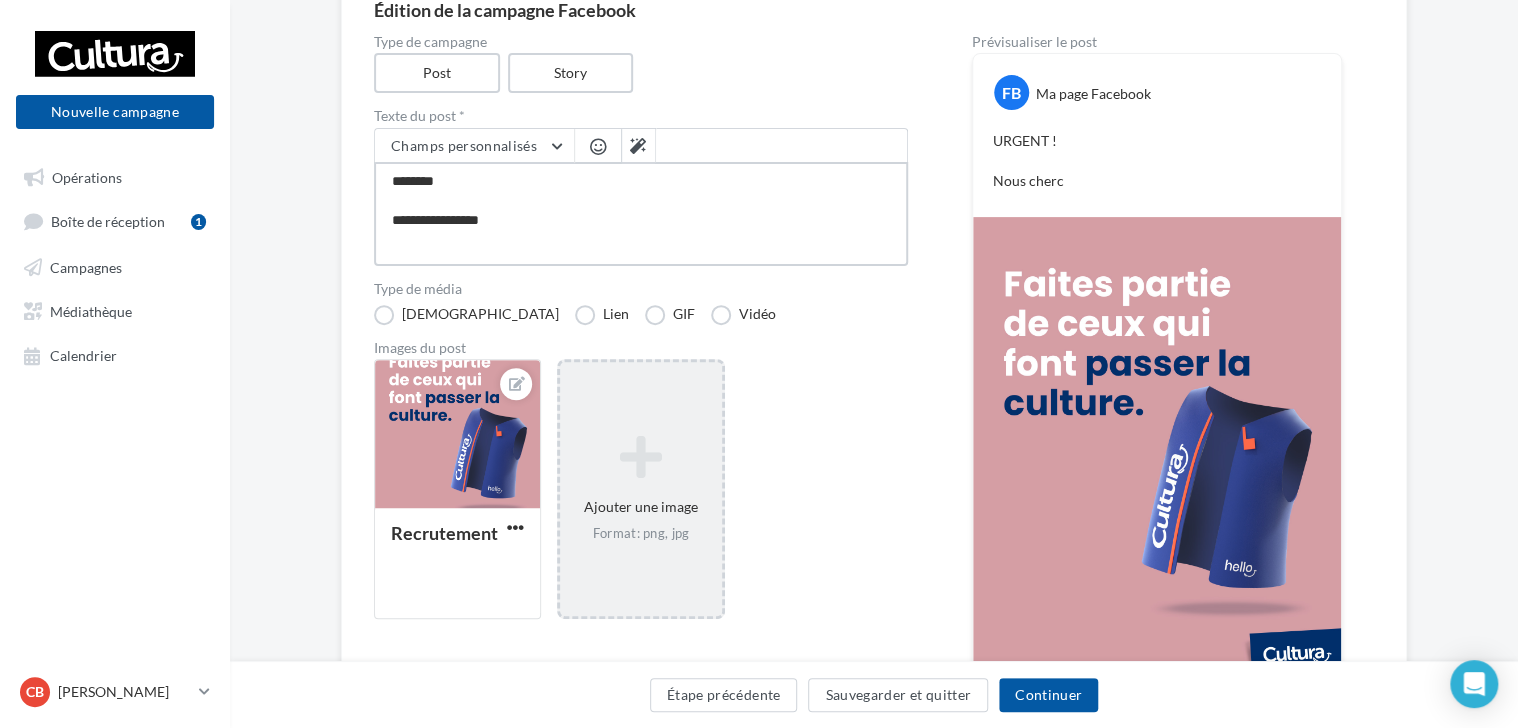 type on "**********" 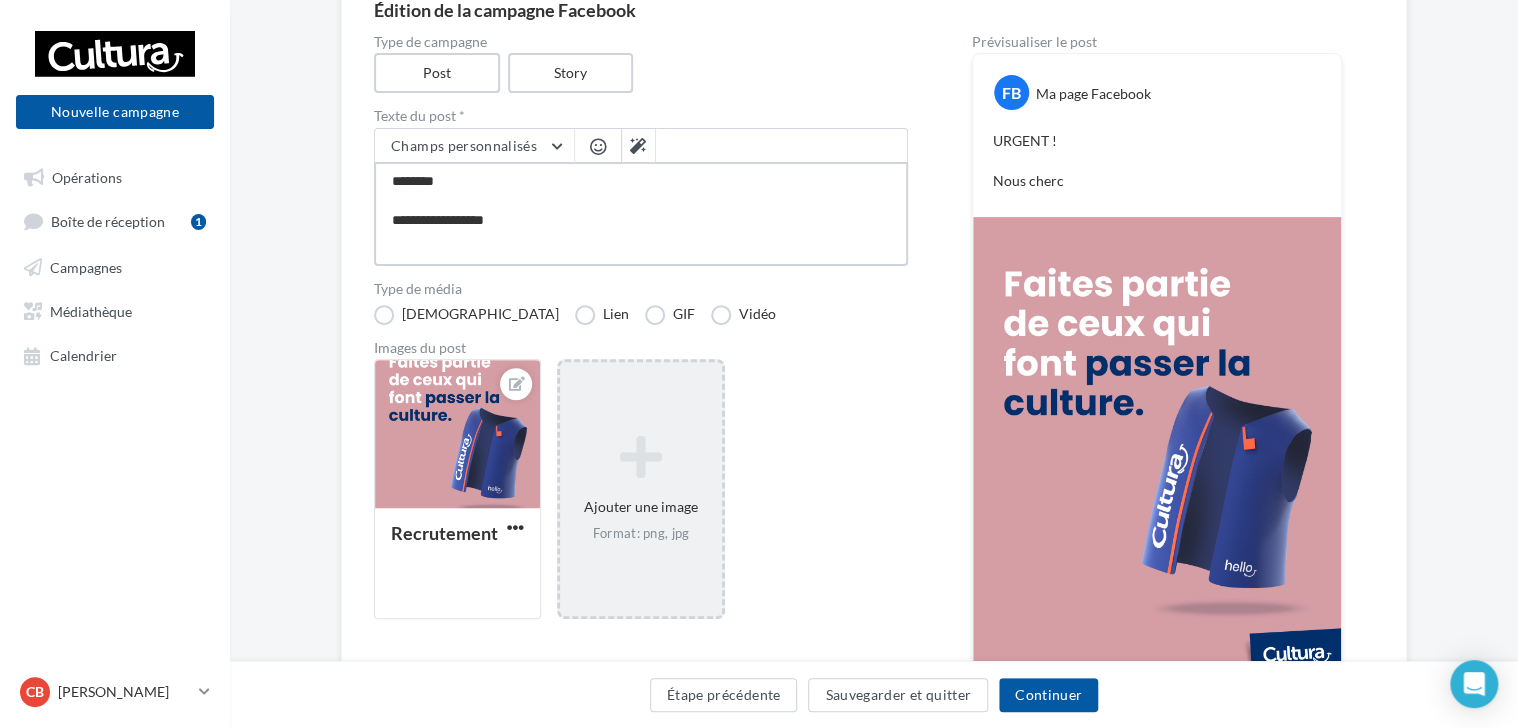 type on "**********" 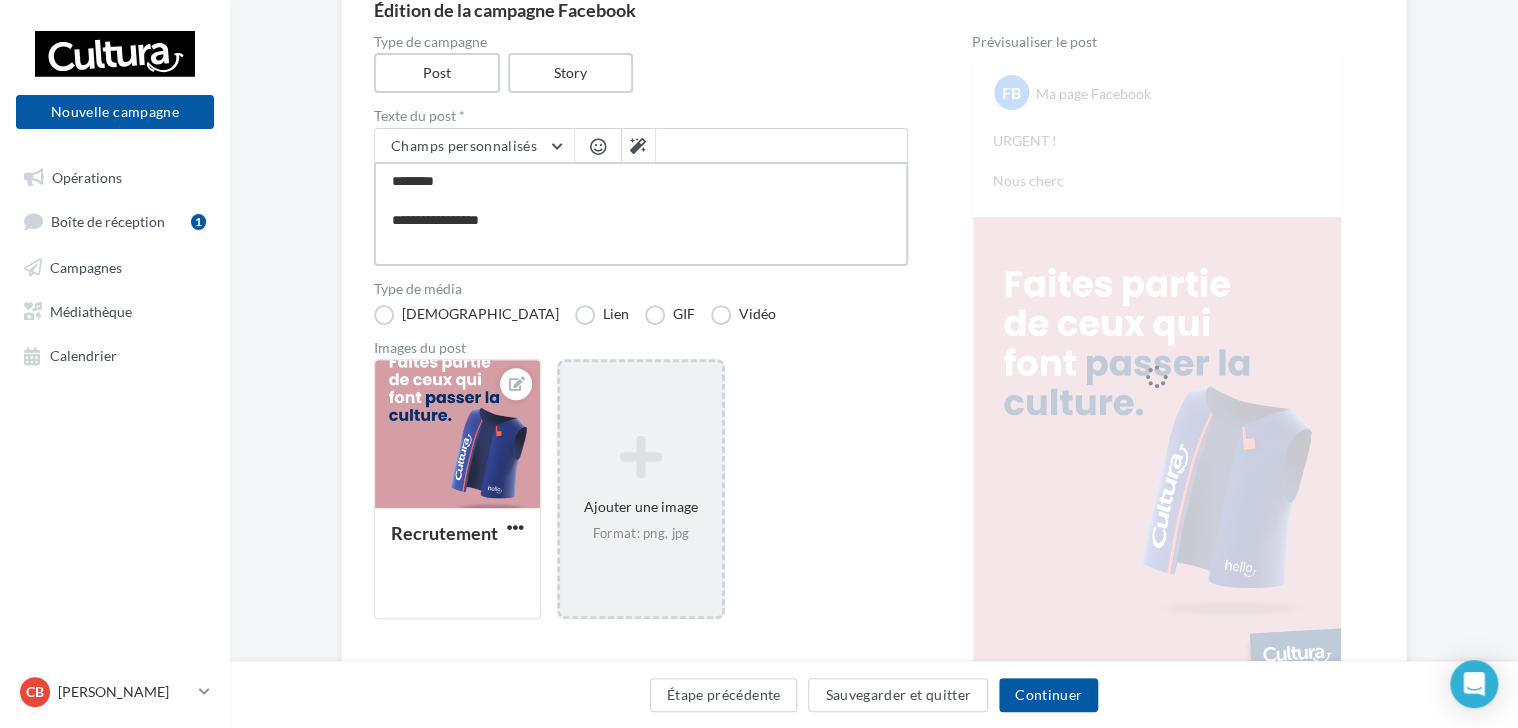 type on "**********" 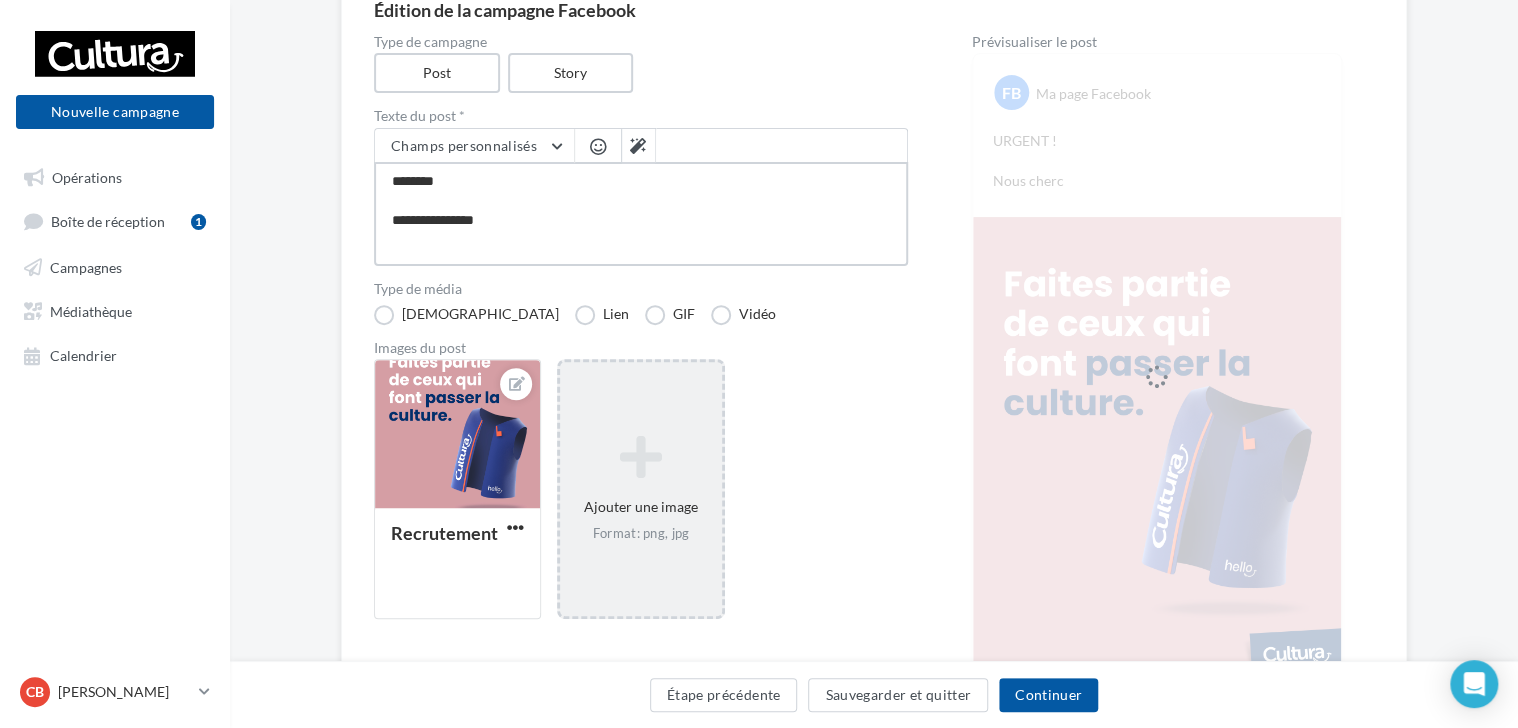 type on "**********" 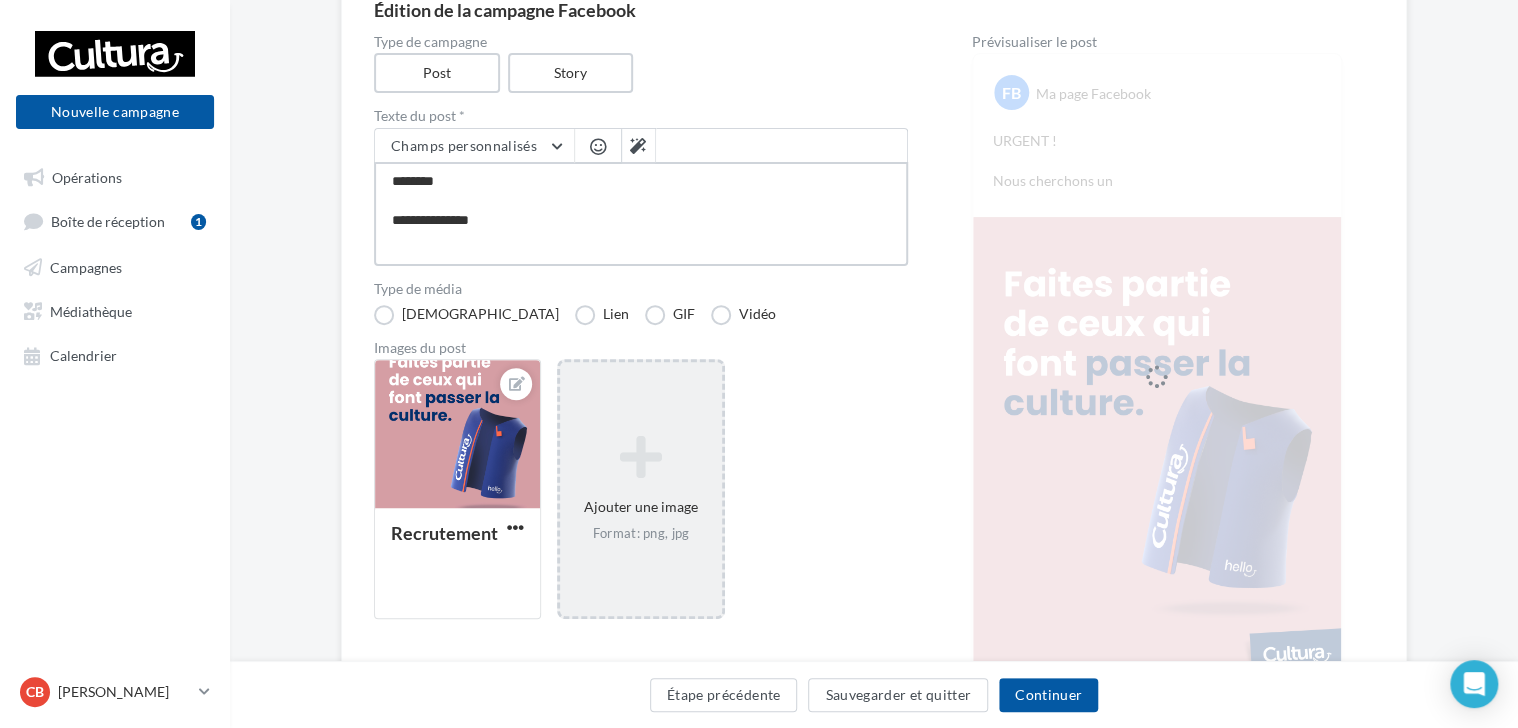 type on "**********" 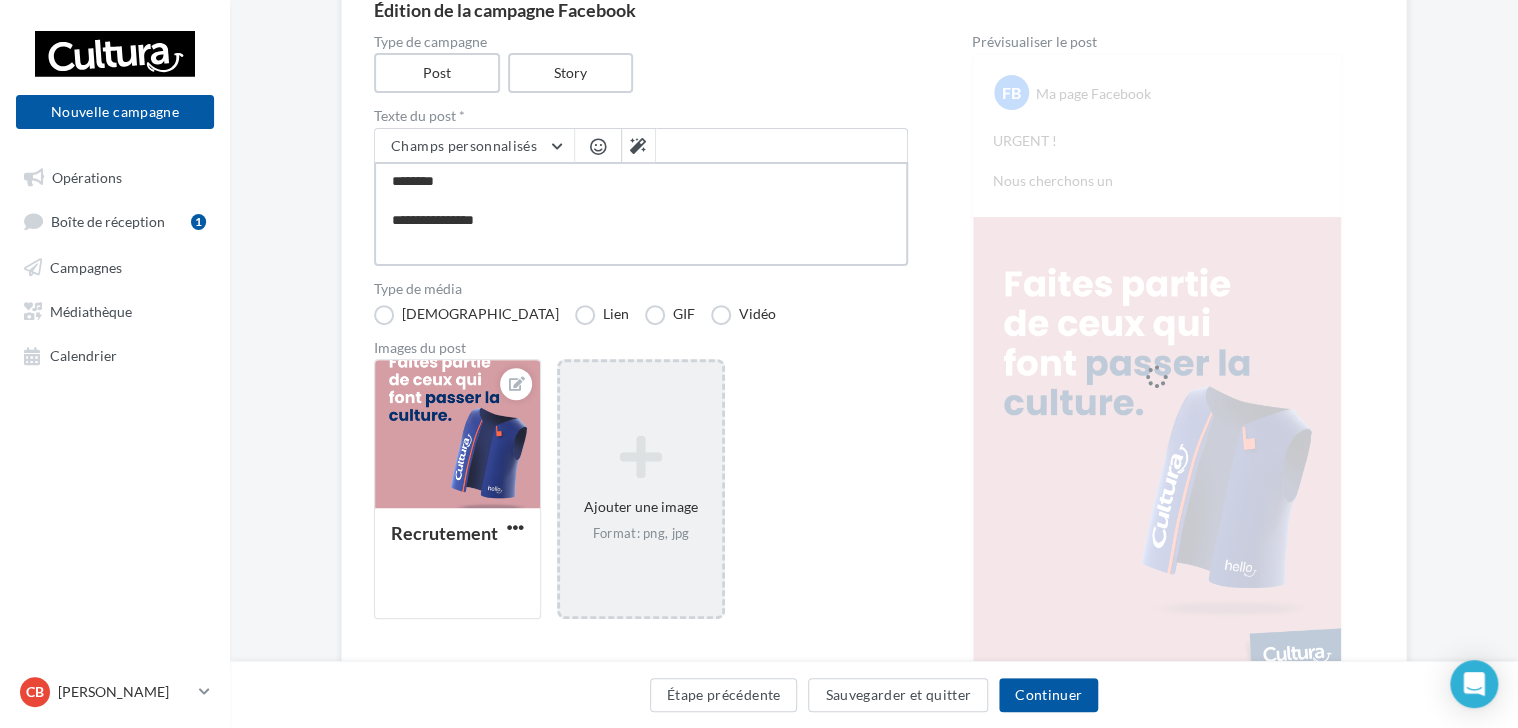 type on "**********" 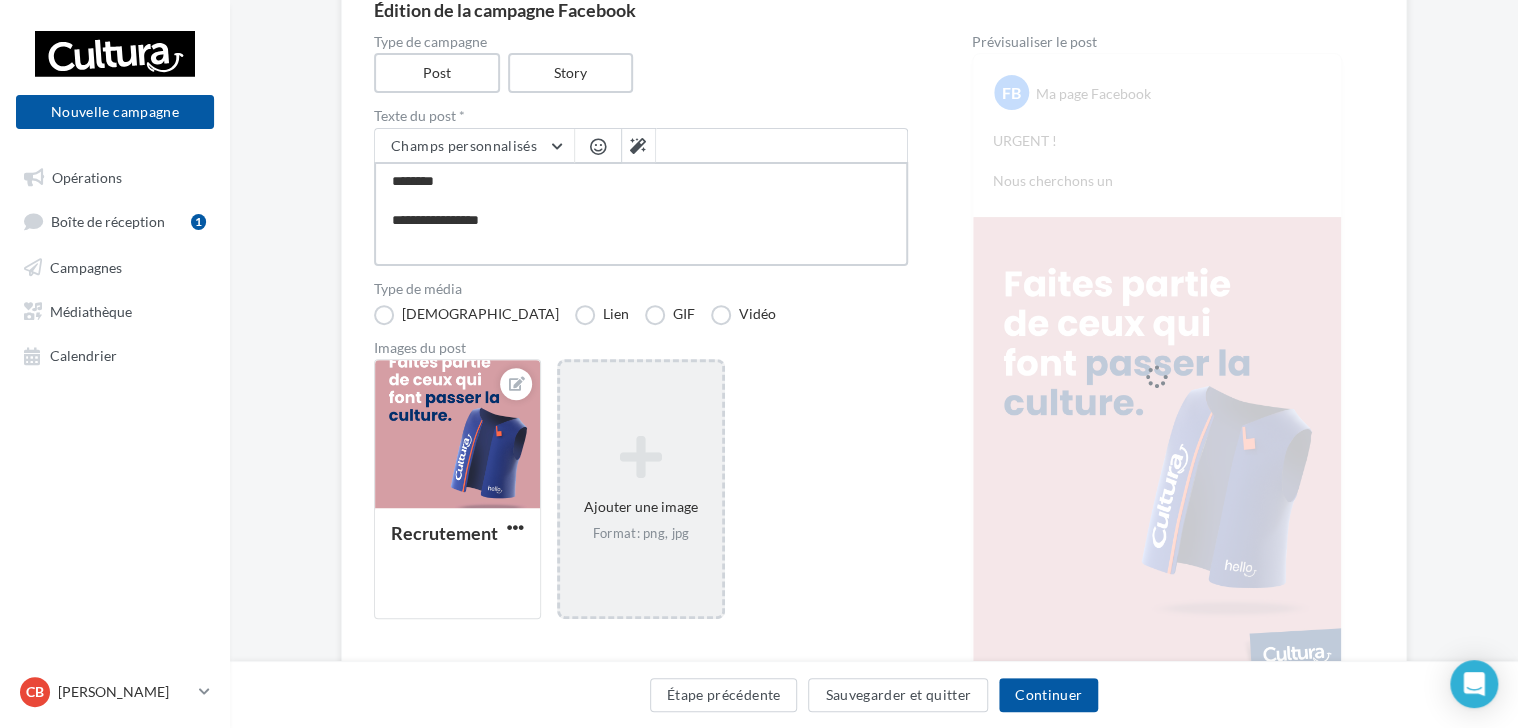 type on "**********" 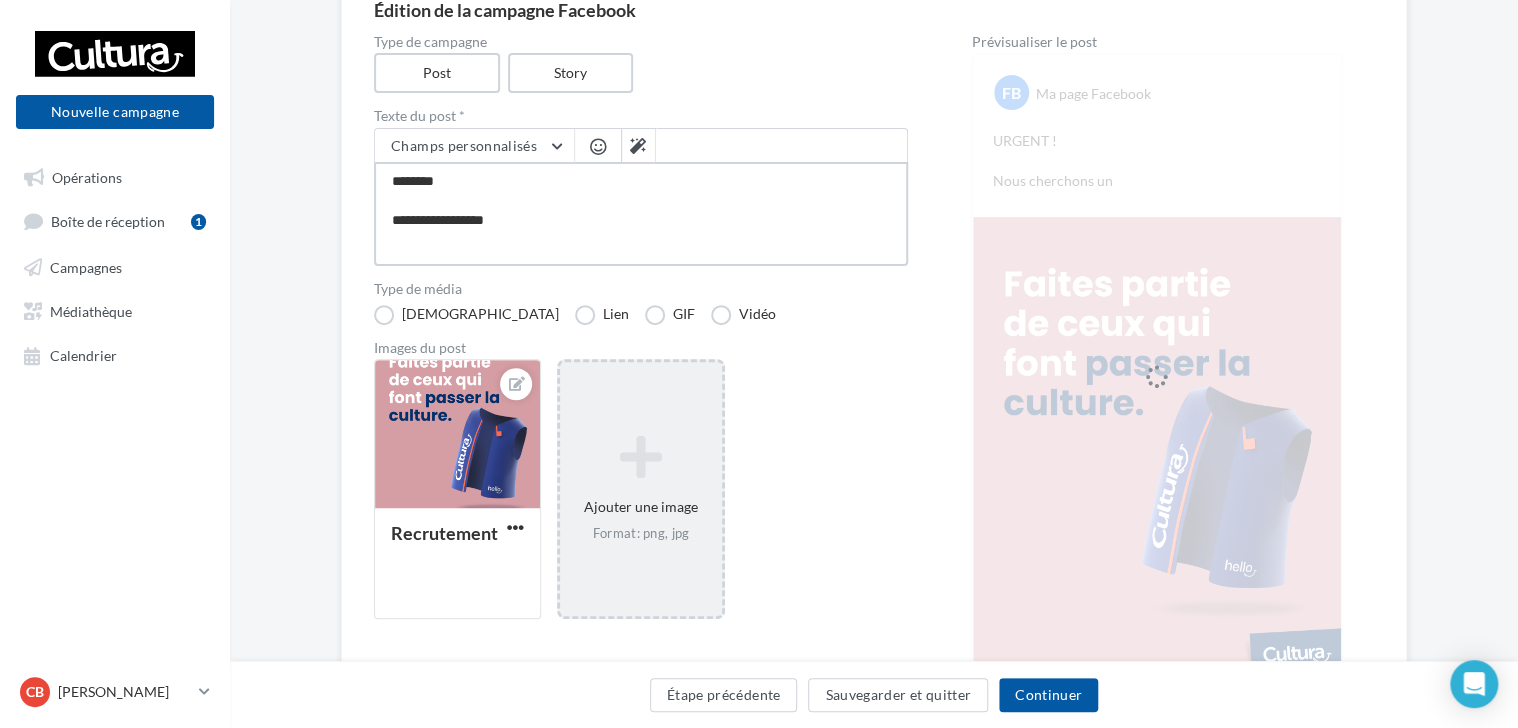 type on "**********" 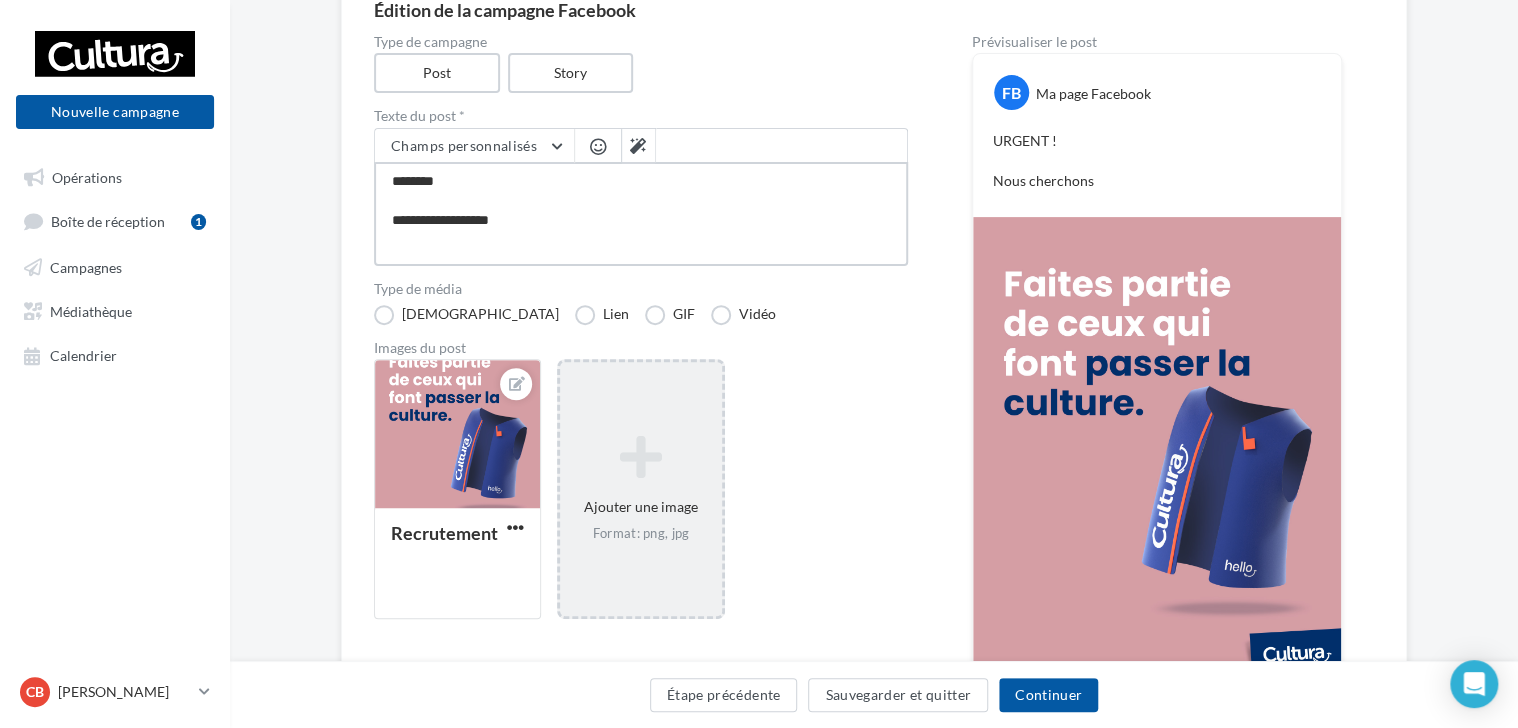 type on "**********" 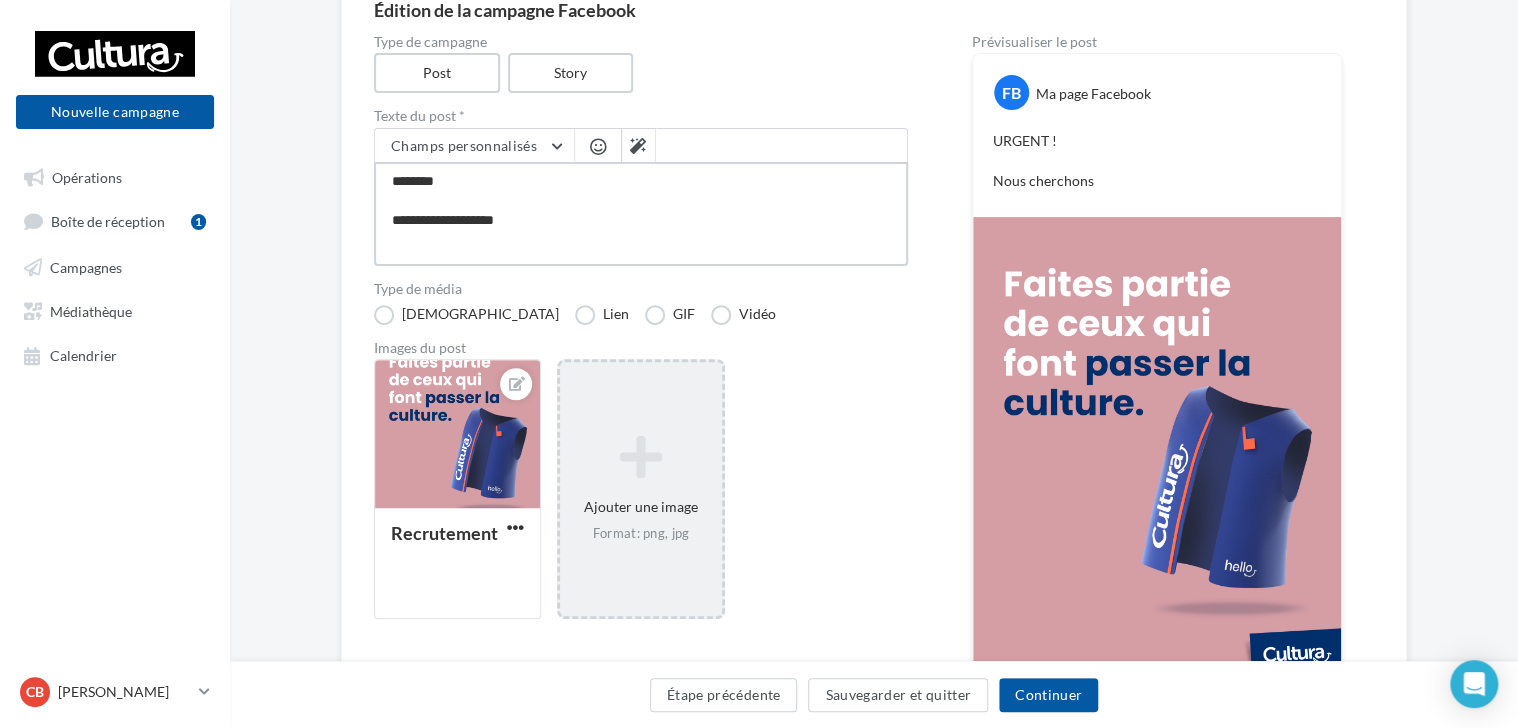 type on "**********" 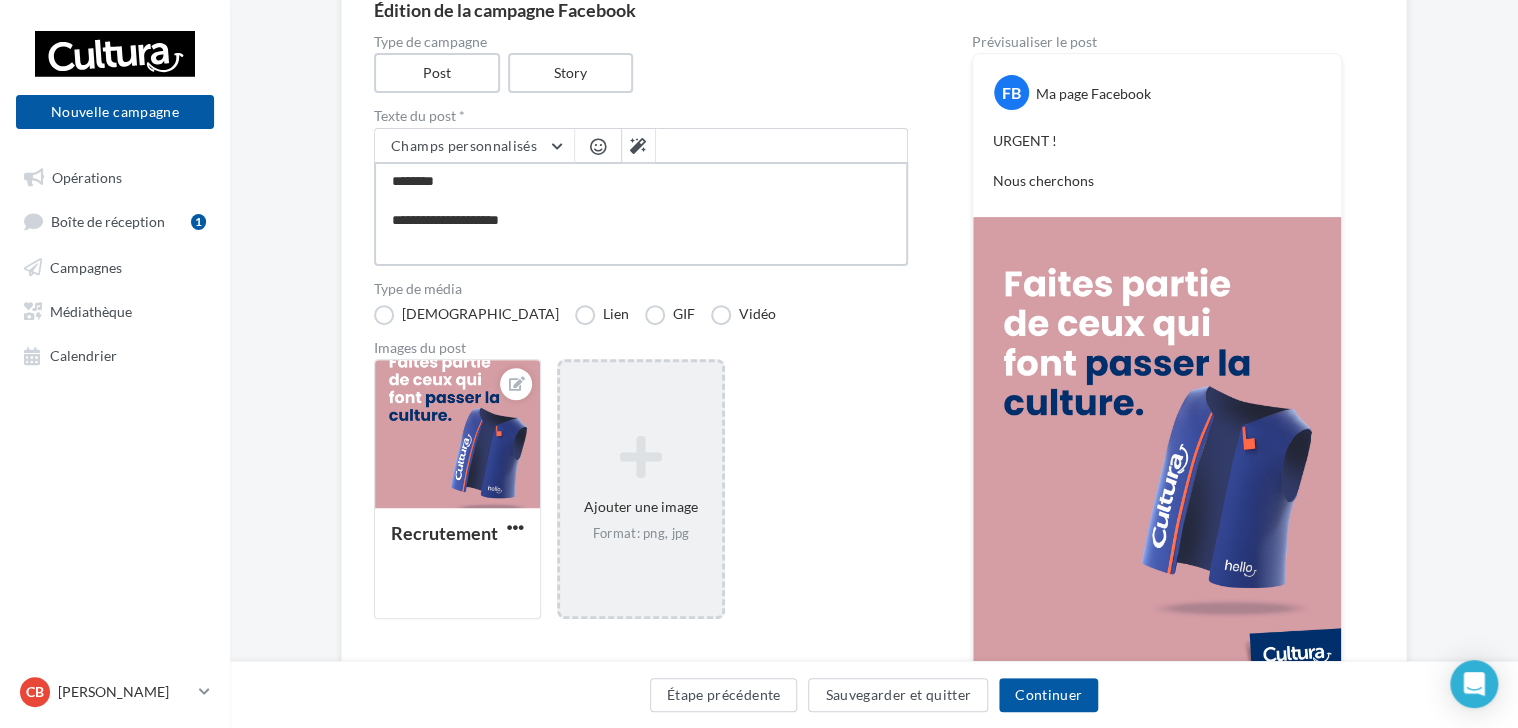 type on "**********" 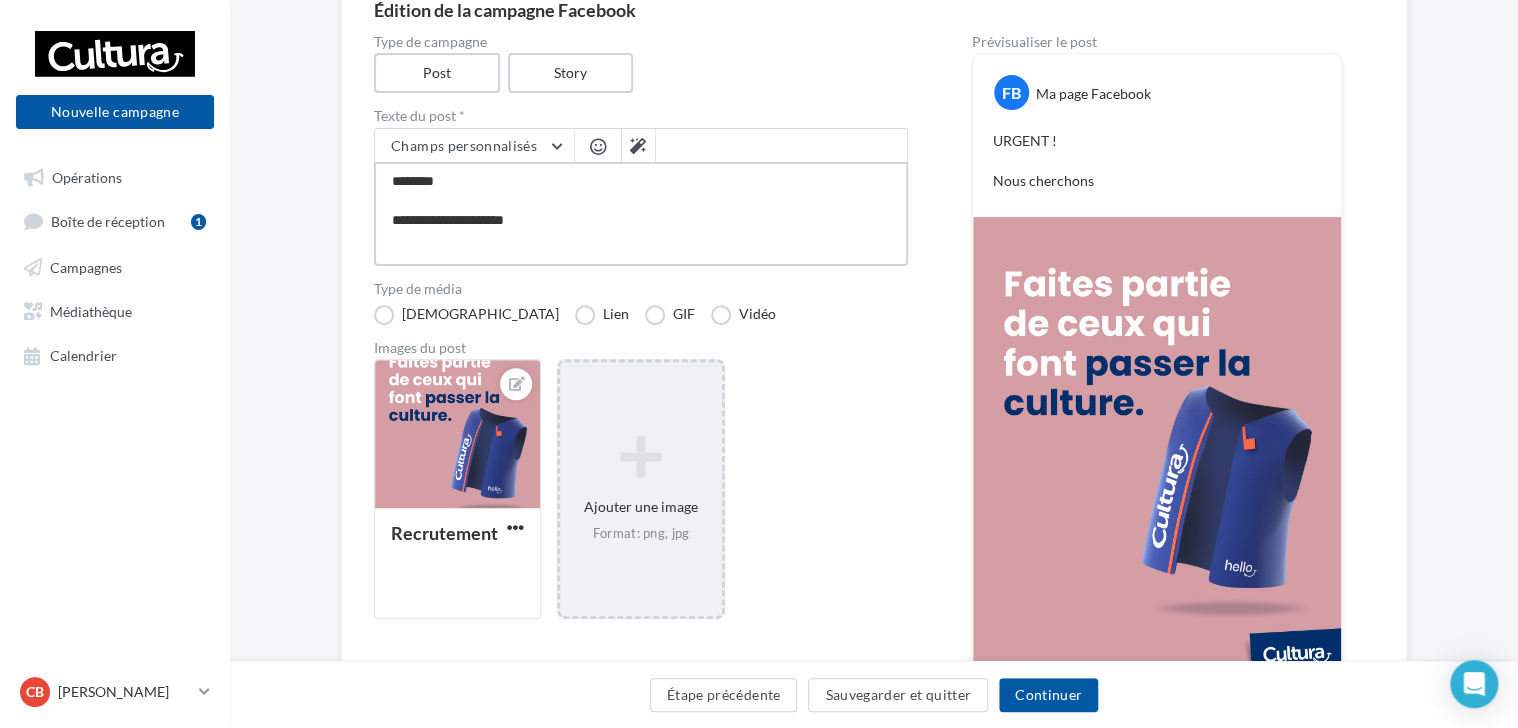 type on "**********" 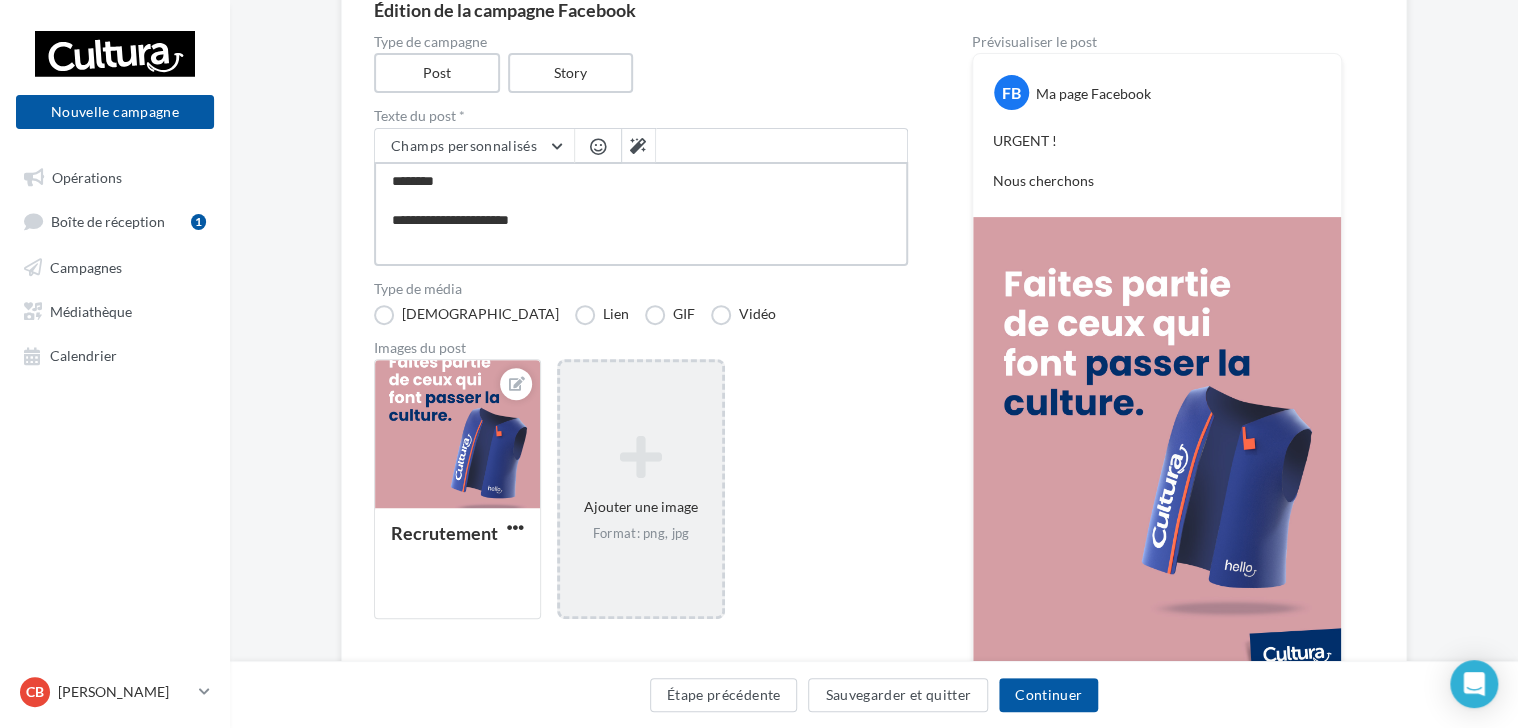 type on "**********" 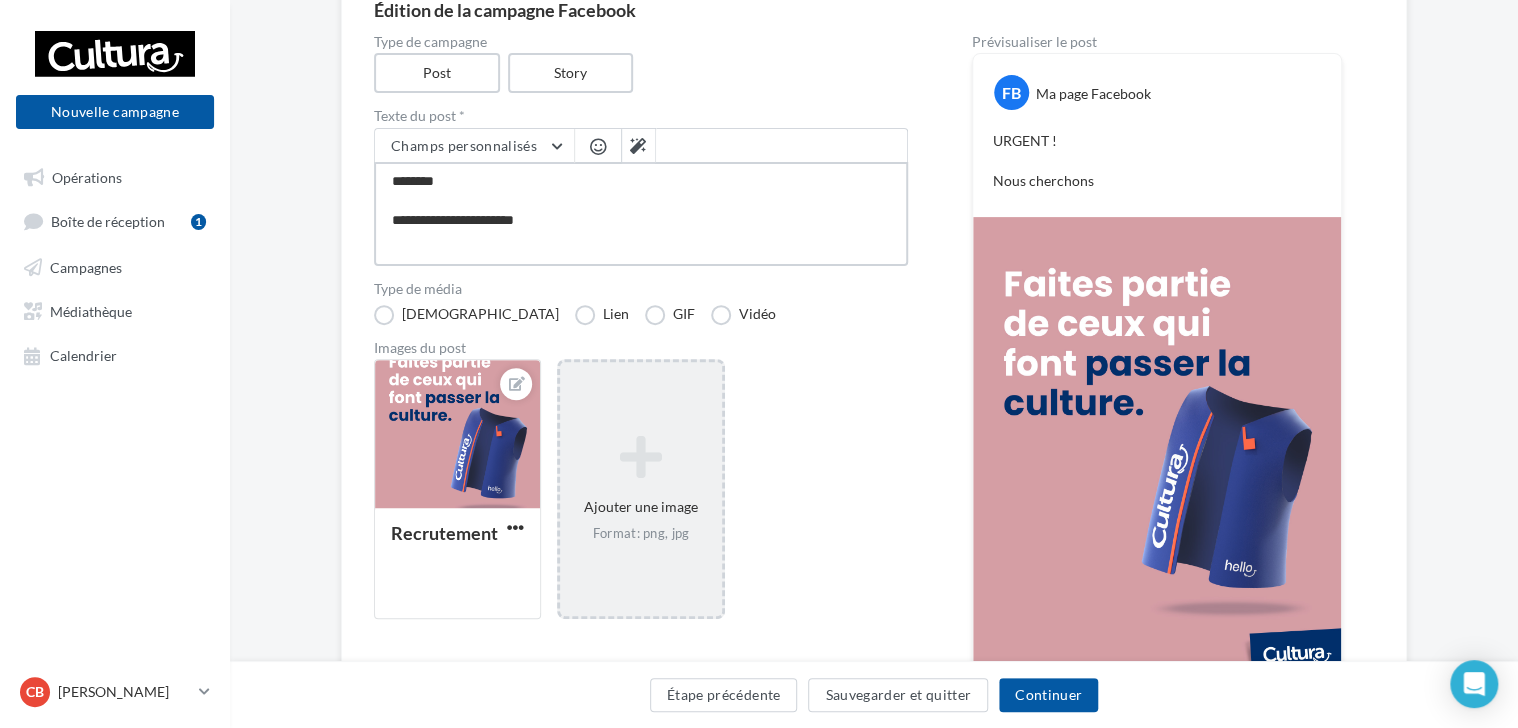 type on "**********" 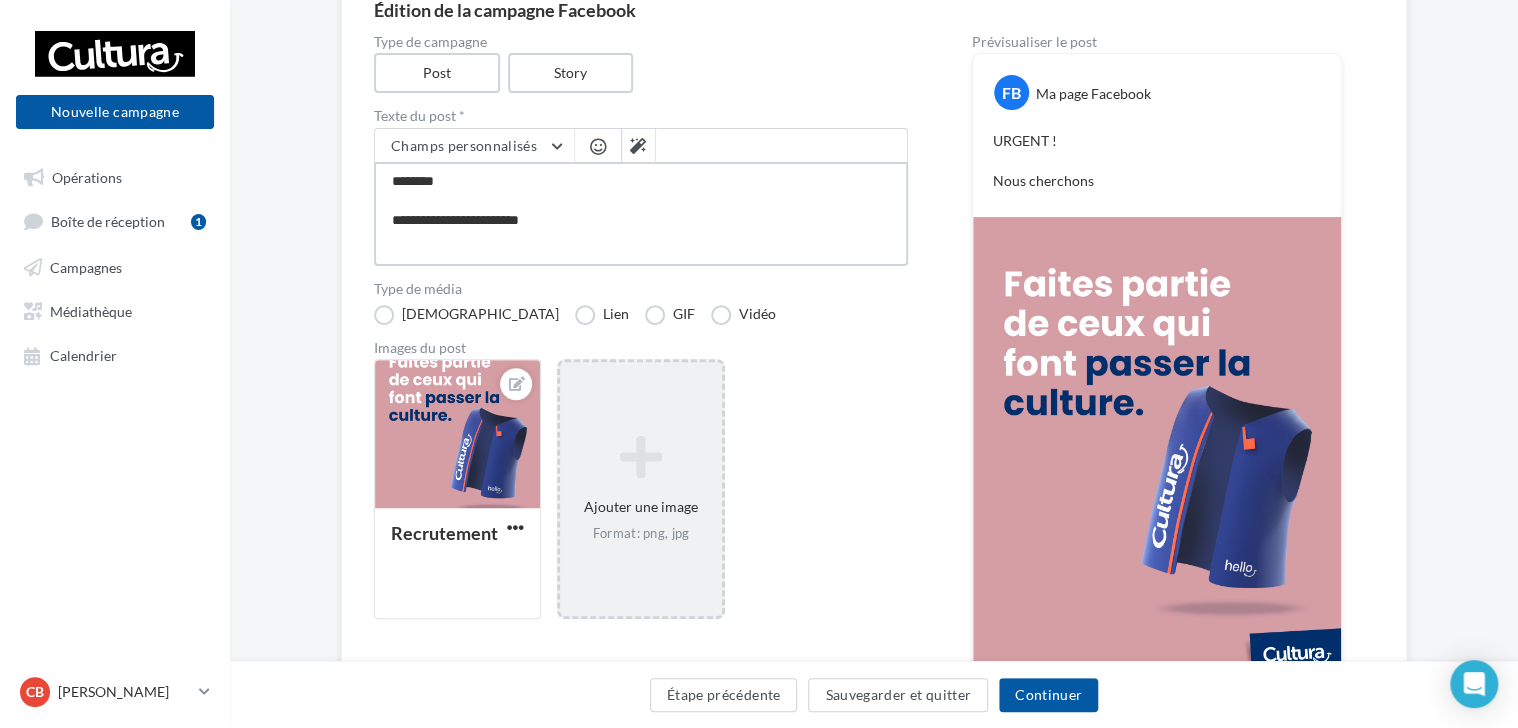 type on "**********" 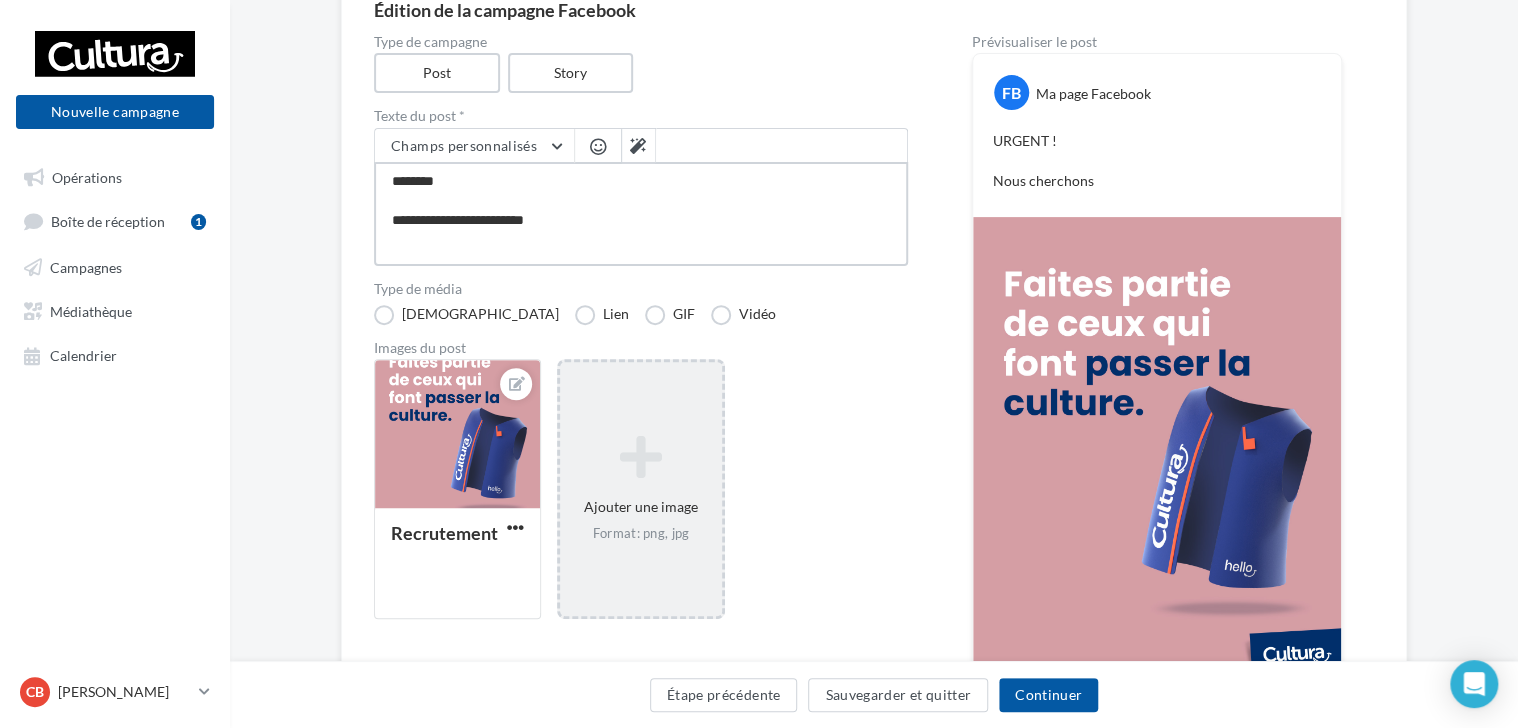 type on "**********" 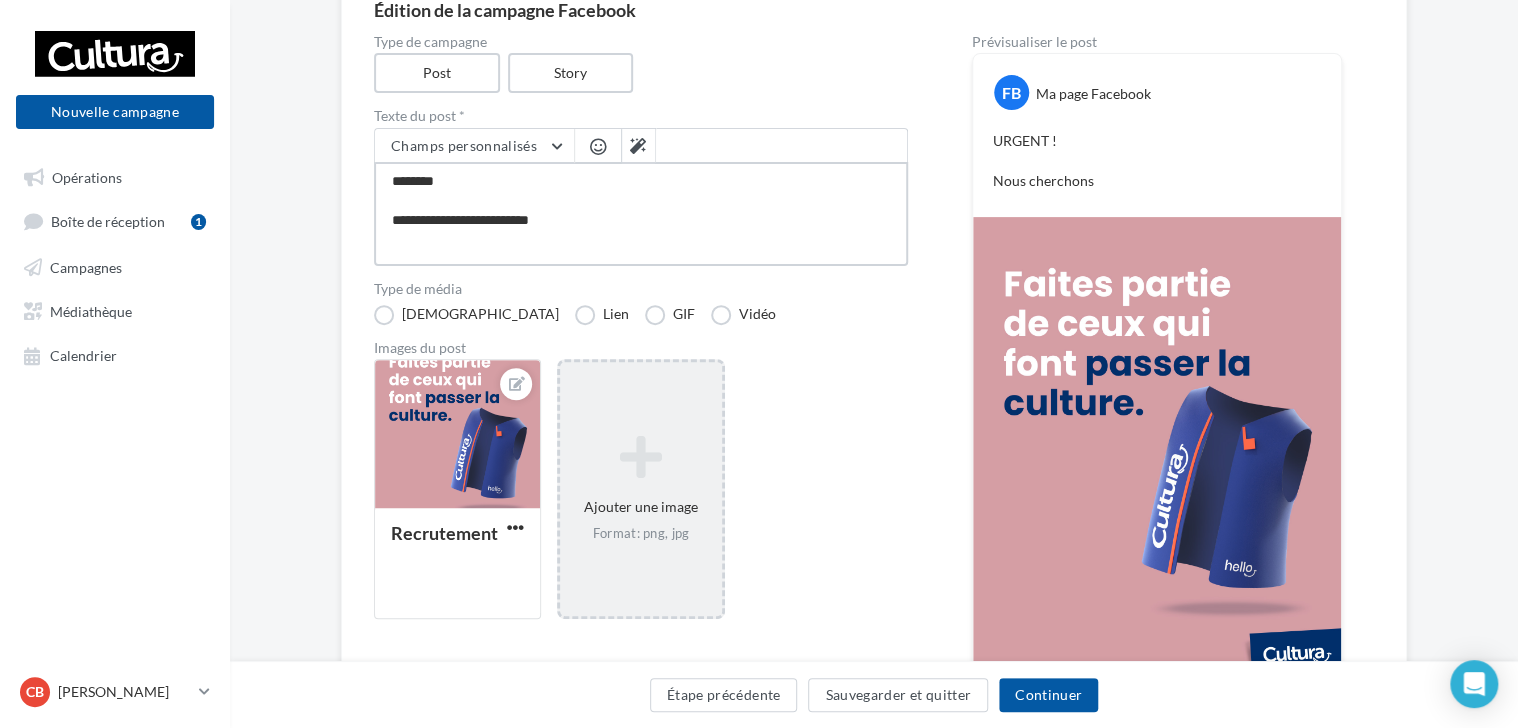 type on "**********" 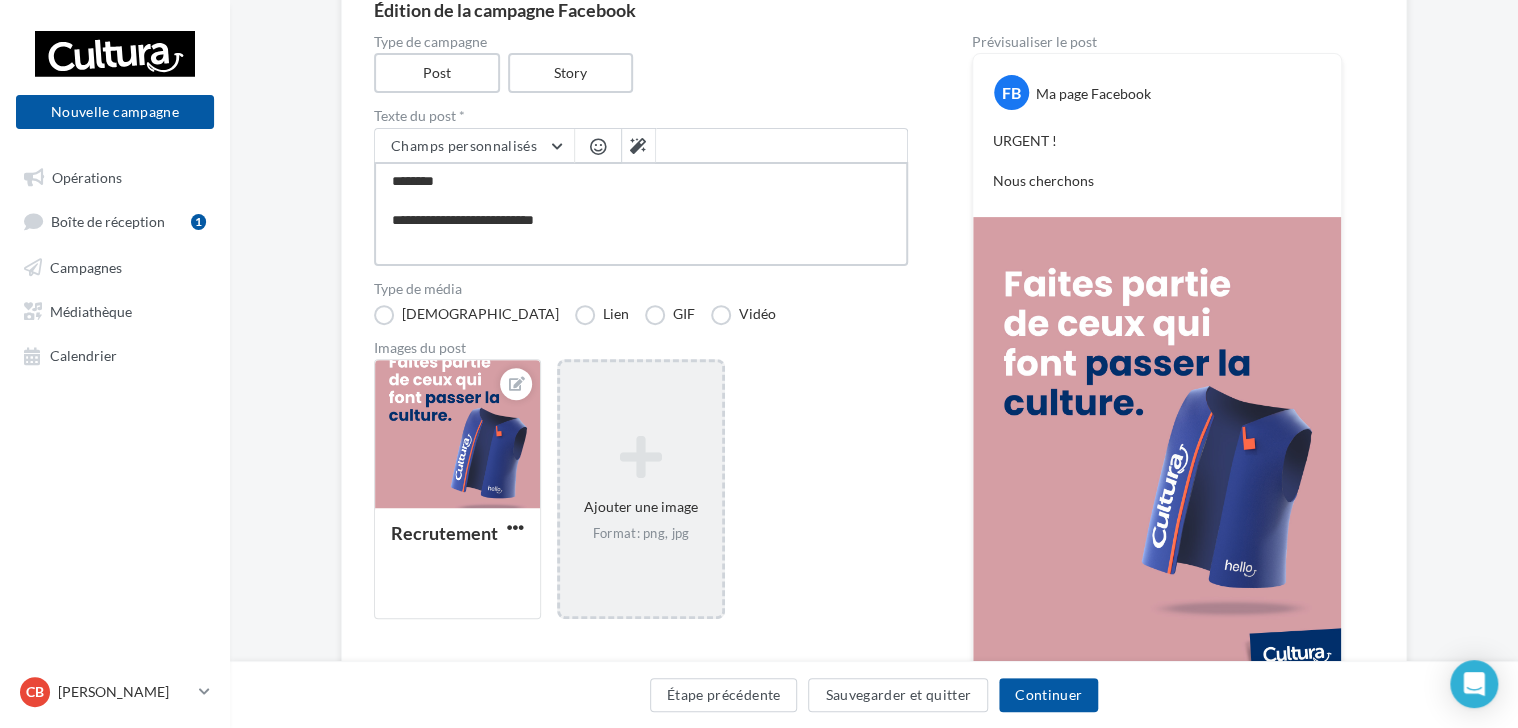type on "**********" 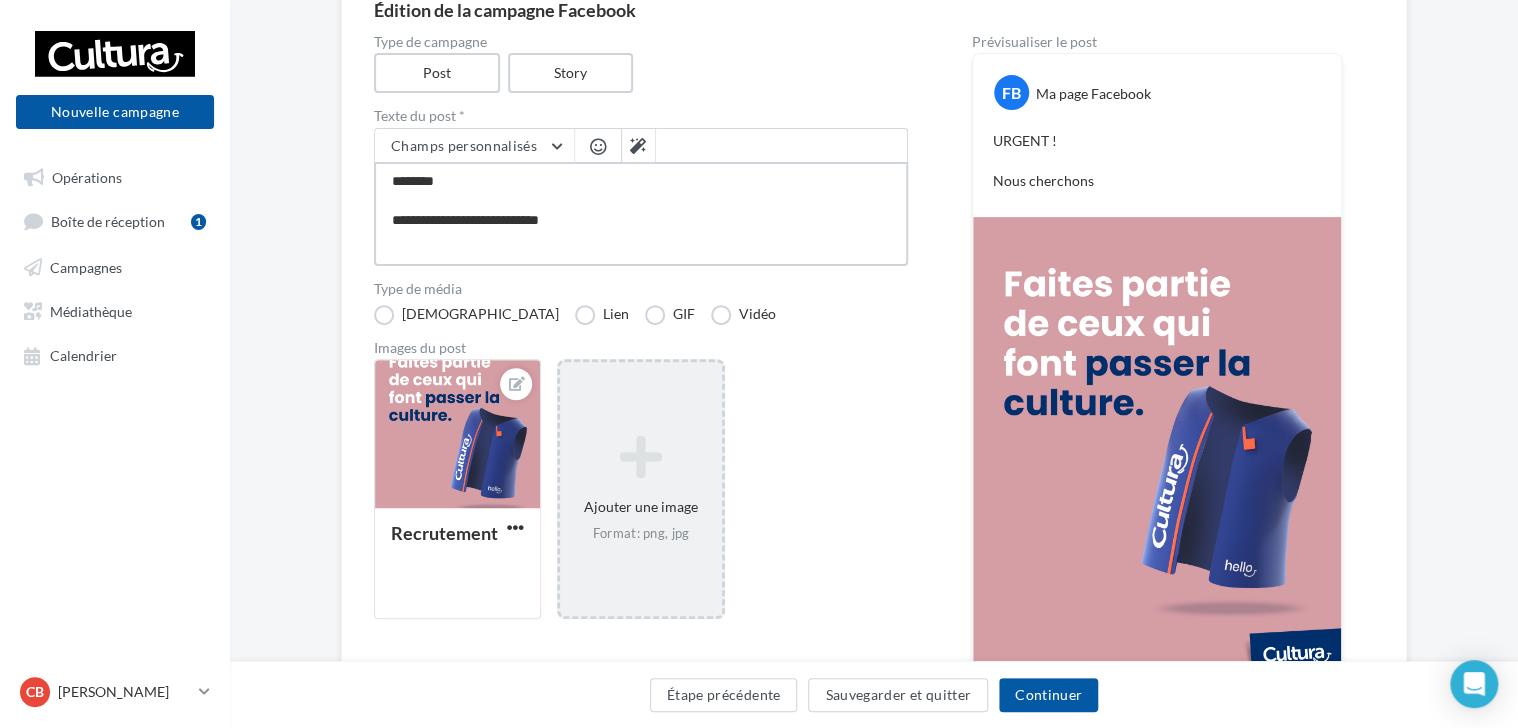 type on "**********" 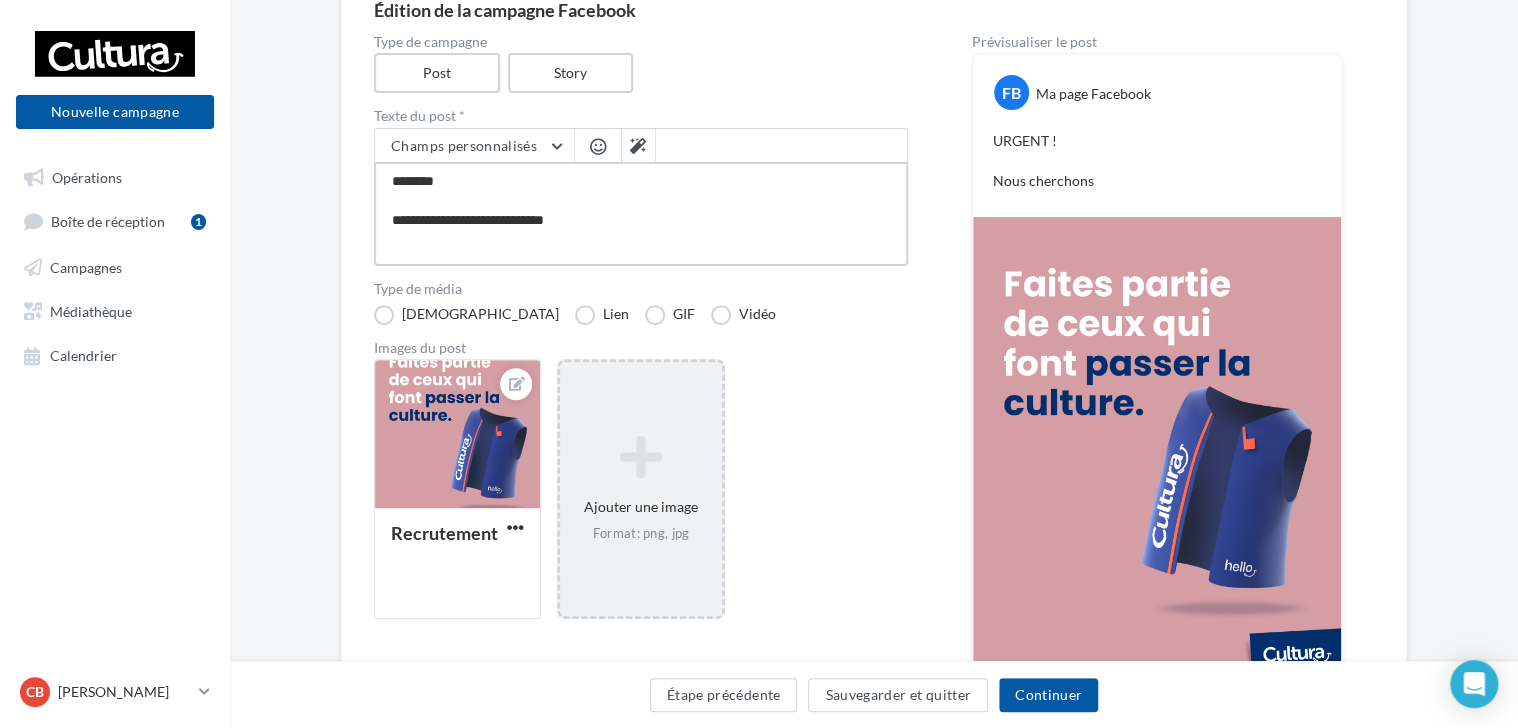 type on "**********" 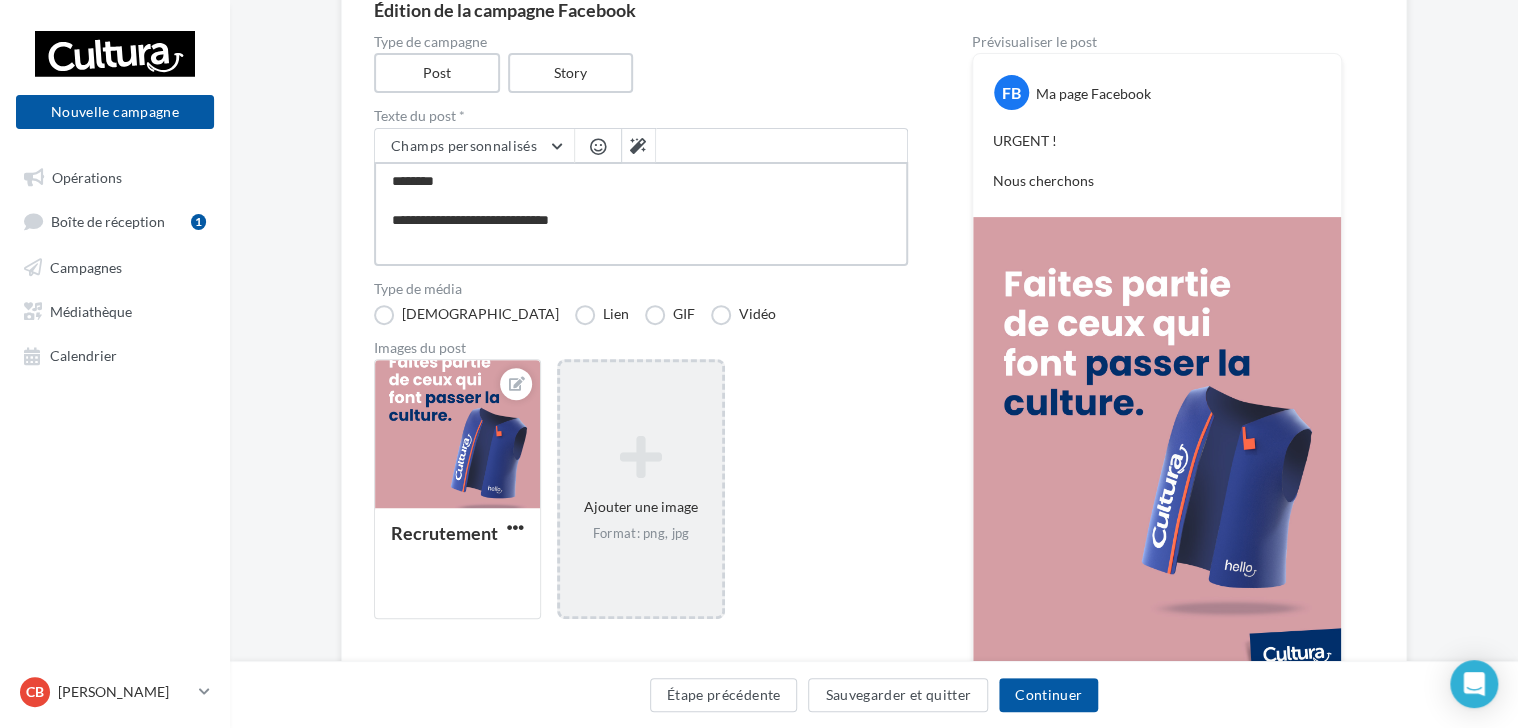 type on "**********" 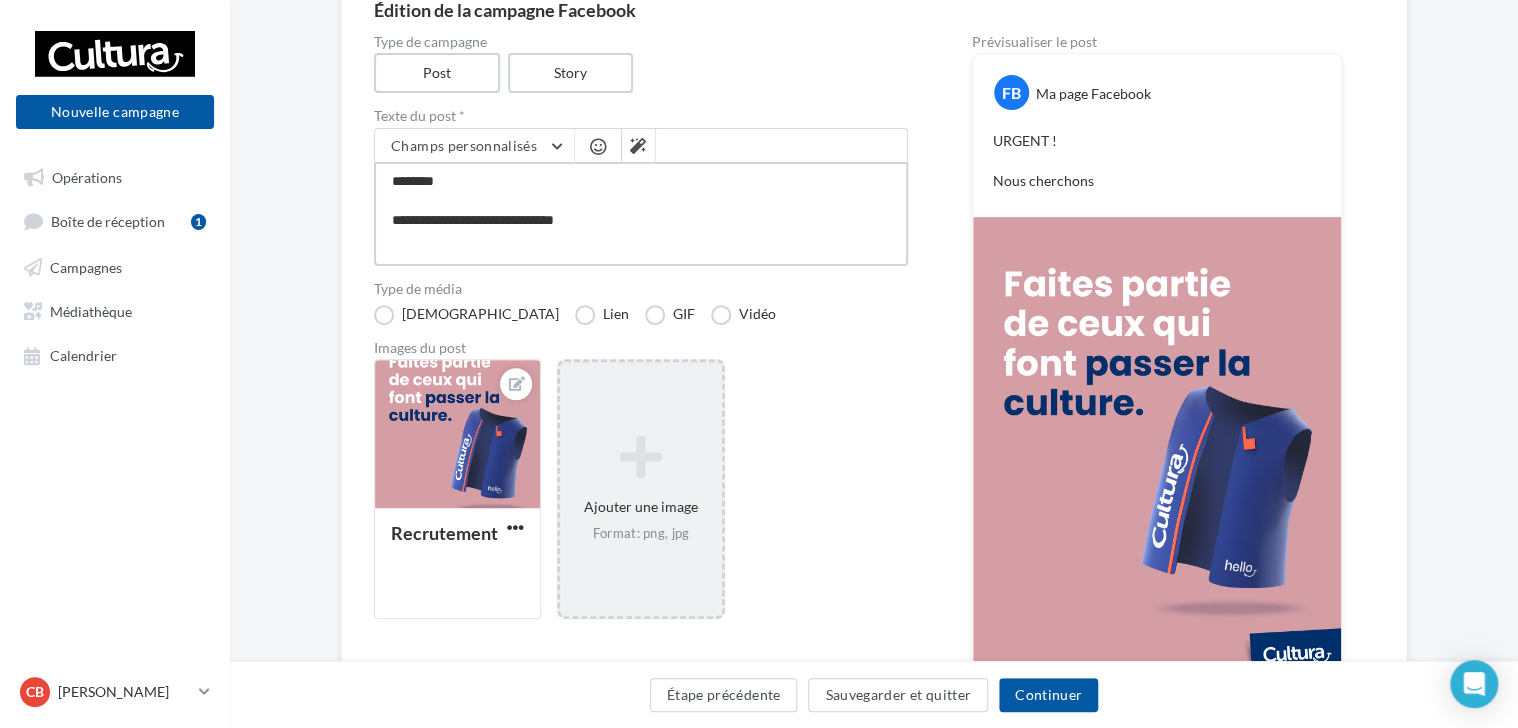 type on "**********" 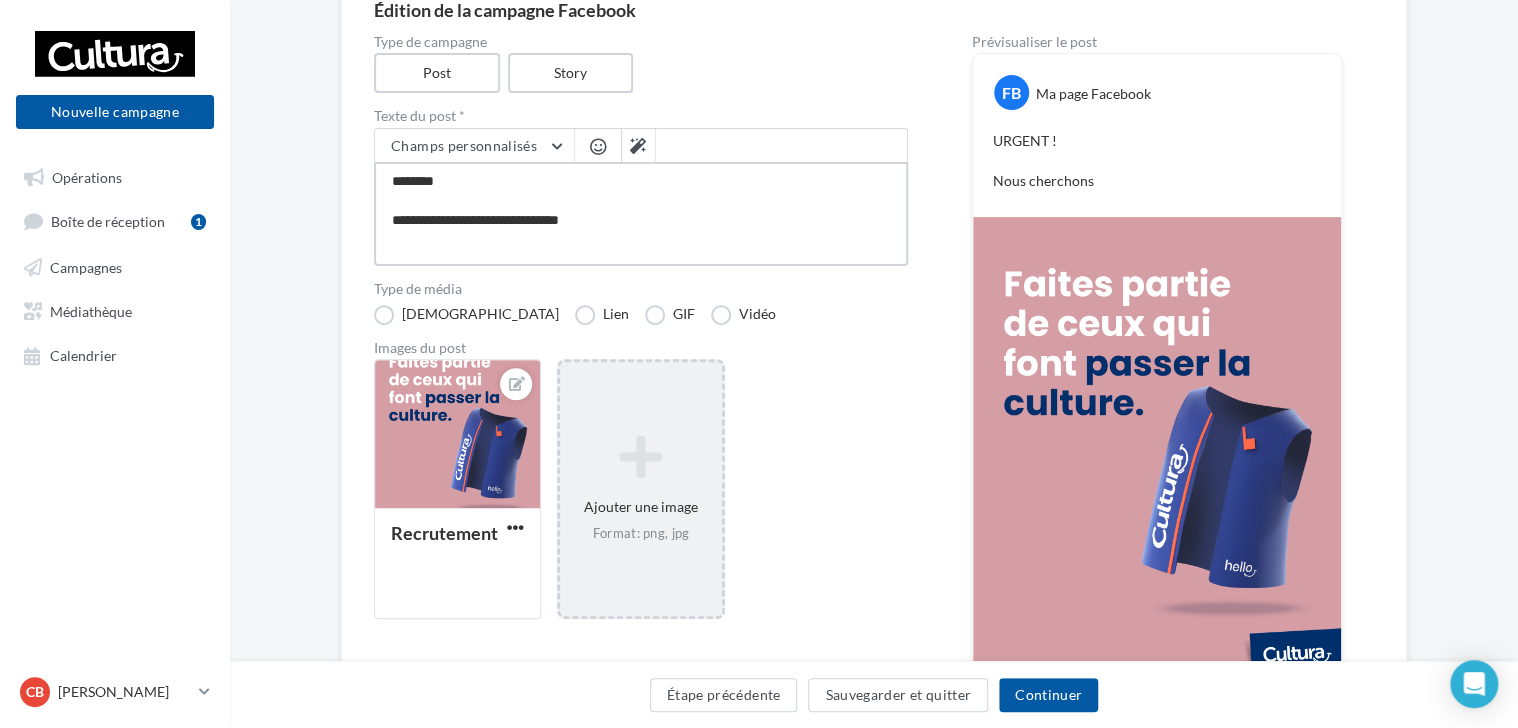 type on "**********" 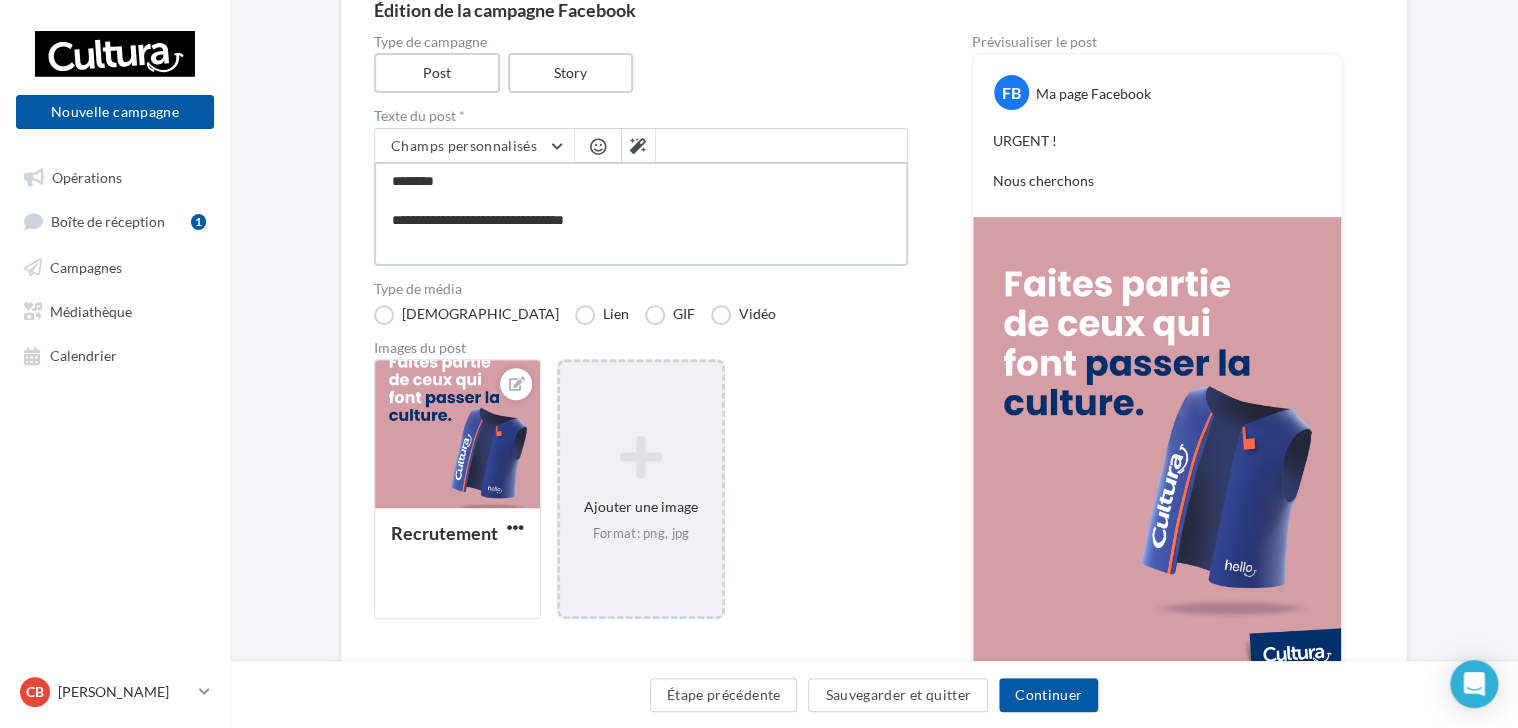 type on "**********" 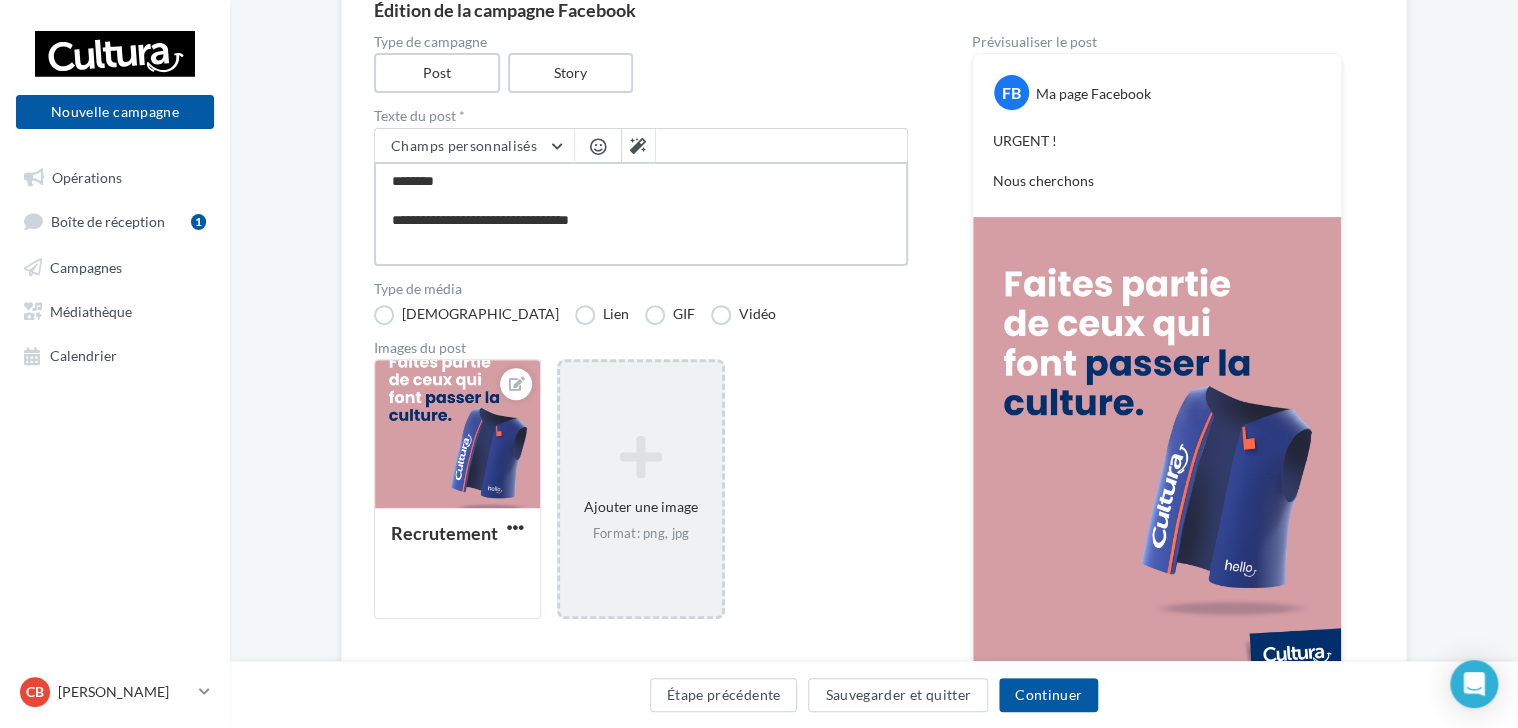 type on "**********" 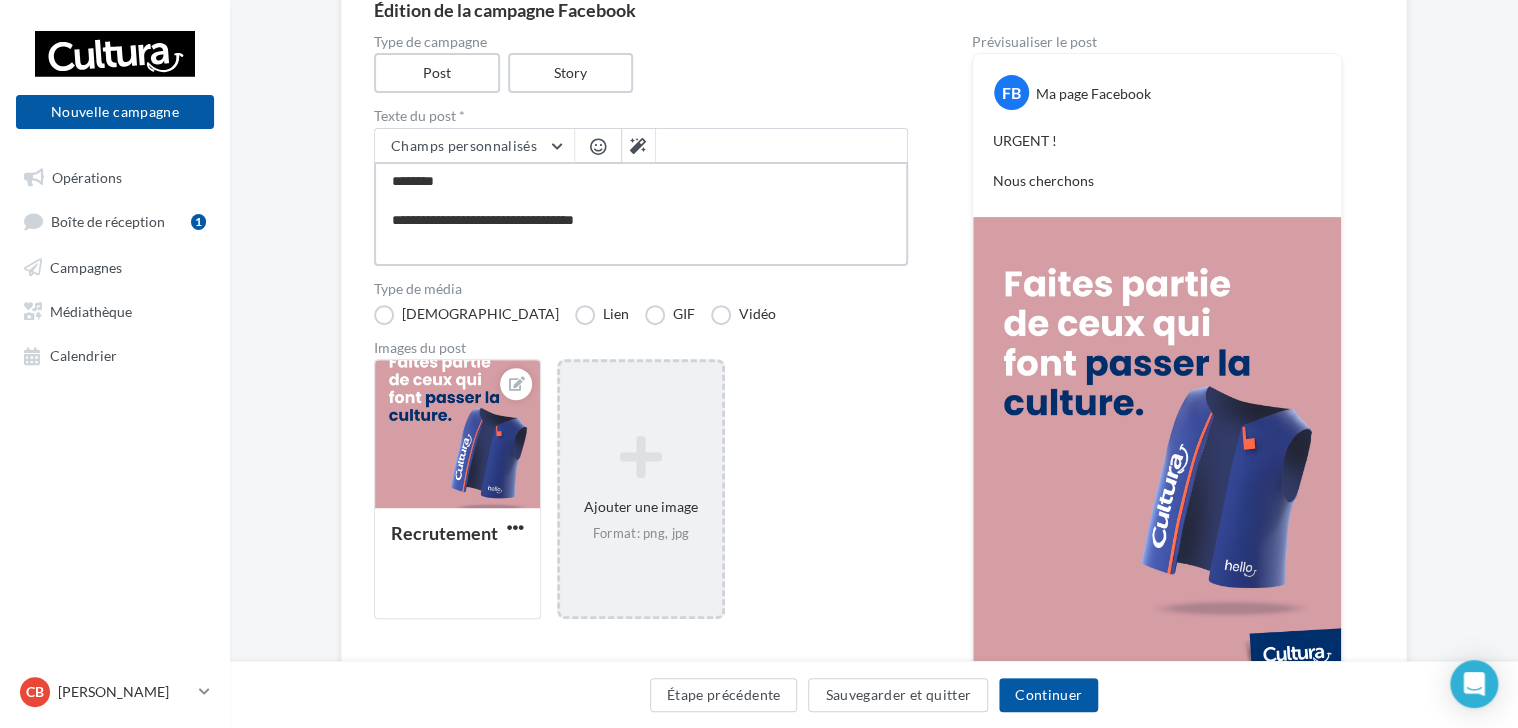 type on "**********" 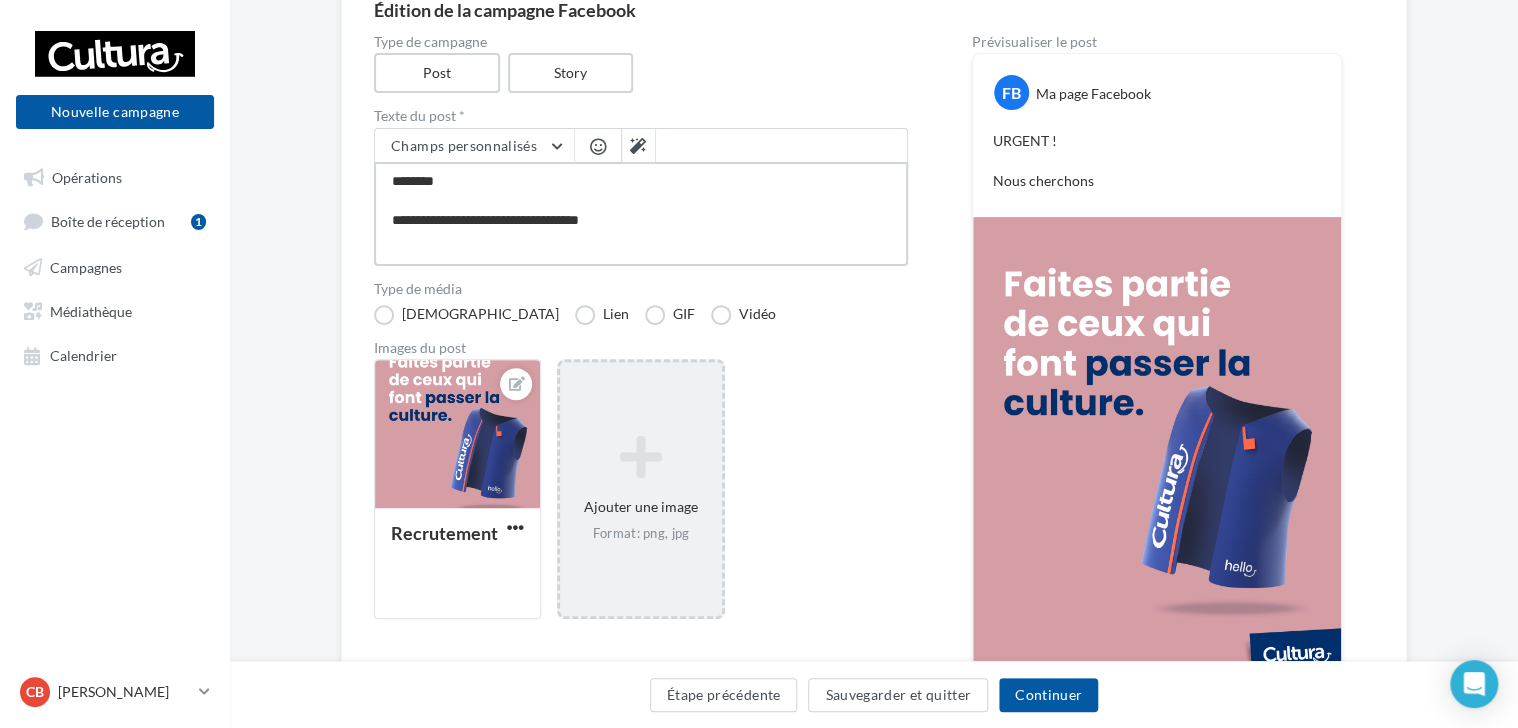 type on "**********" 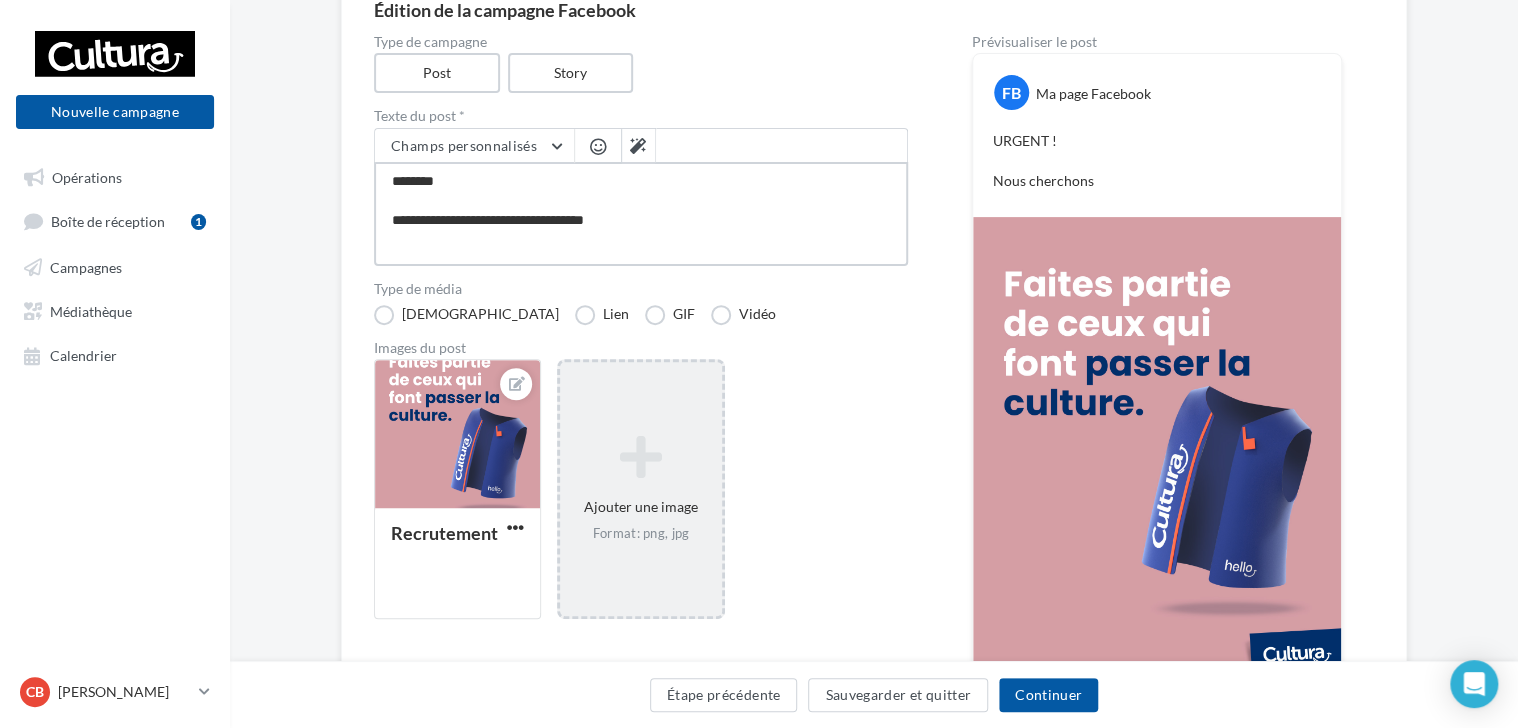 type on "**********" 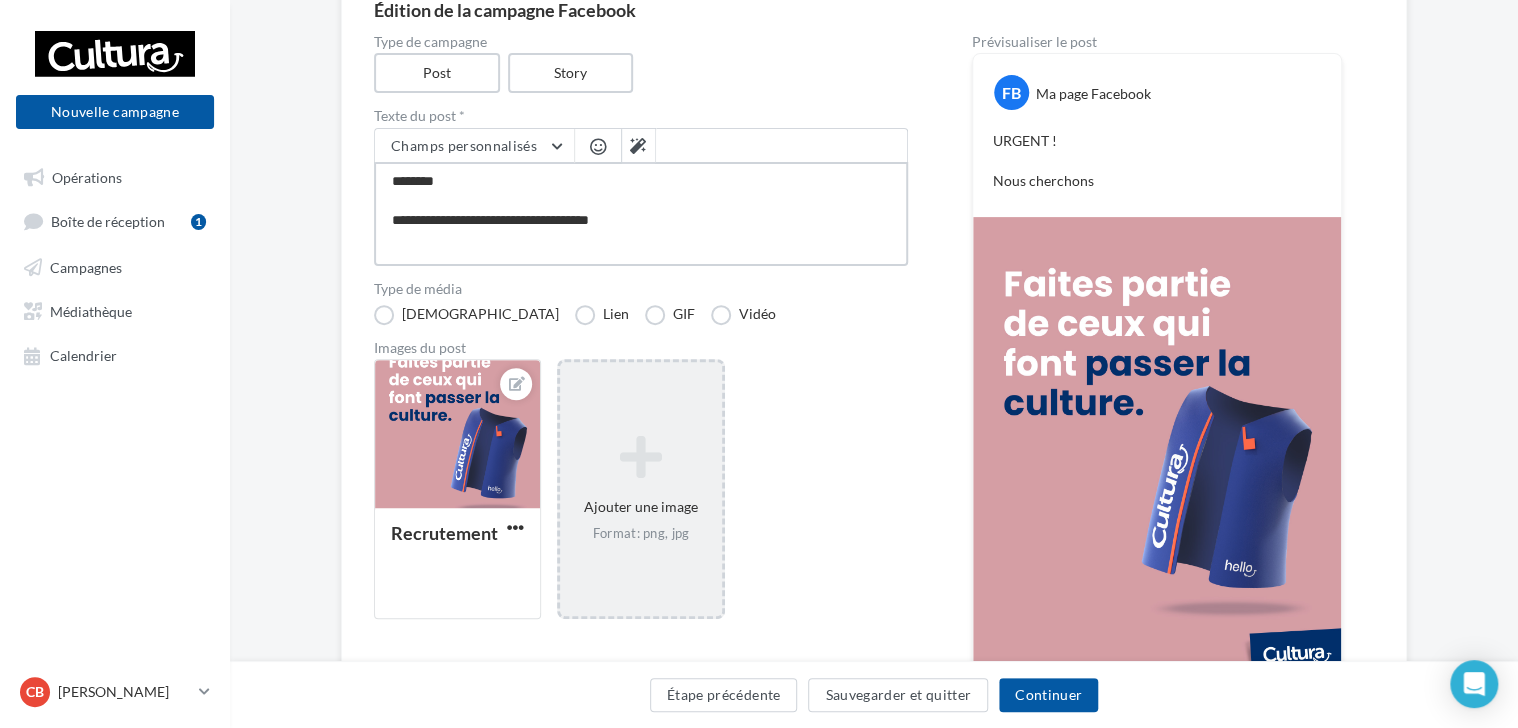 type on "**********" 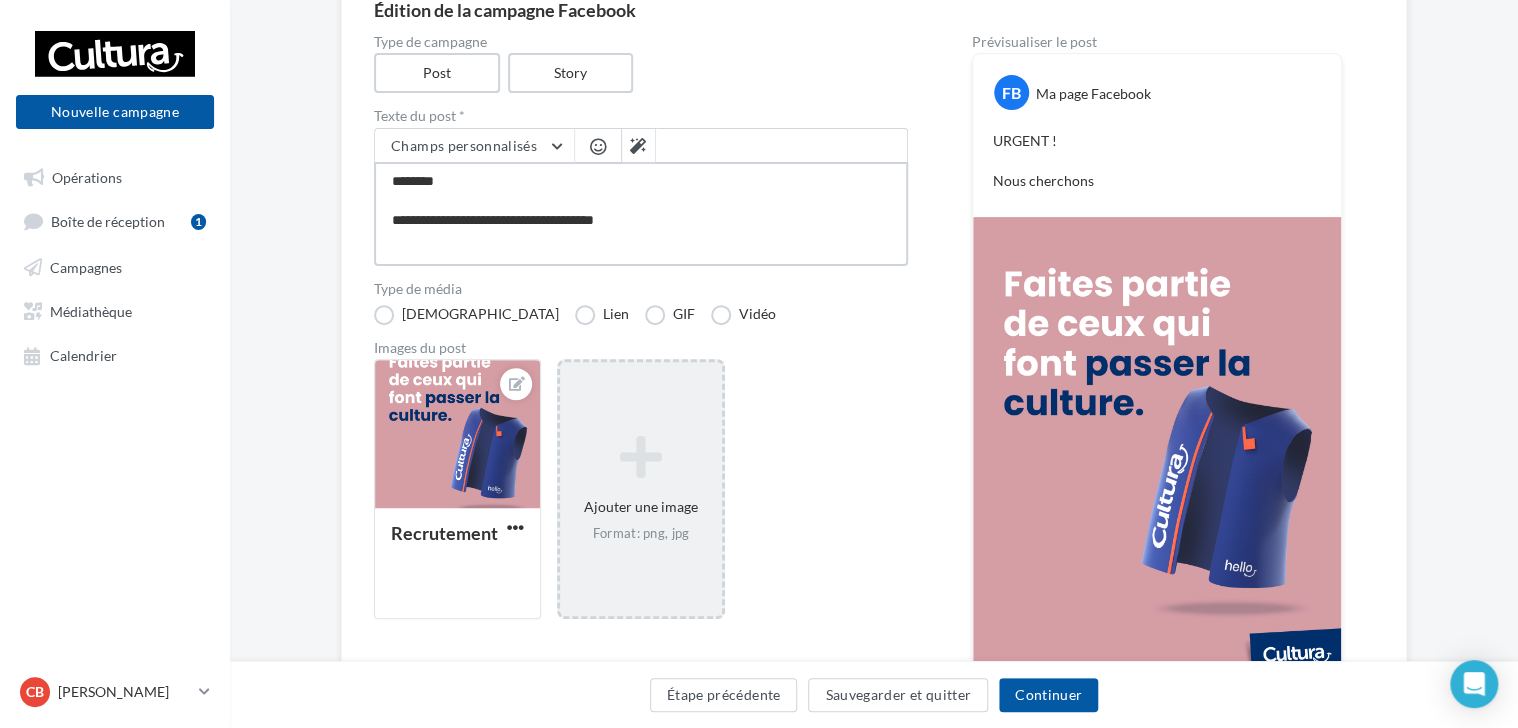 type on "**********" 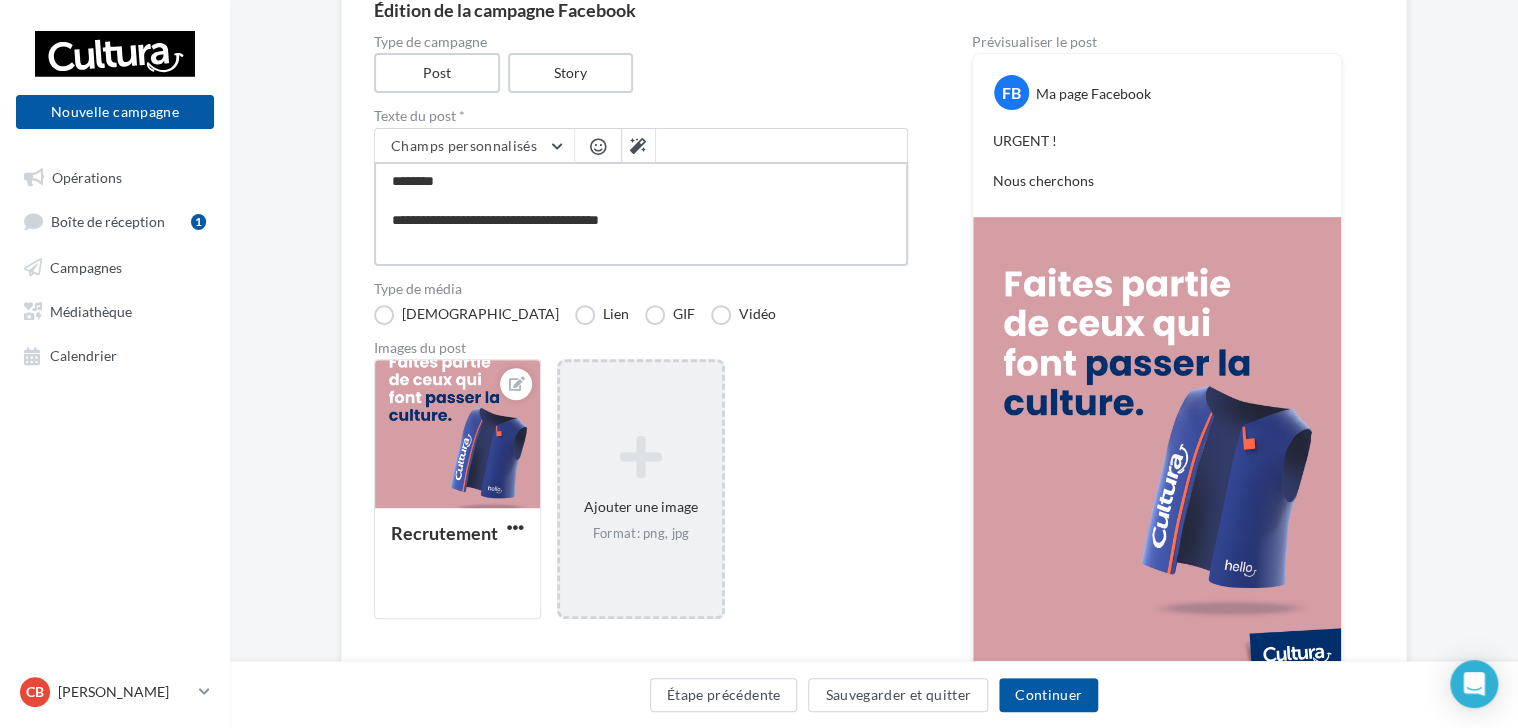 type on "**********" 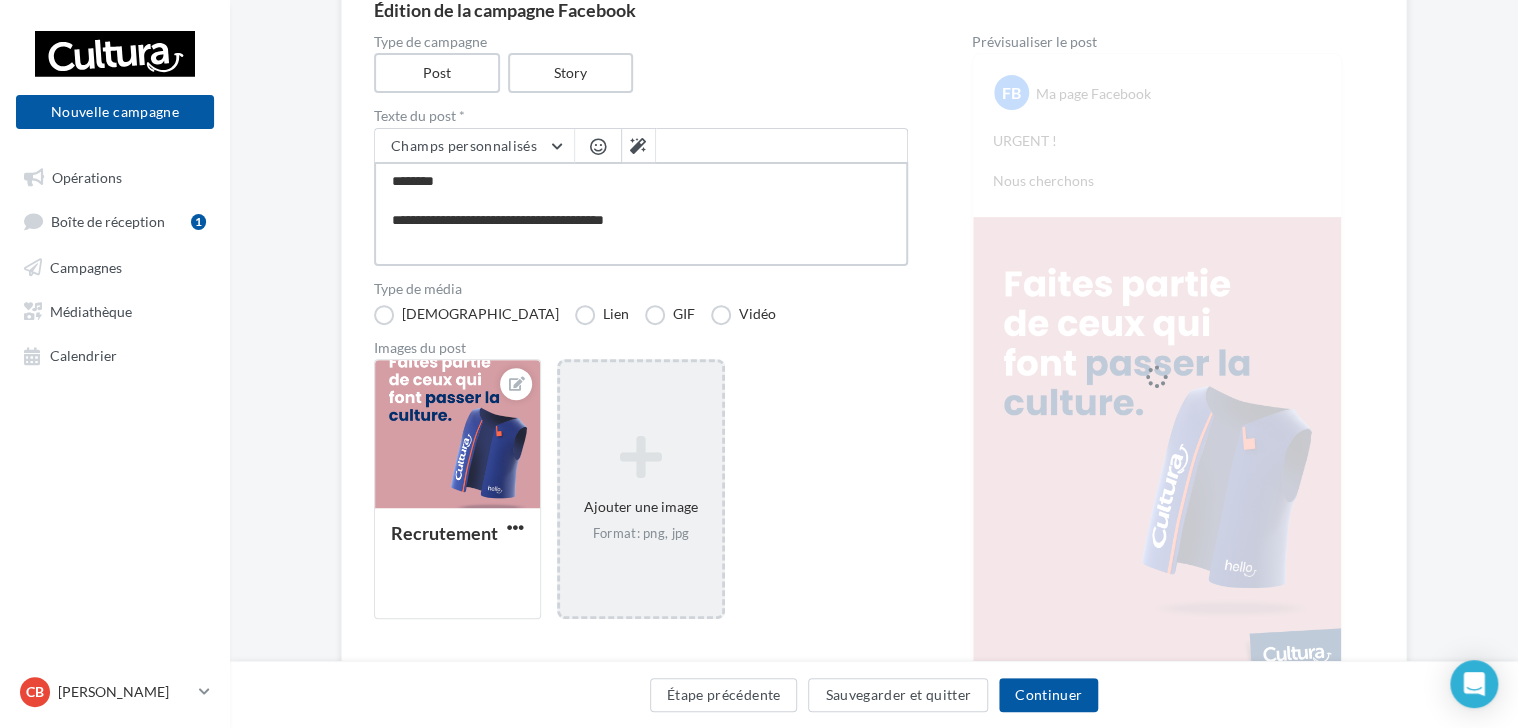 type on "**********" 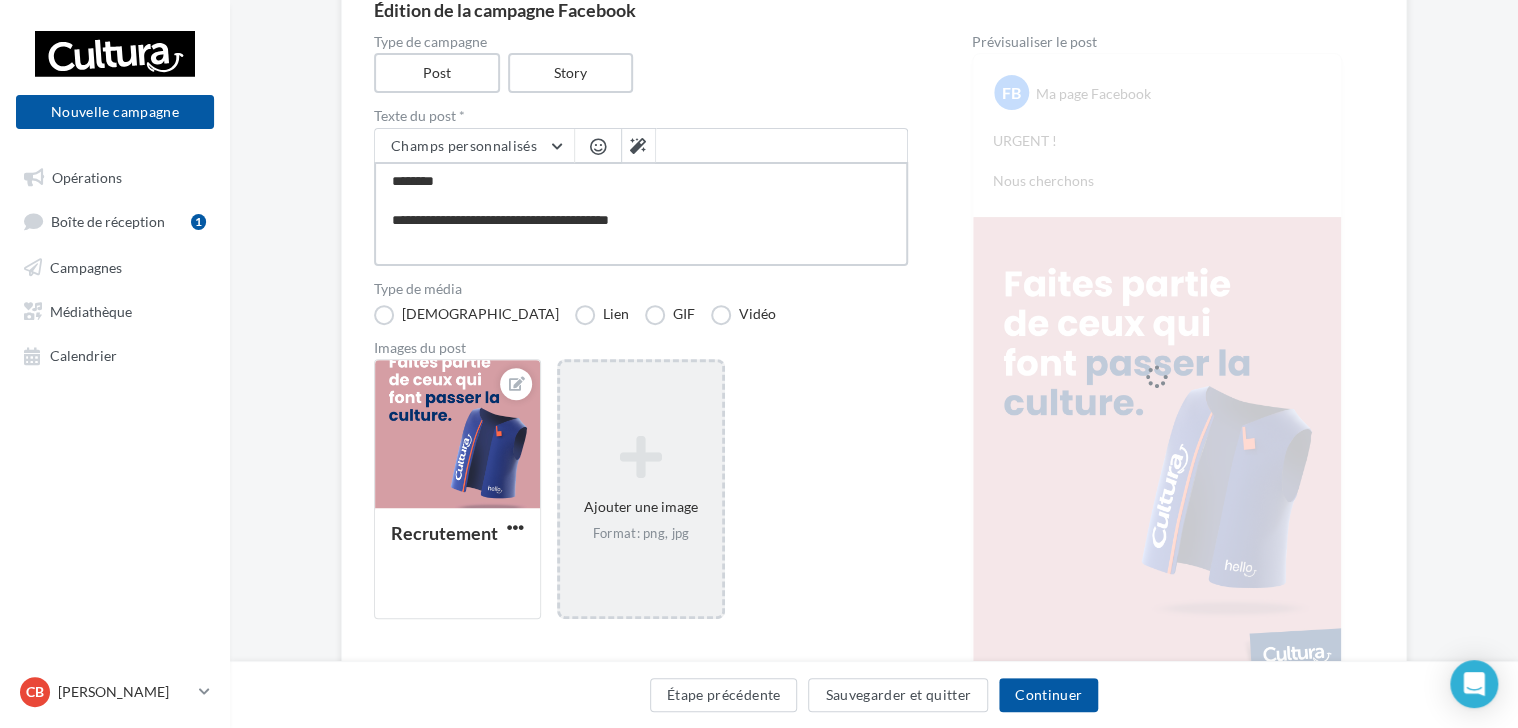 type on "**********" 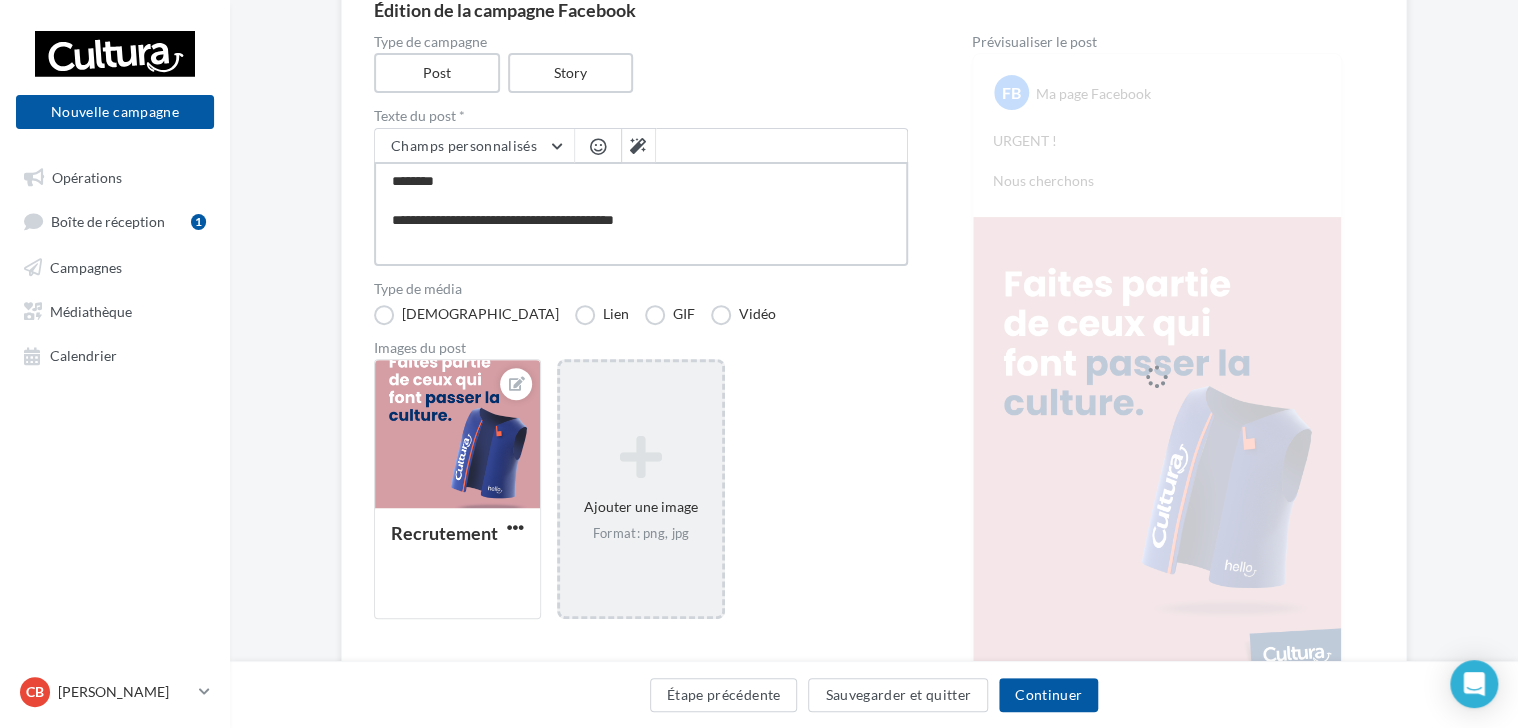 type on "**********" 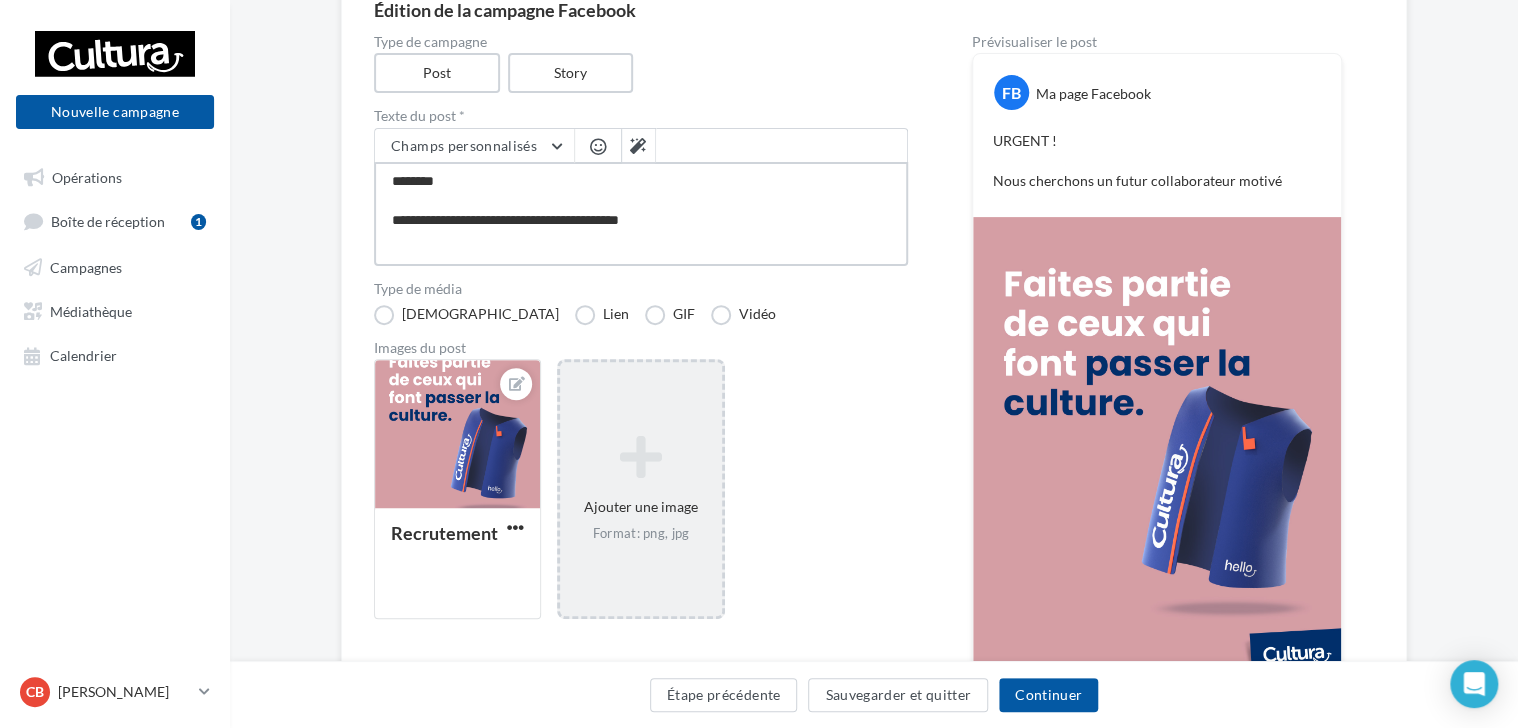 type on "**********" 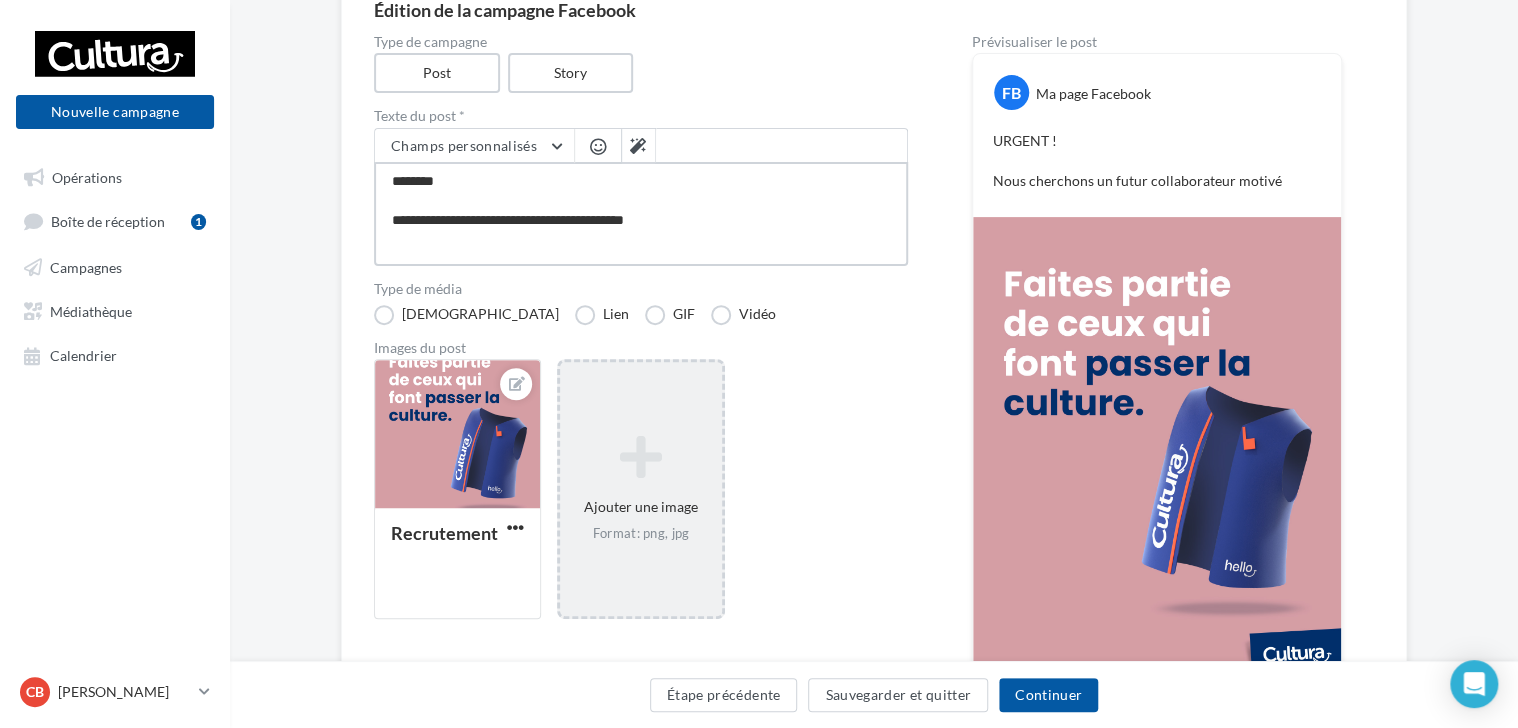 type on "**********" 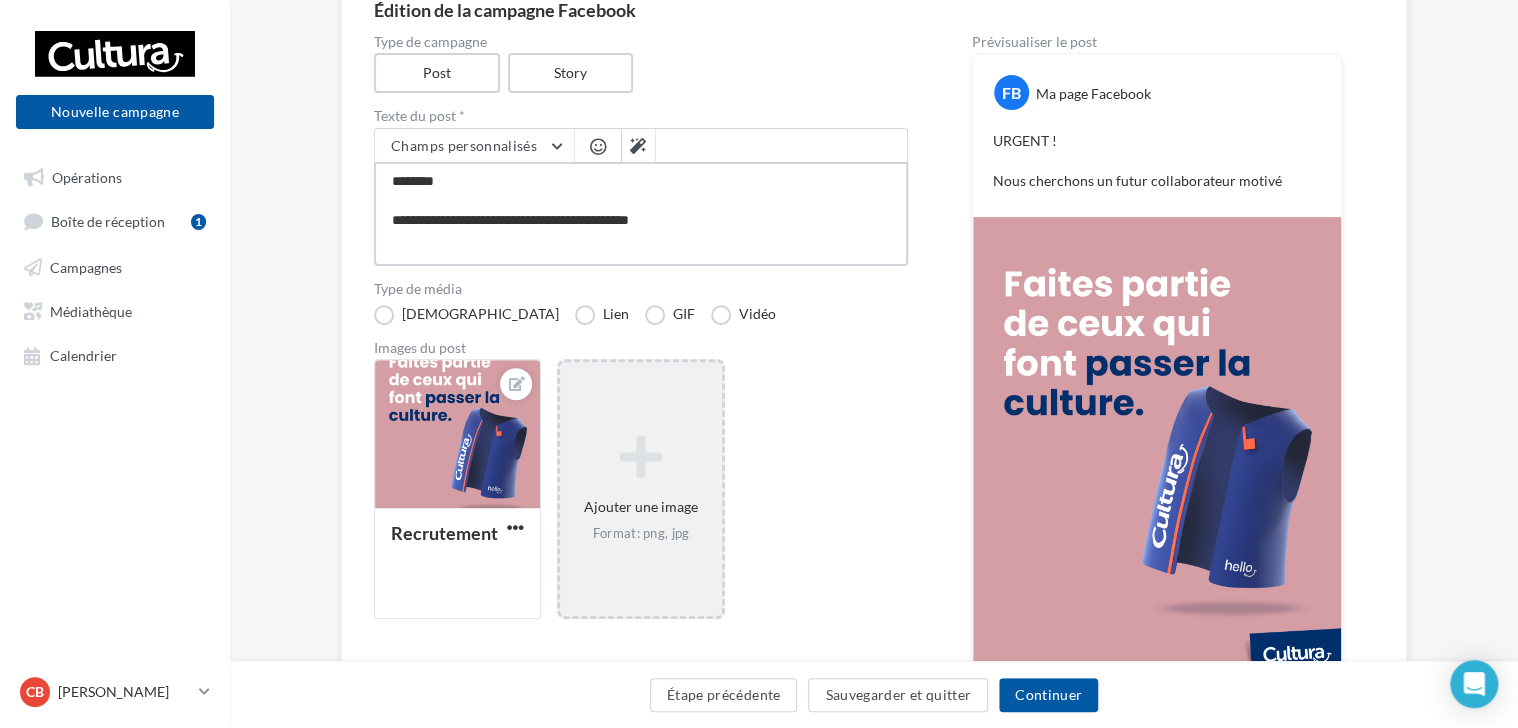 type on "**********" 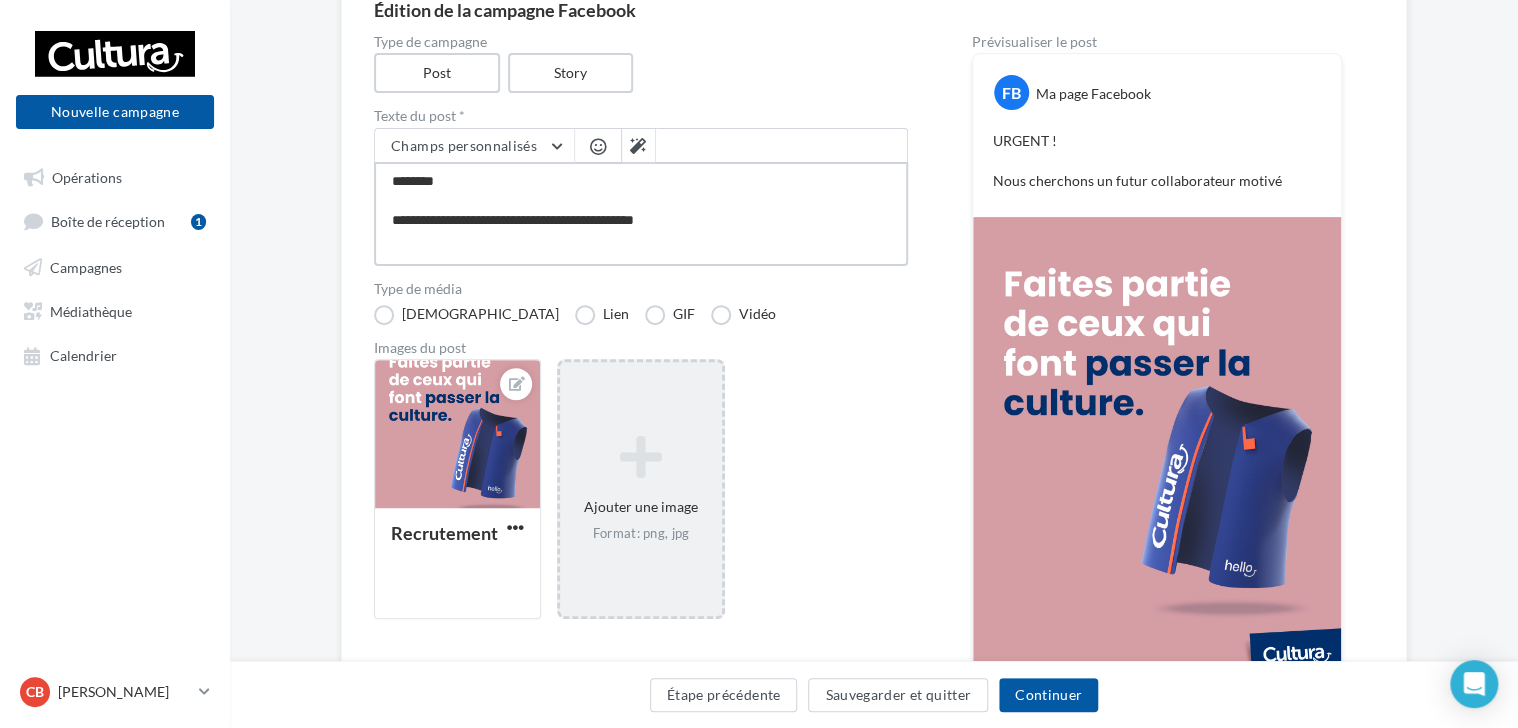 type on "**********" 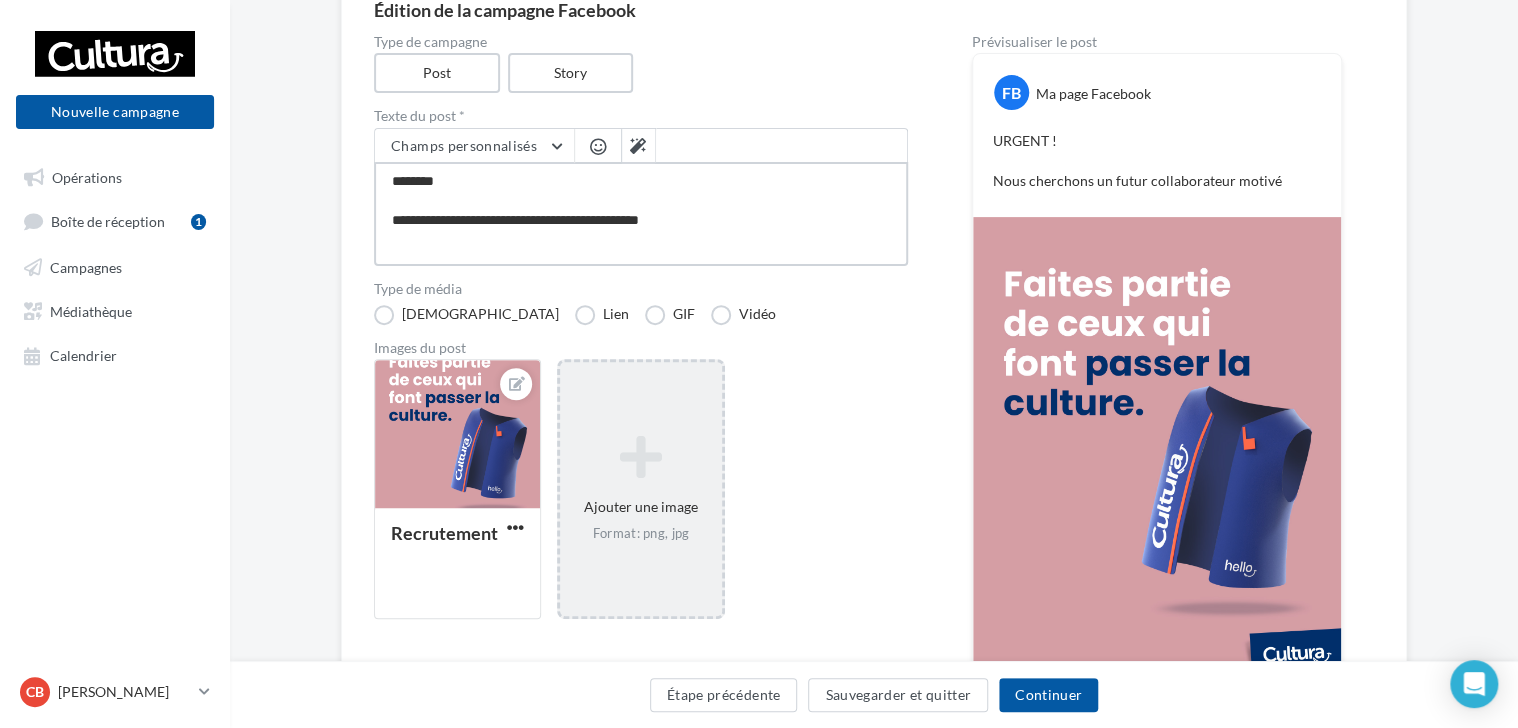 type on "**********" 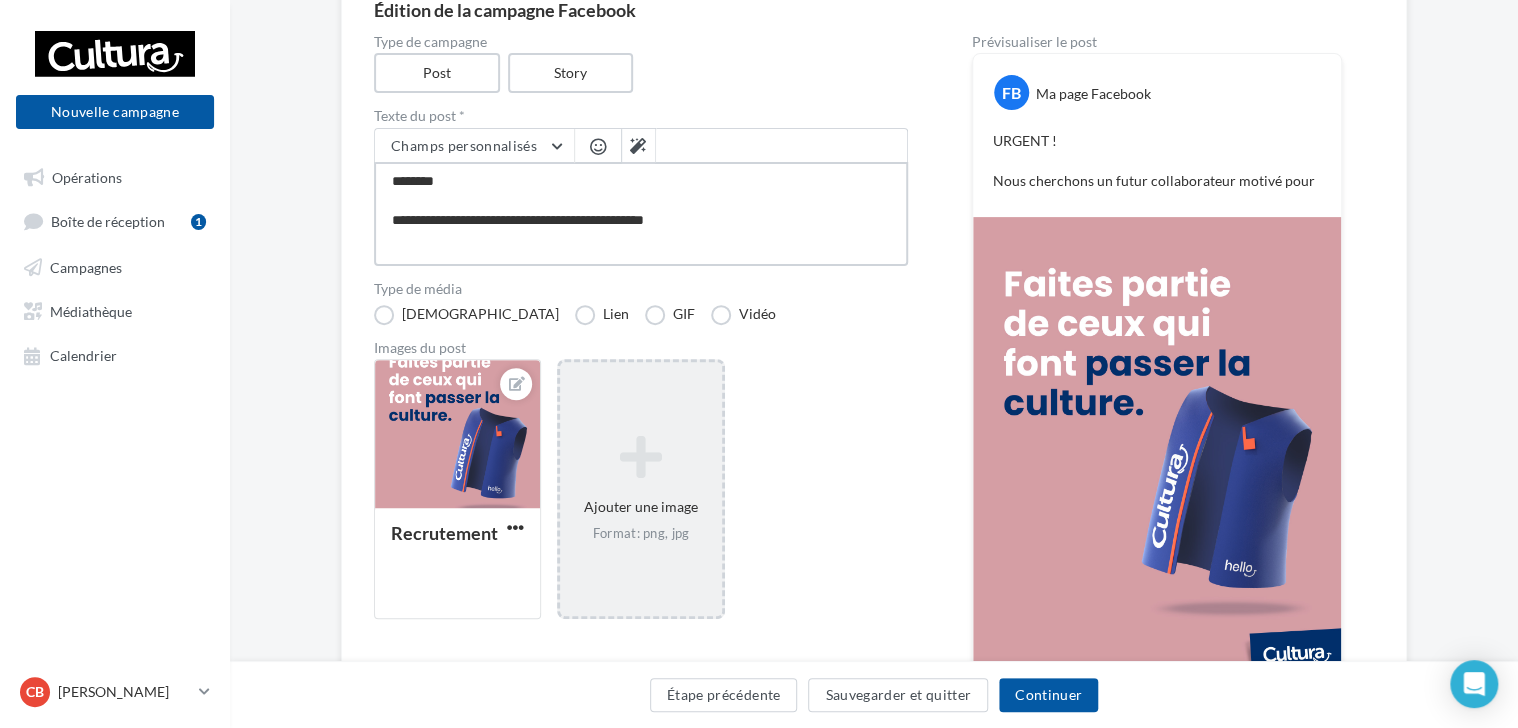 type on "**********" 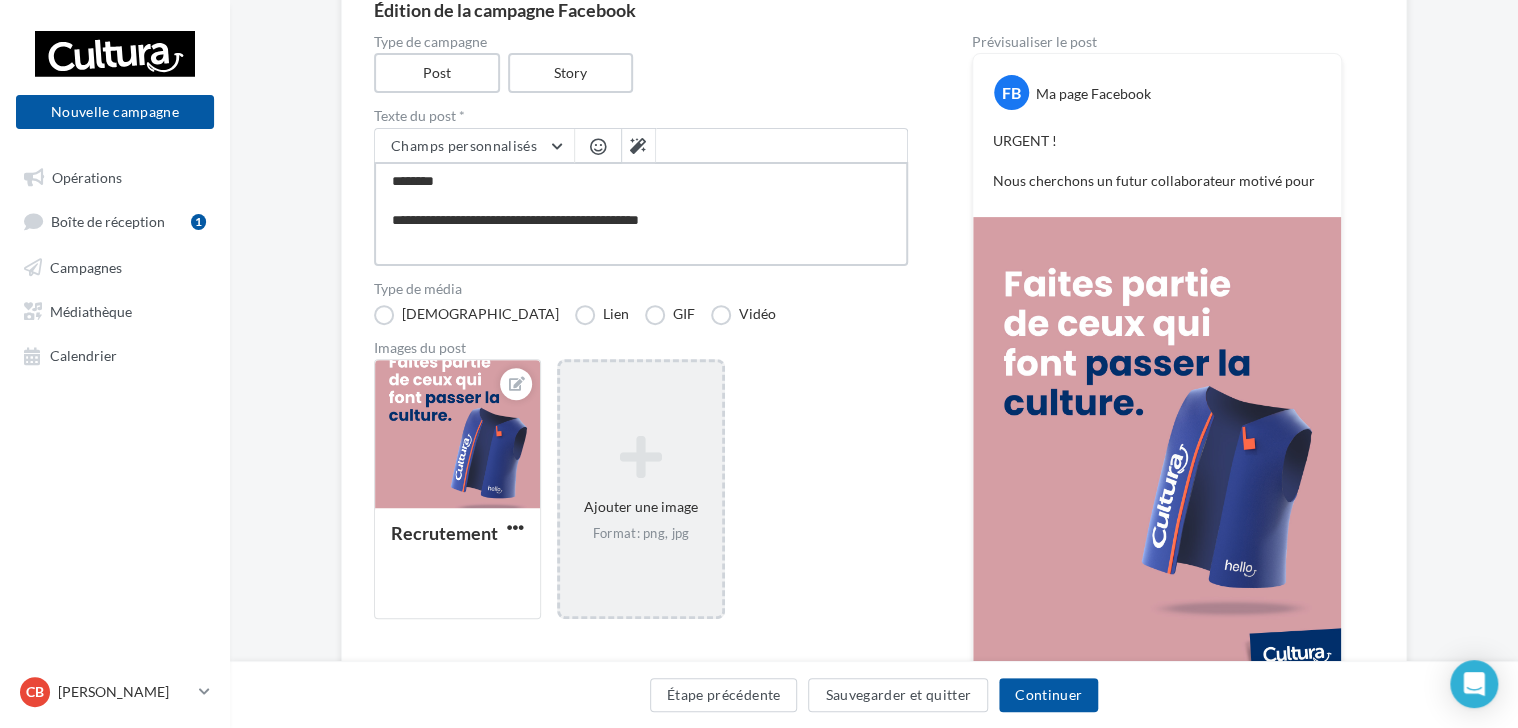 type on "**********" 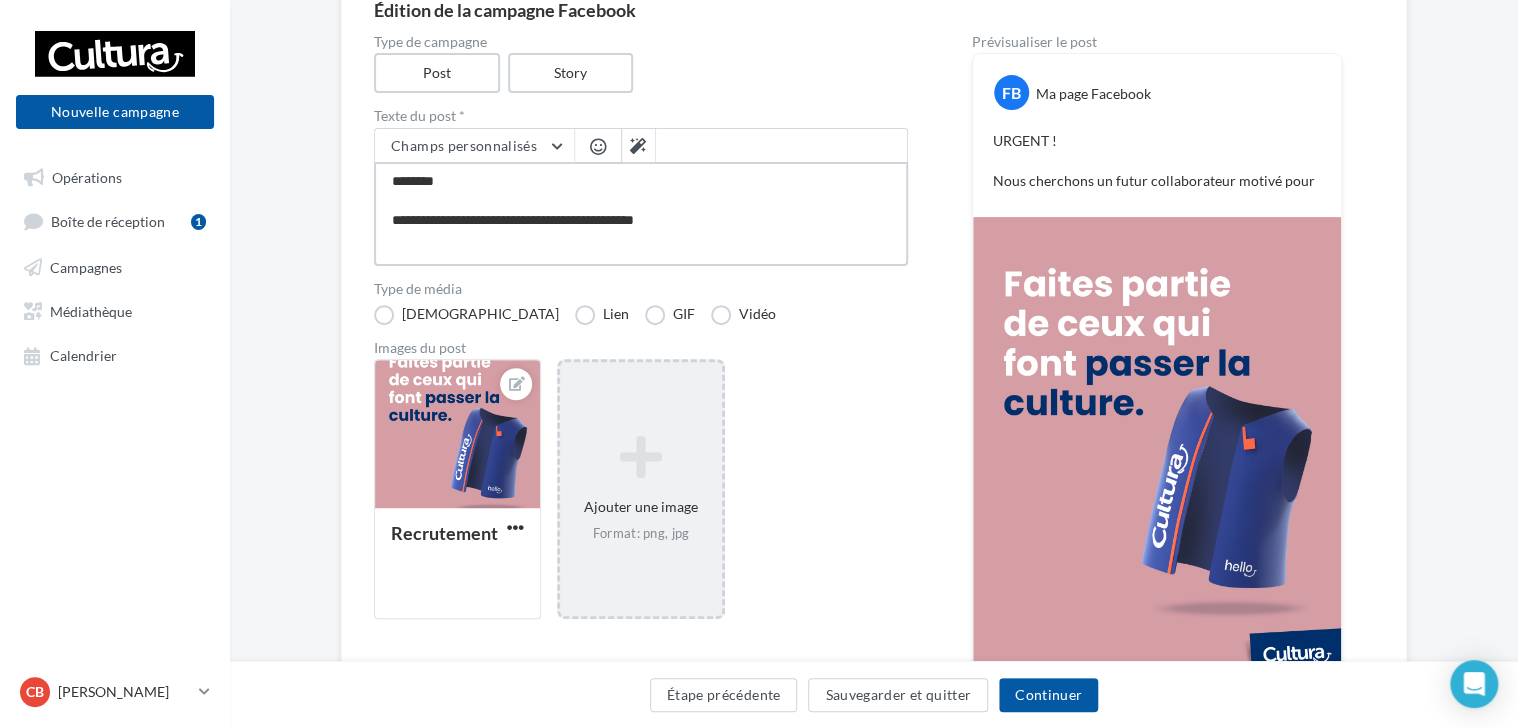 type on "**********" 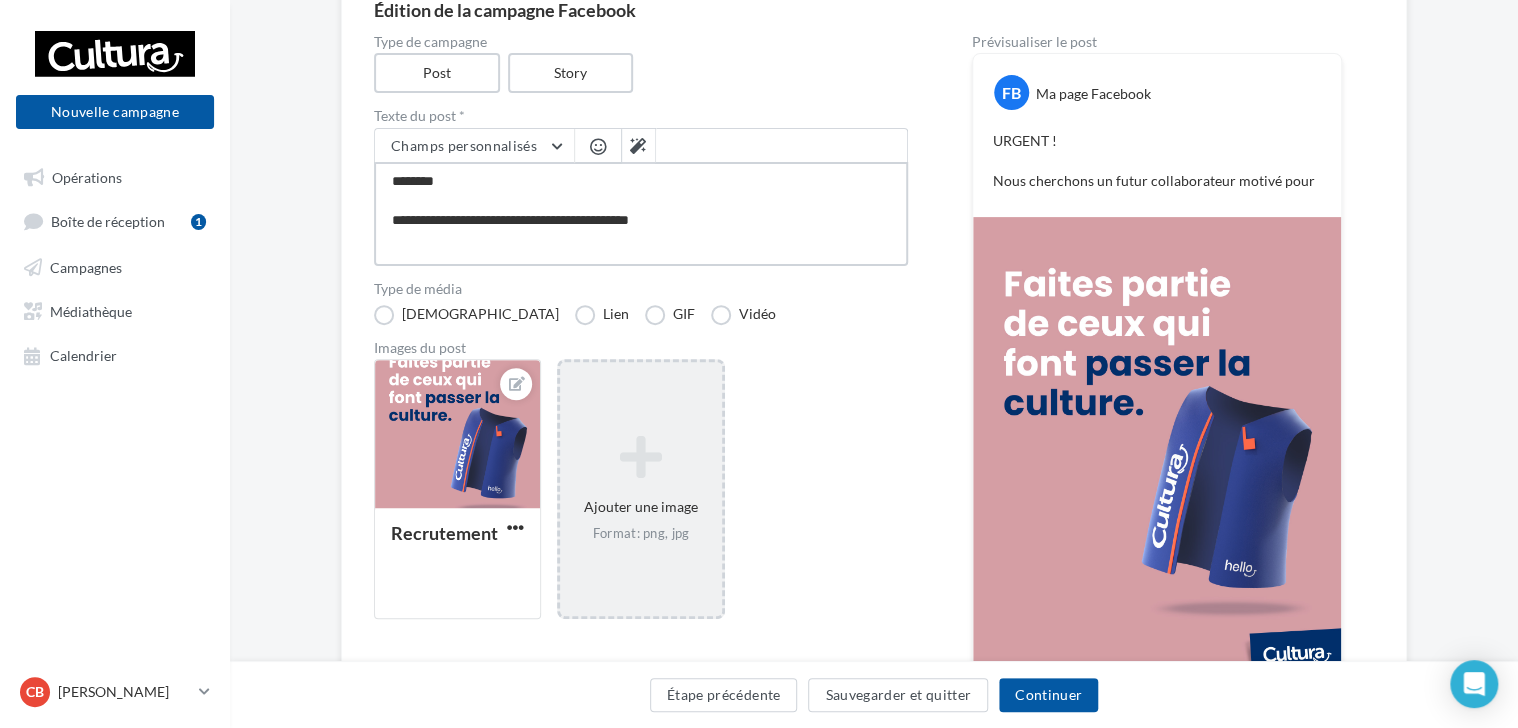 type on "**********" 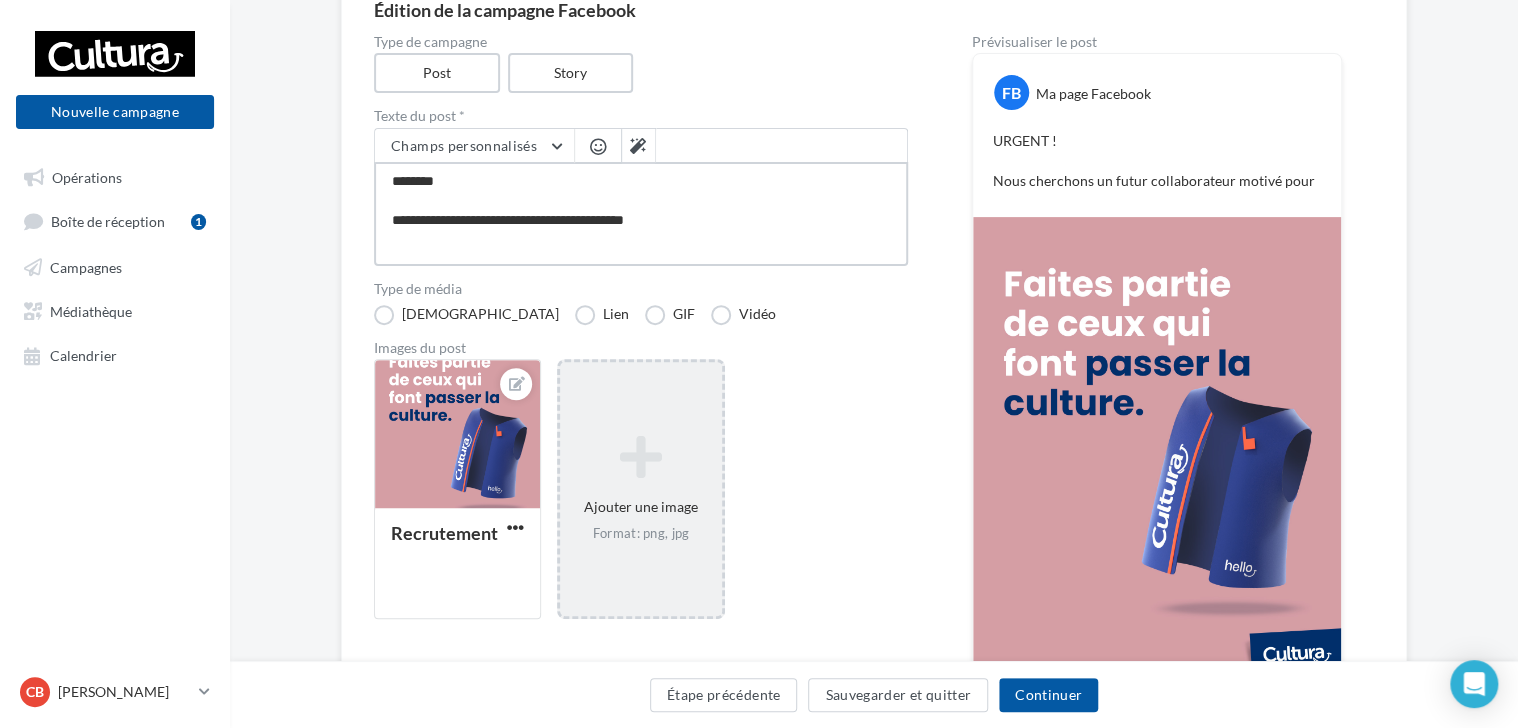 type on "**********" 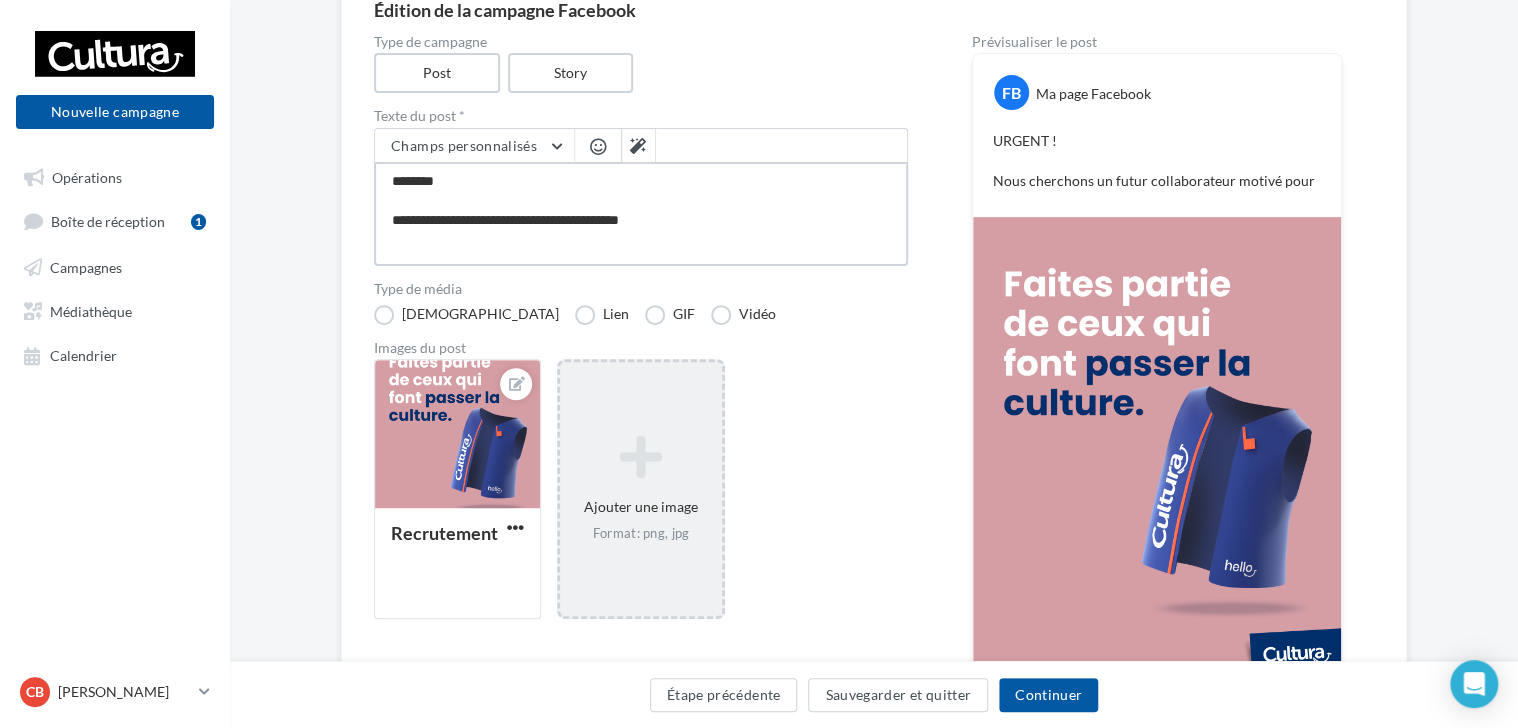 type on "**********" 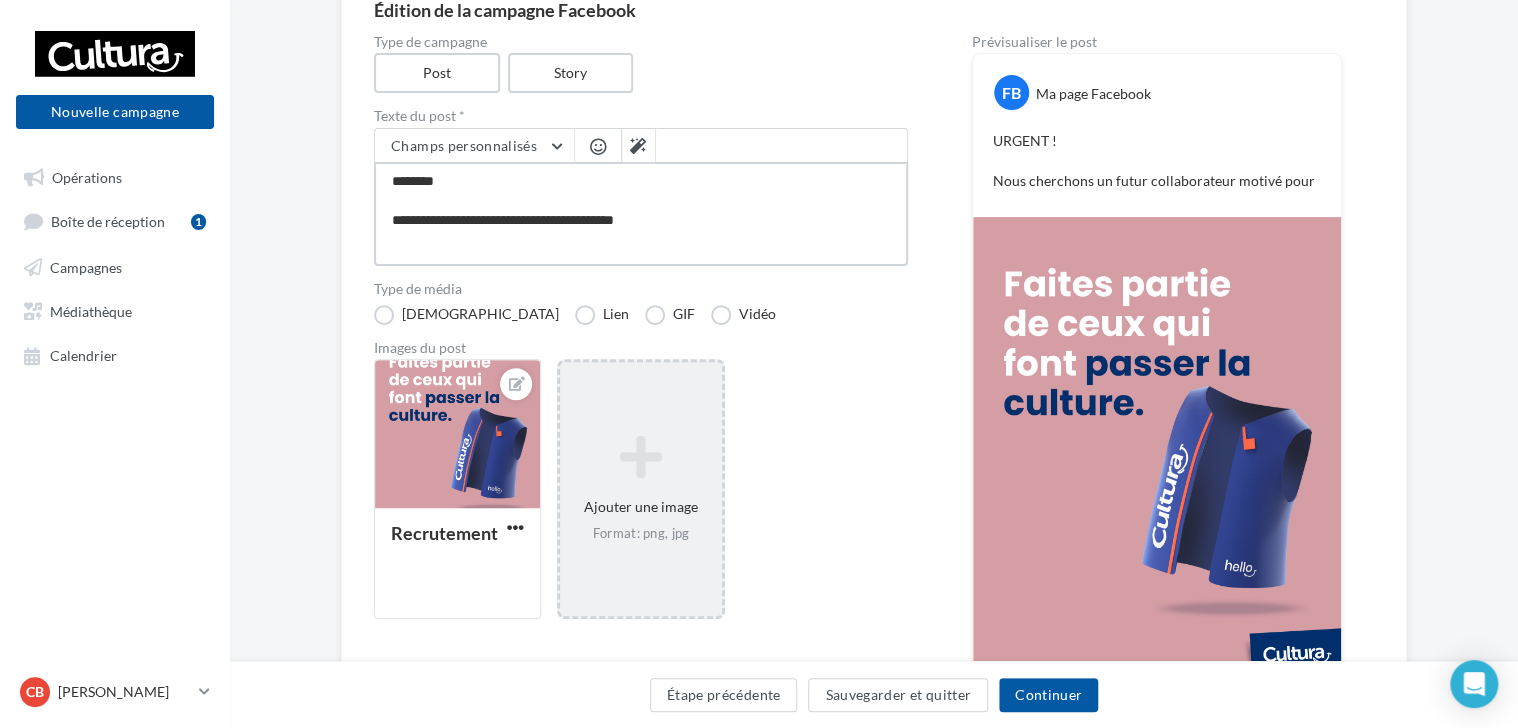 type on "**********" 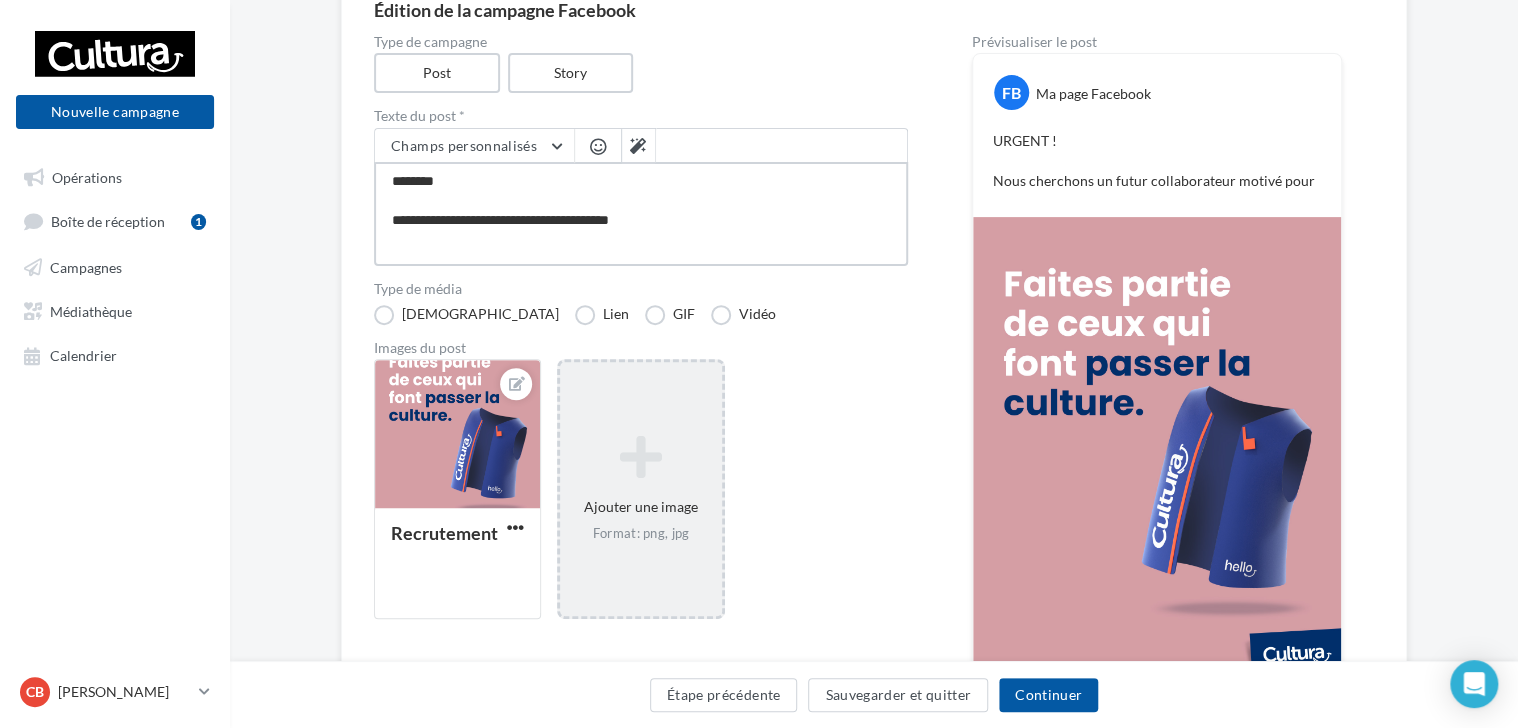 type on "**********" 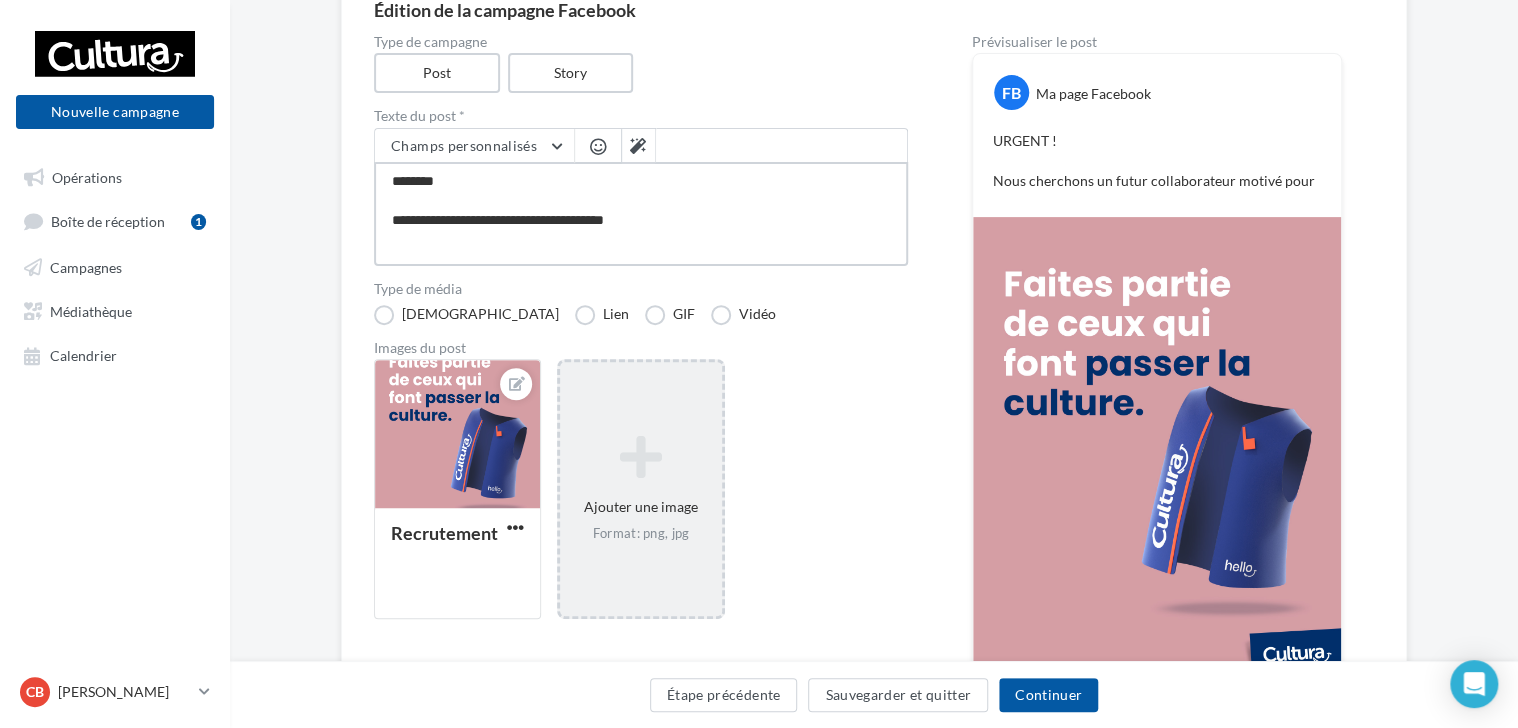 type on "**********" 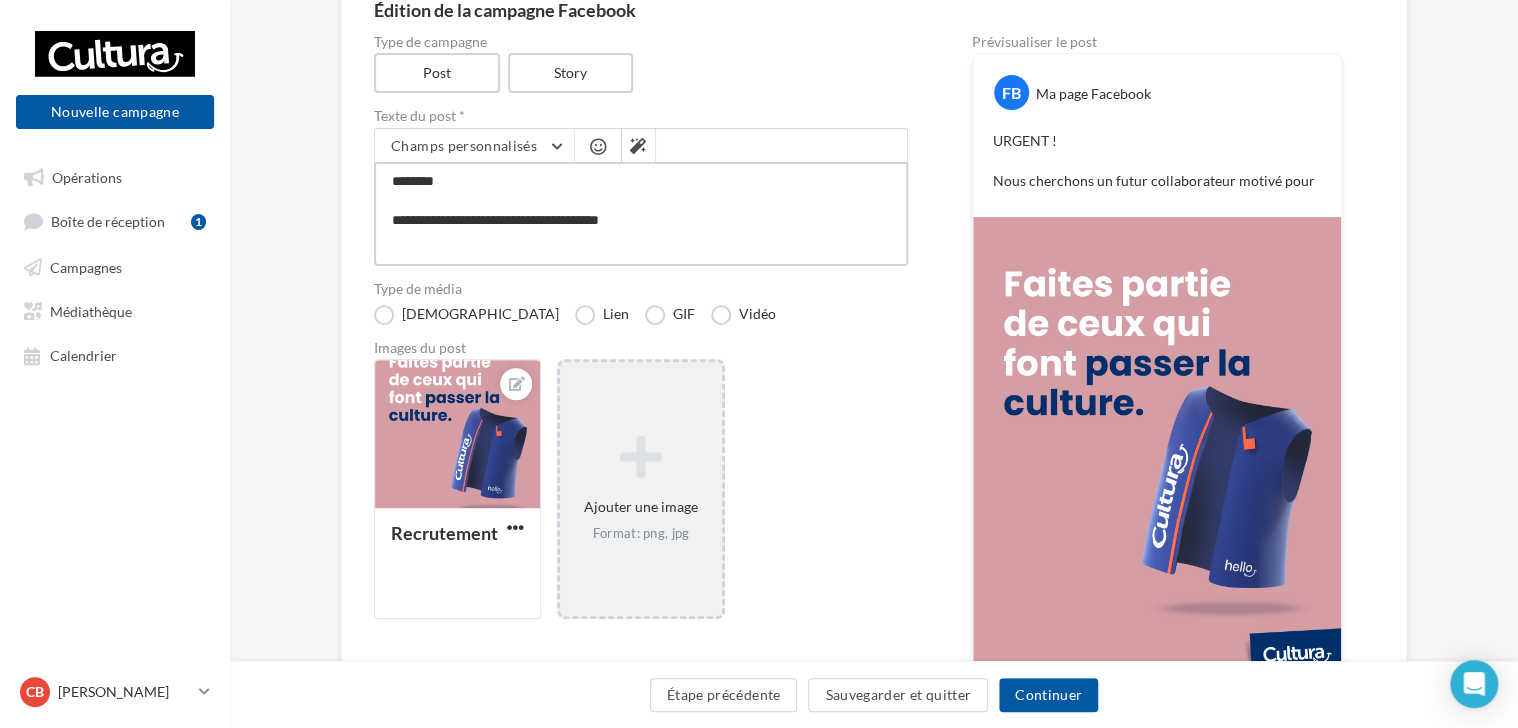 type on "**********" 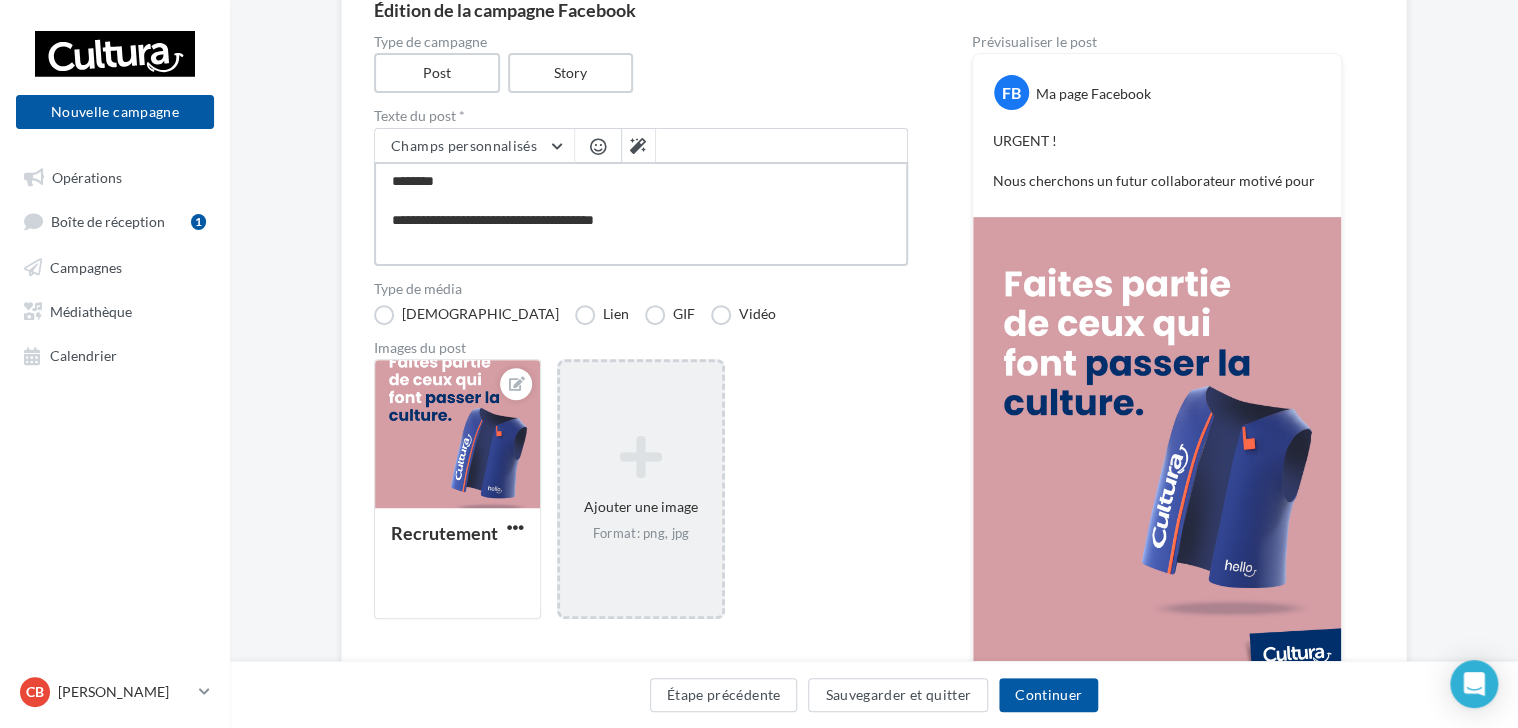 type on "**********" 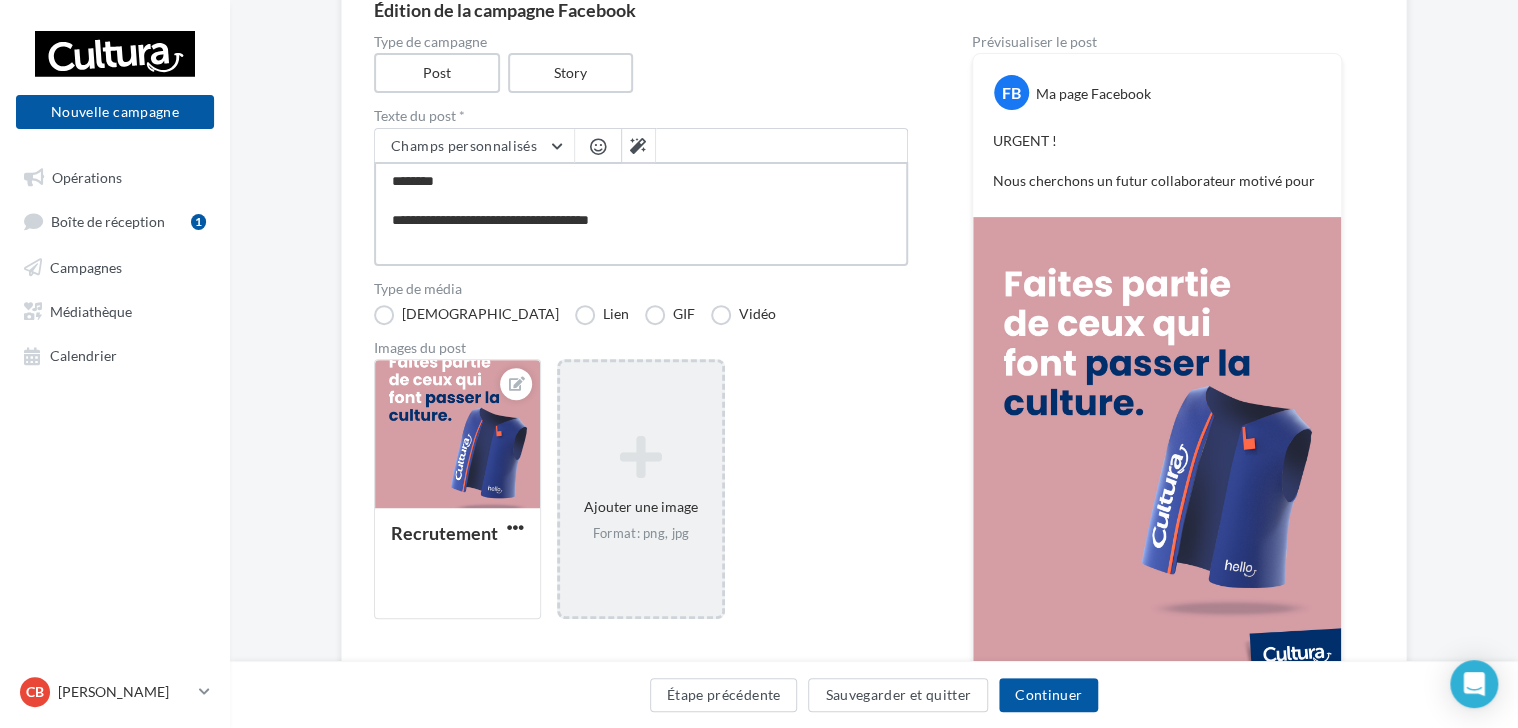 type on "**********" 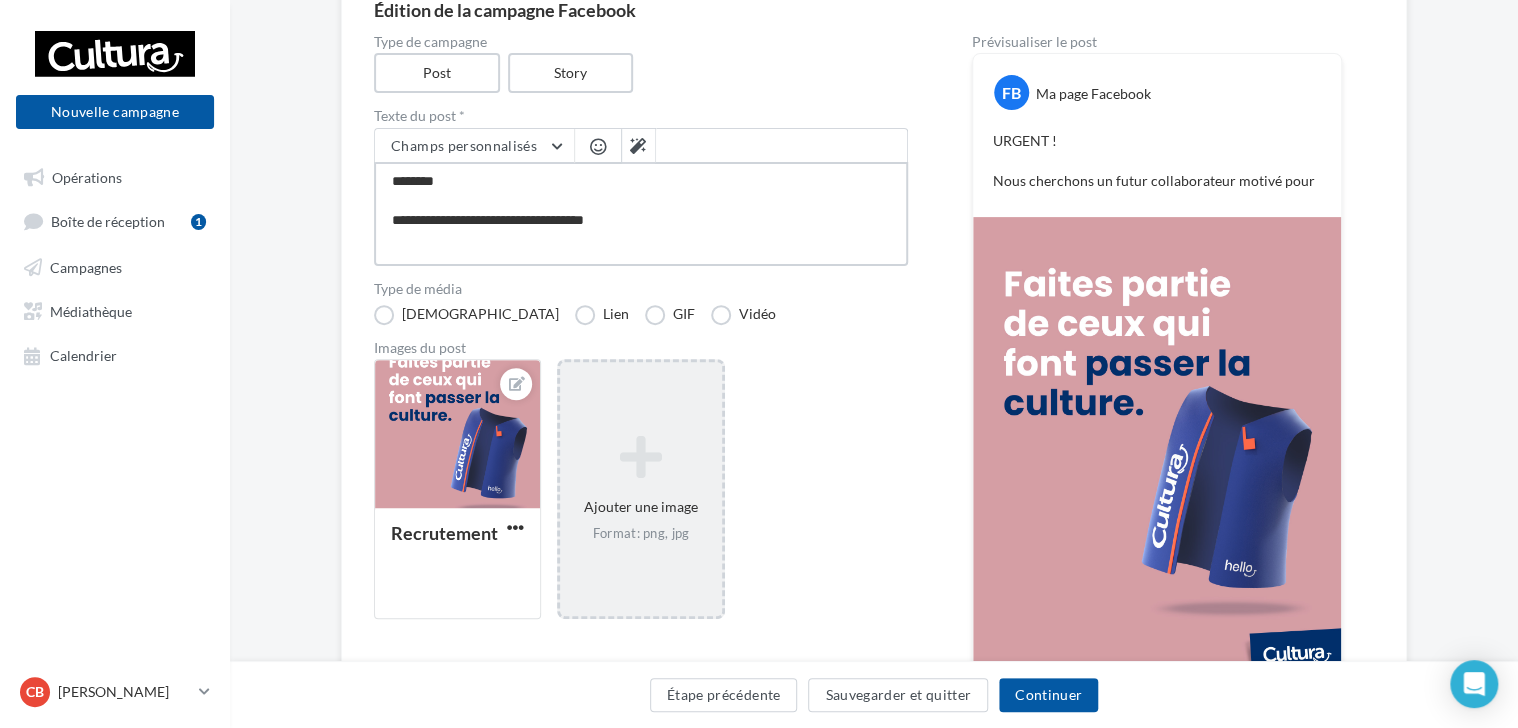 type on "**********" 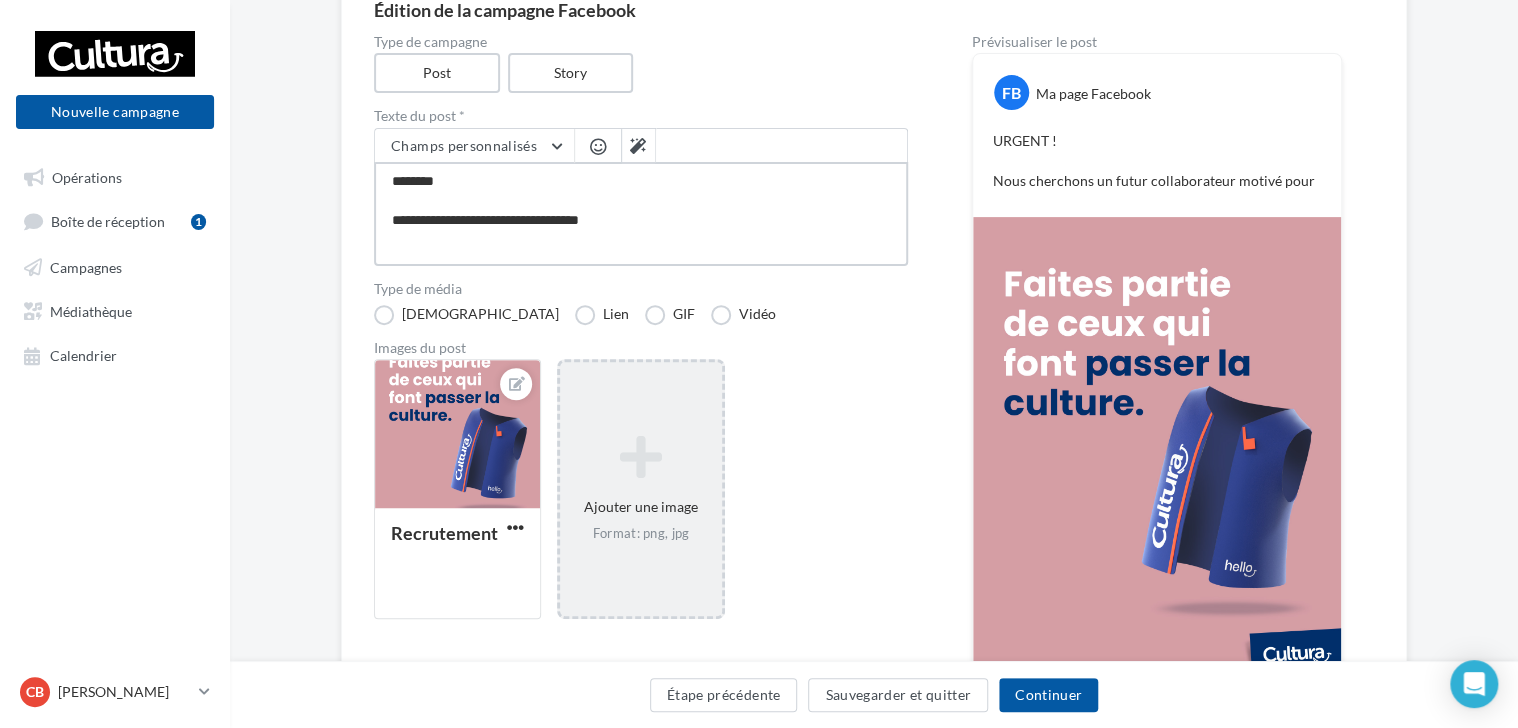 type on "**********" 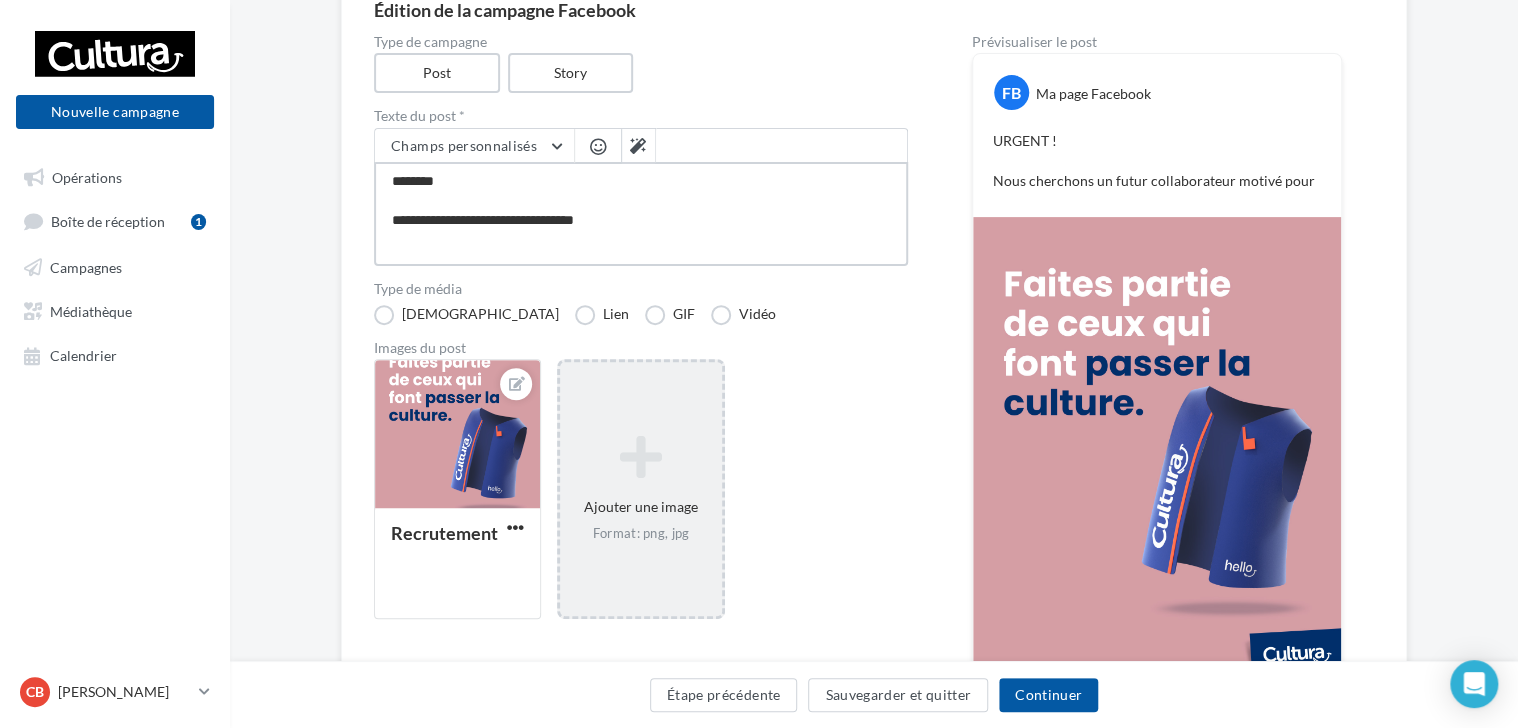 type on "**********" 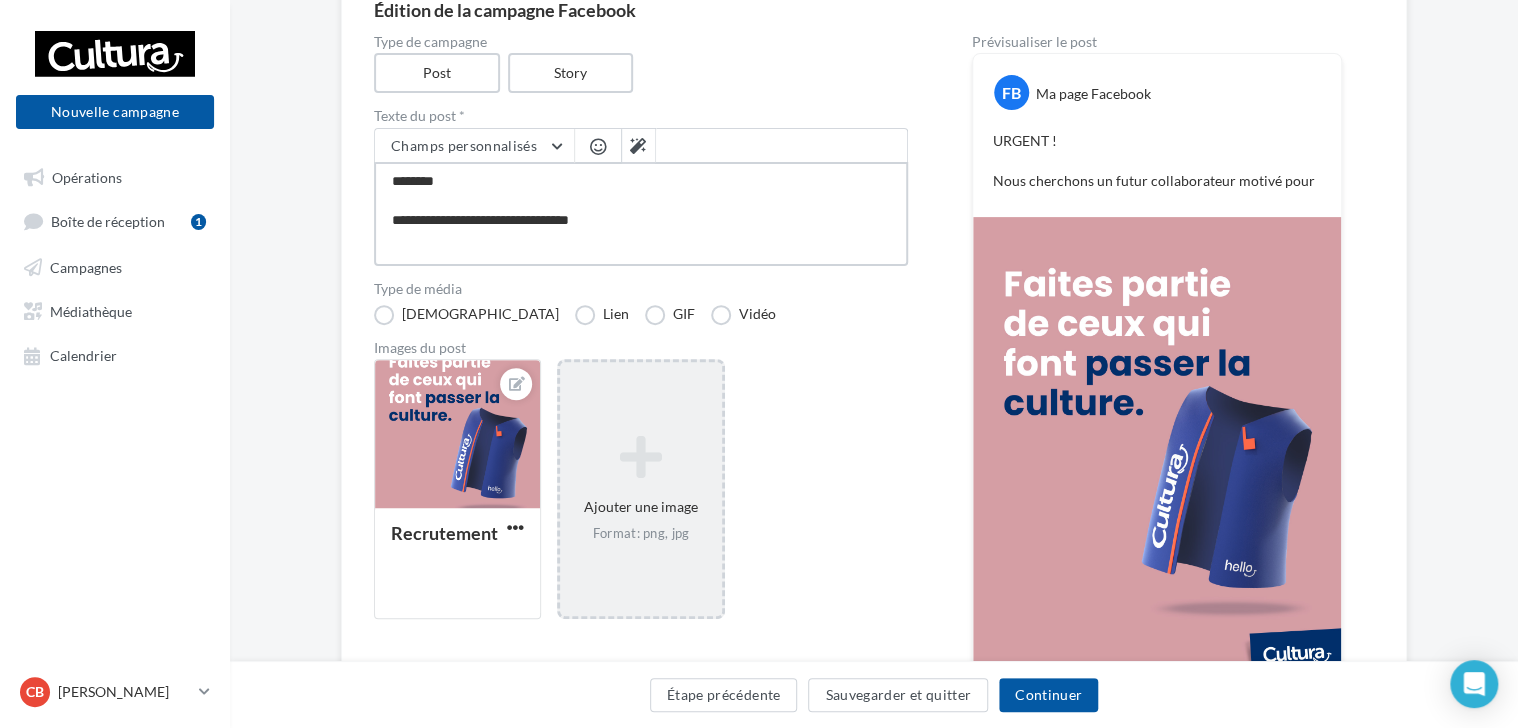 type on "**********" 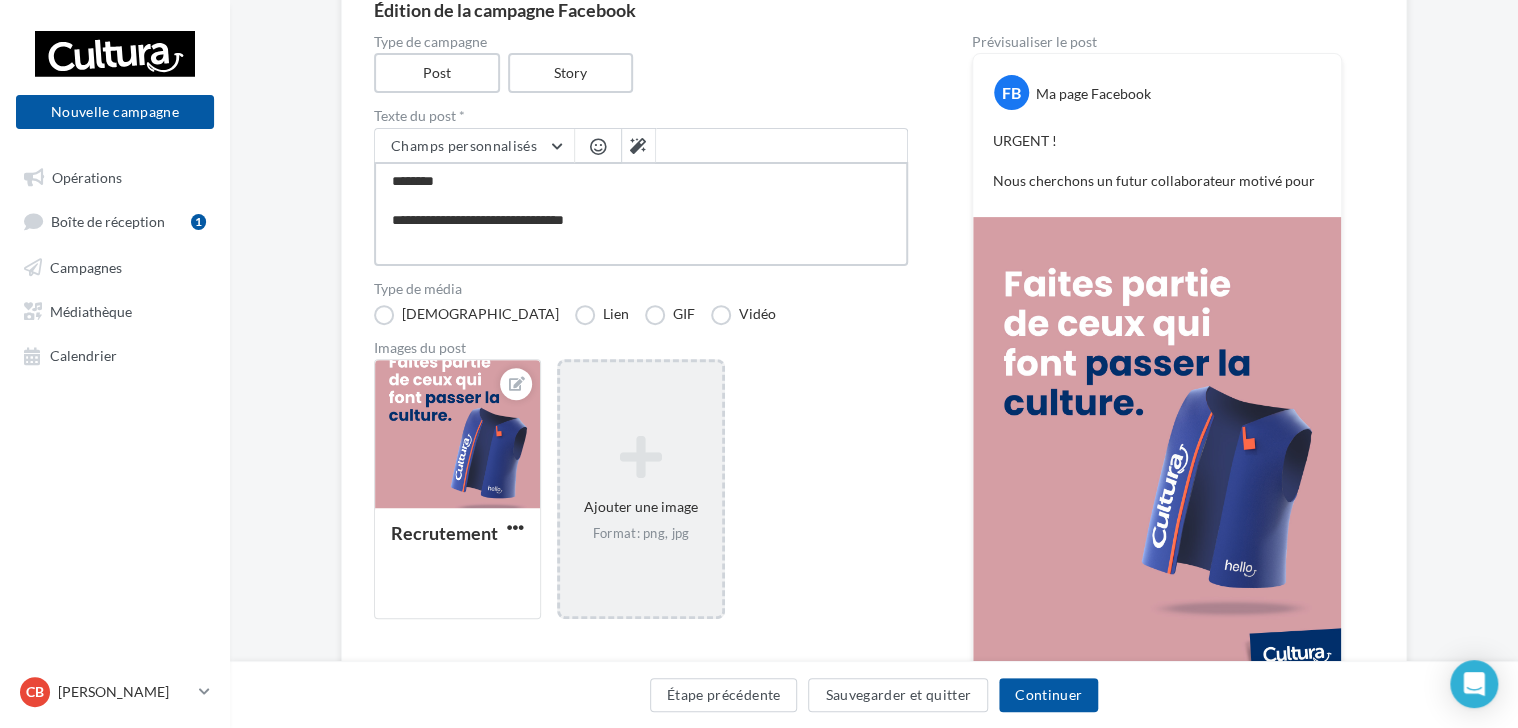 type on "**********" 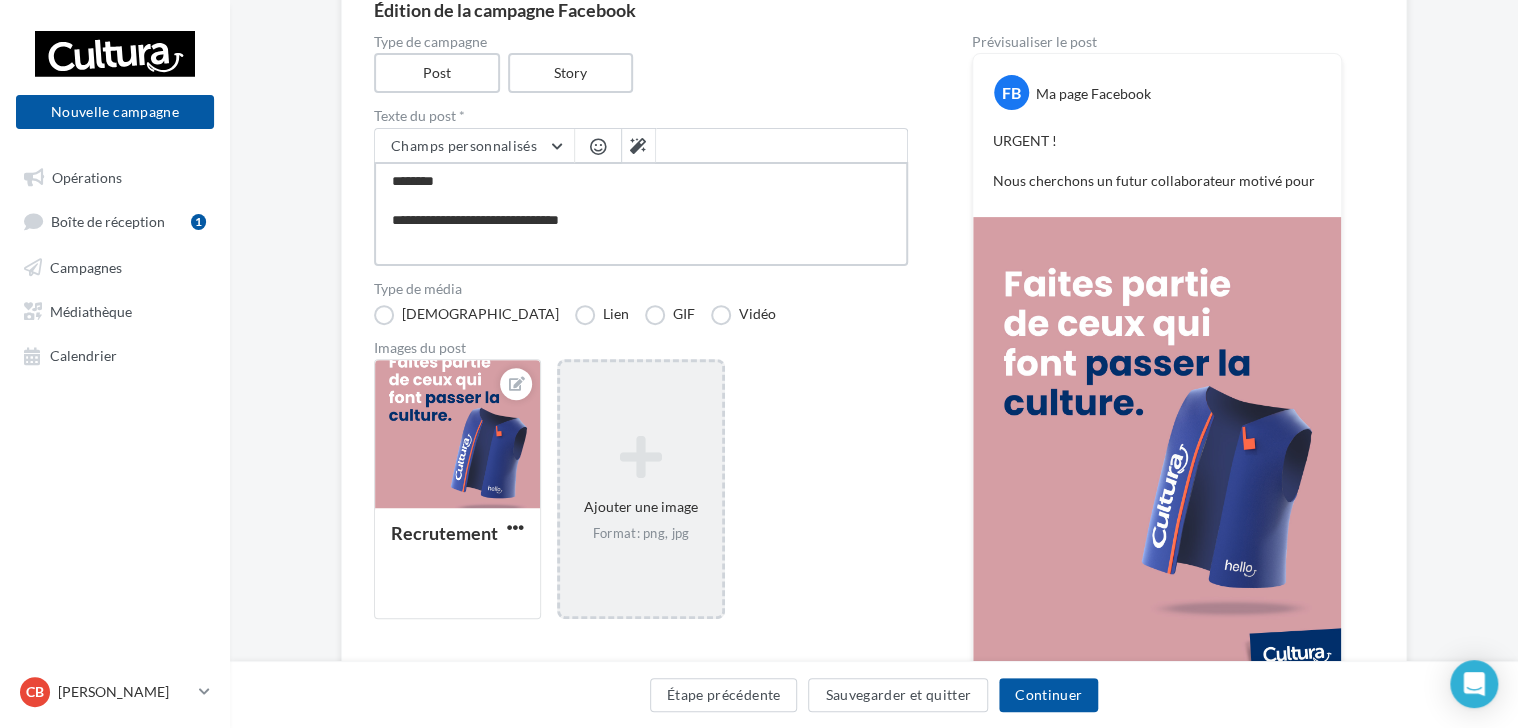 type on "**********" 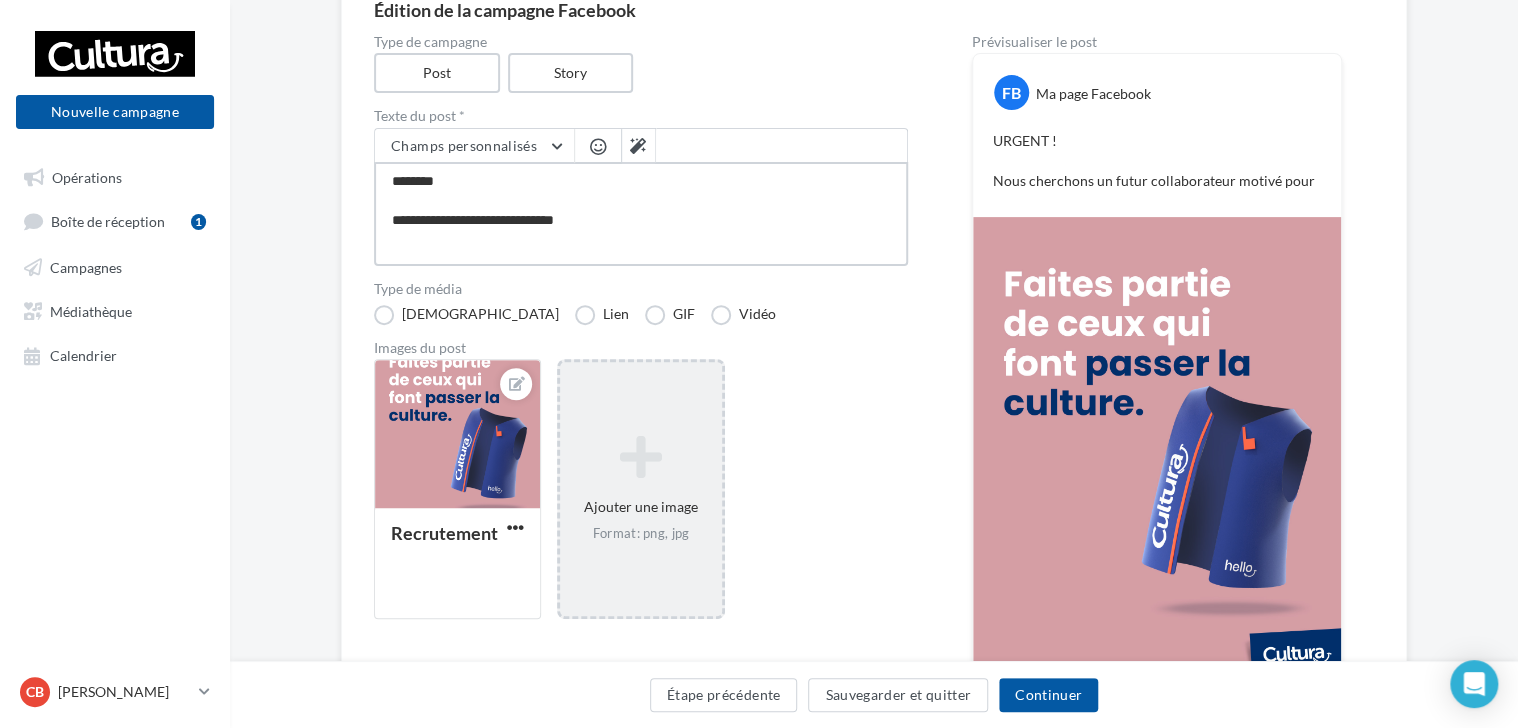type on "**********" 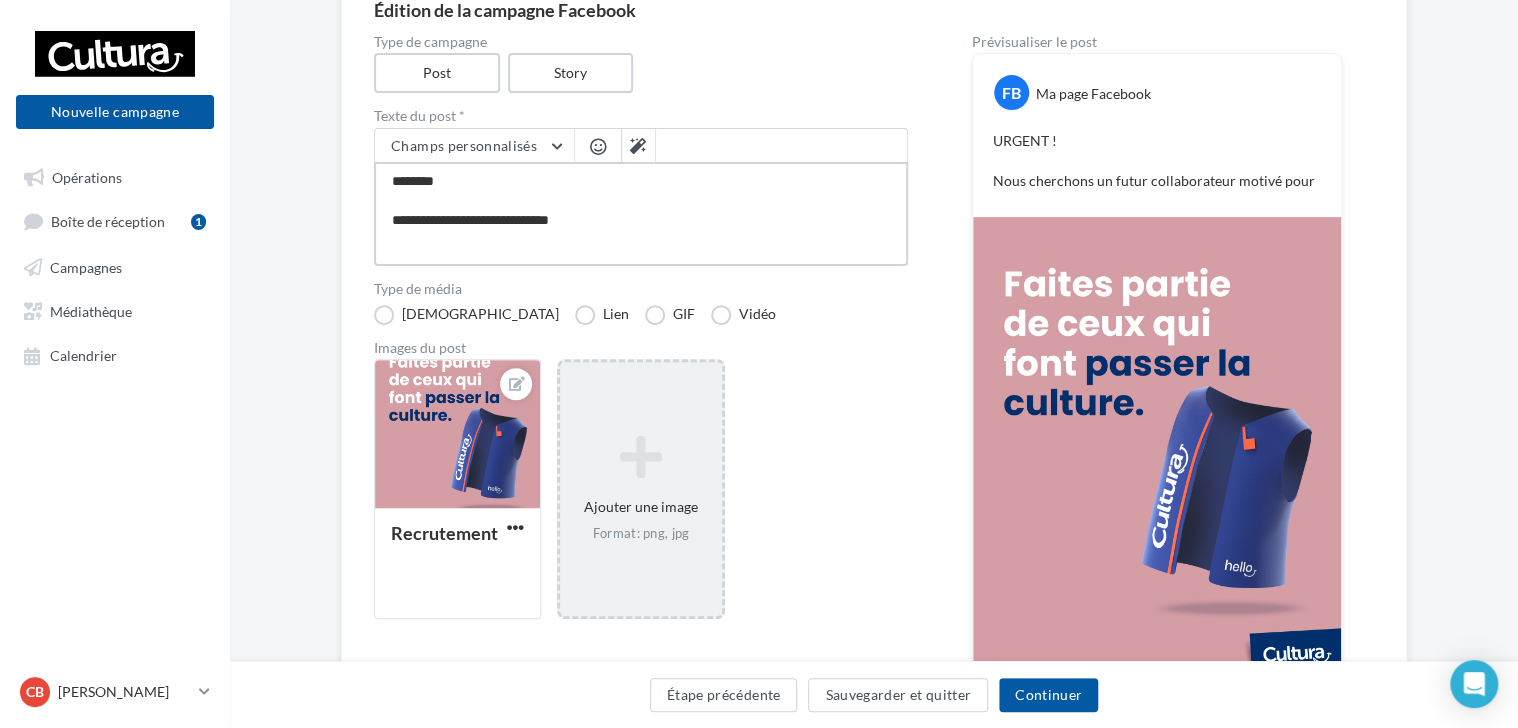 type on "**********" 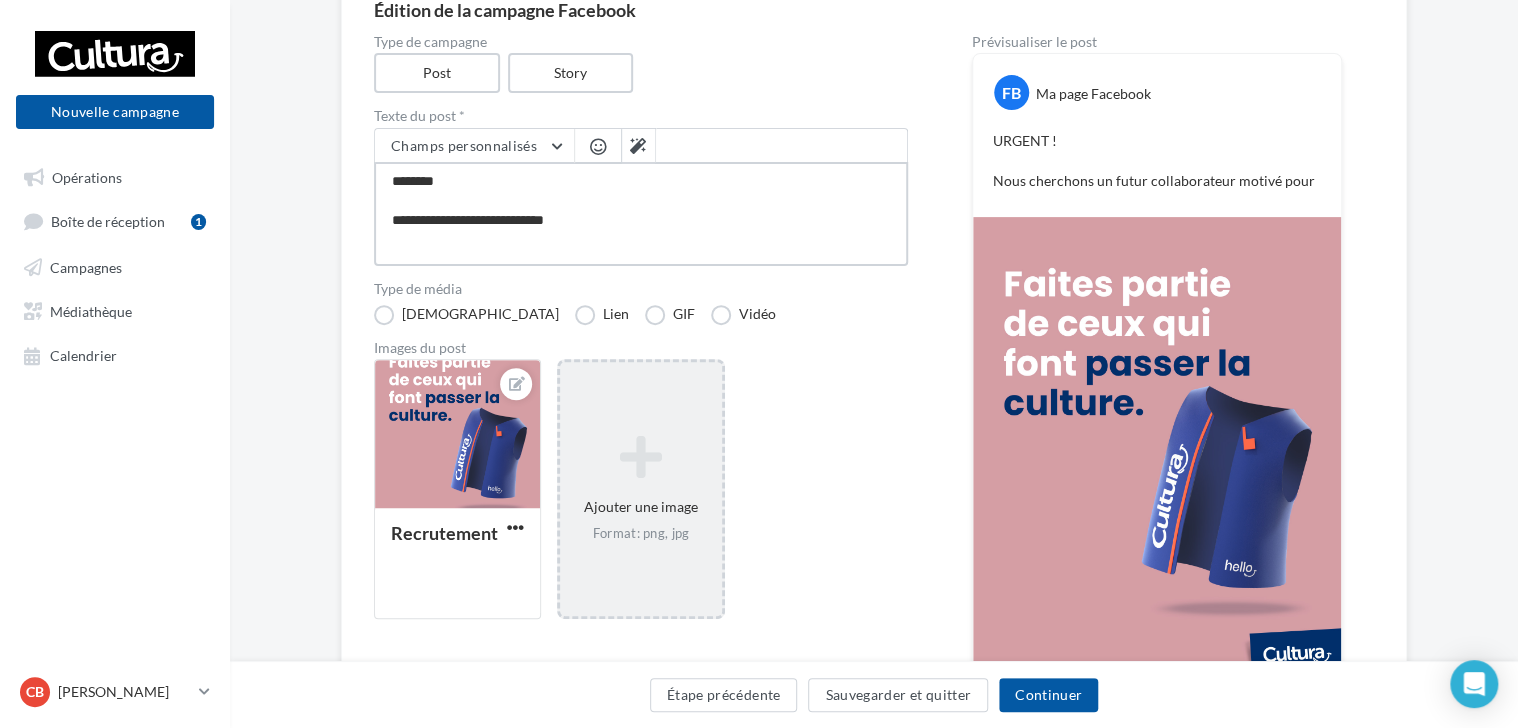 type on "**********" 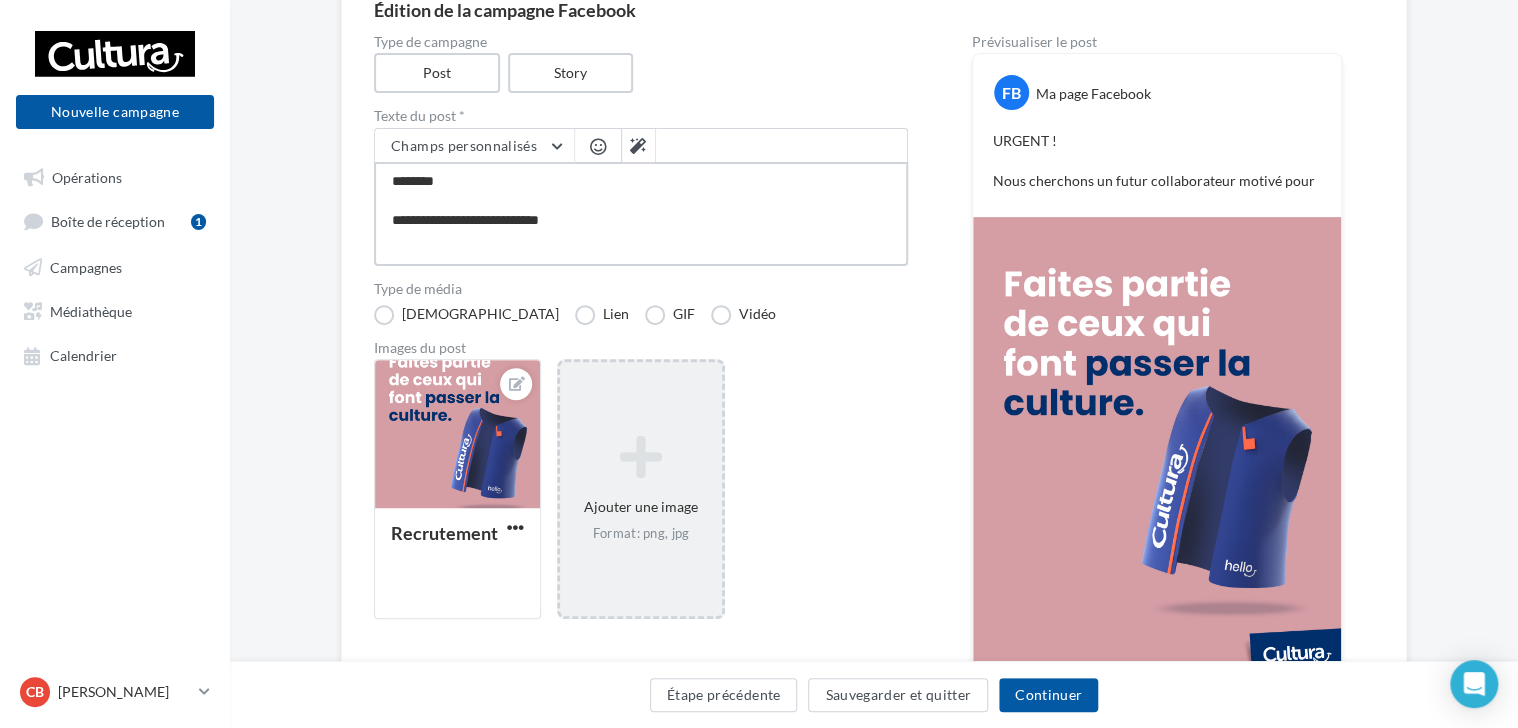 type on "**********" 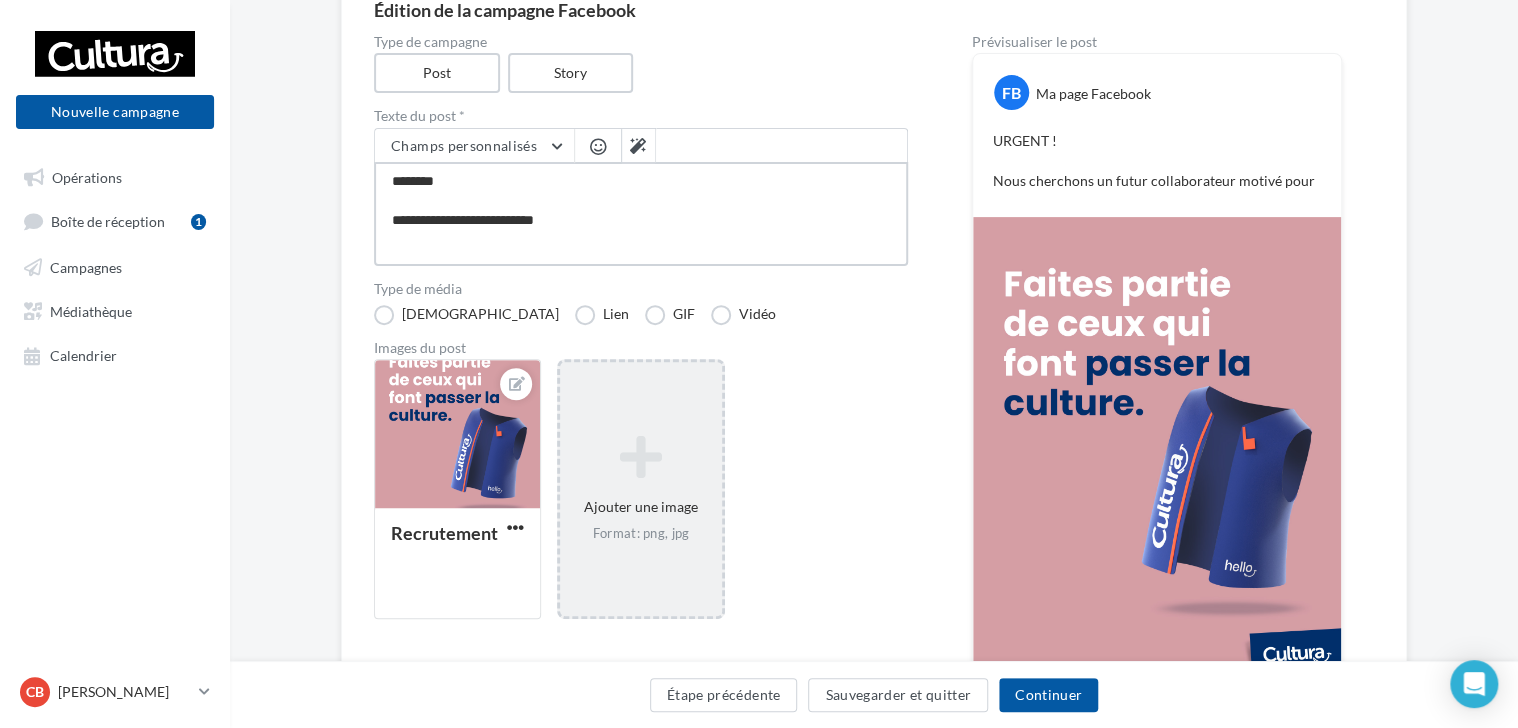 type on "**********" 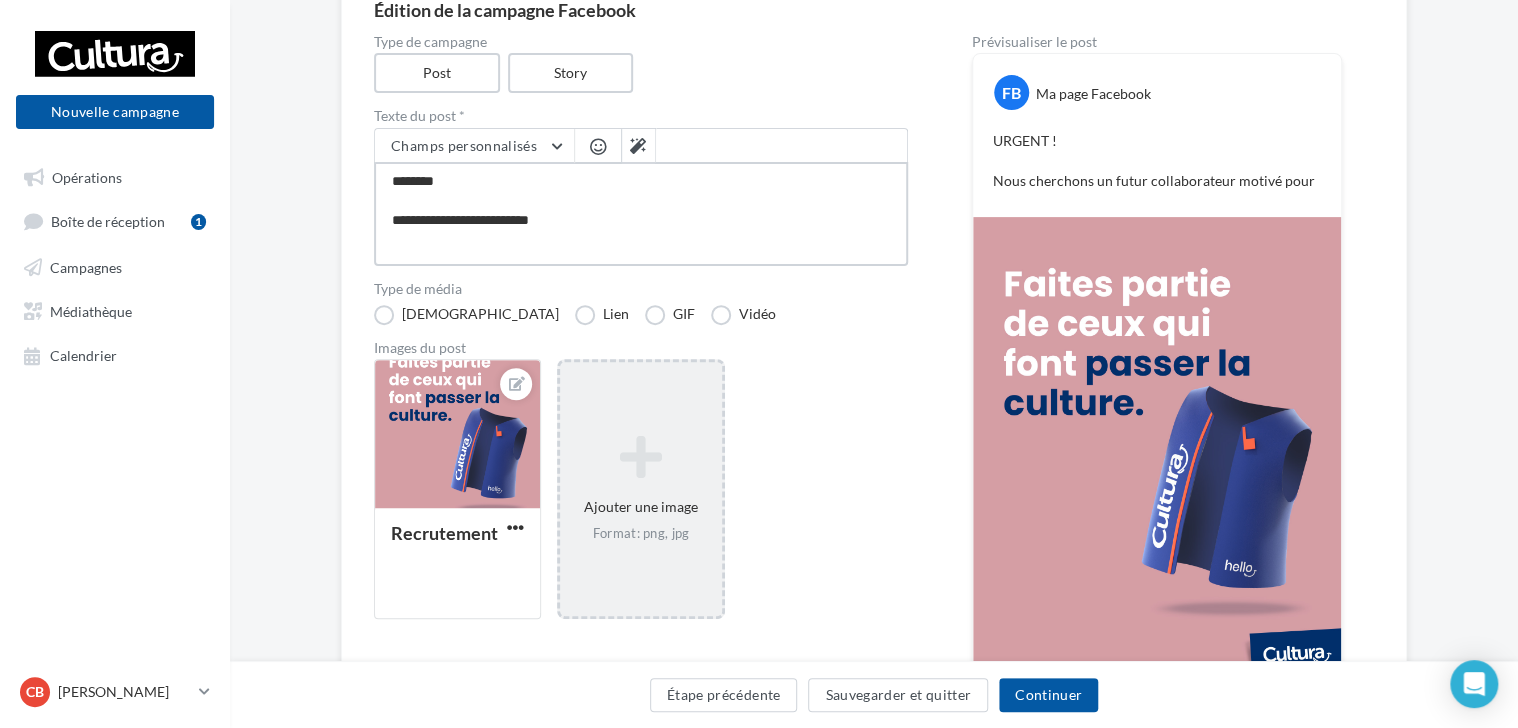 type on "**********" 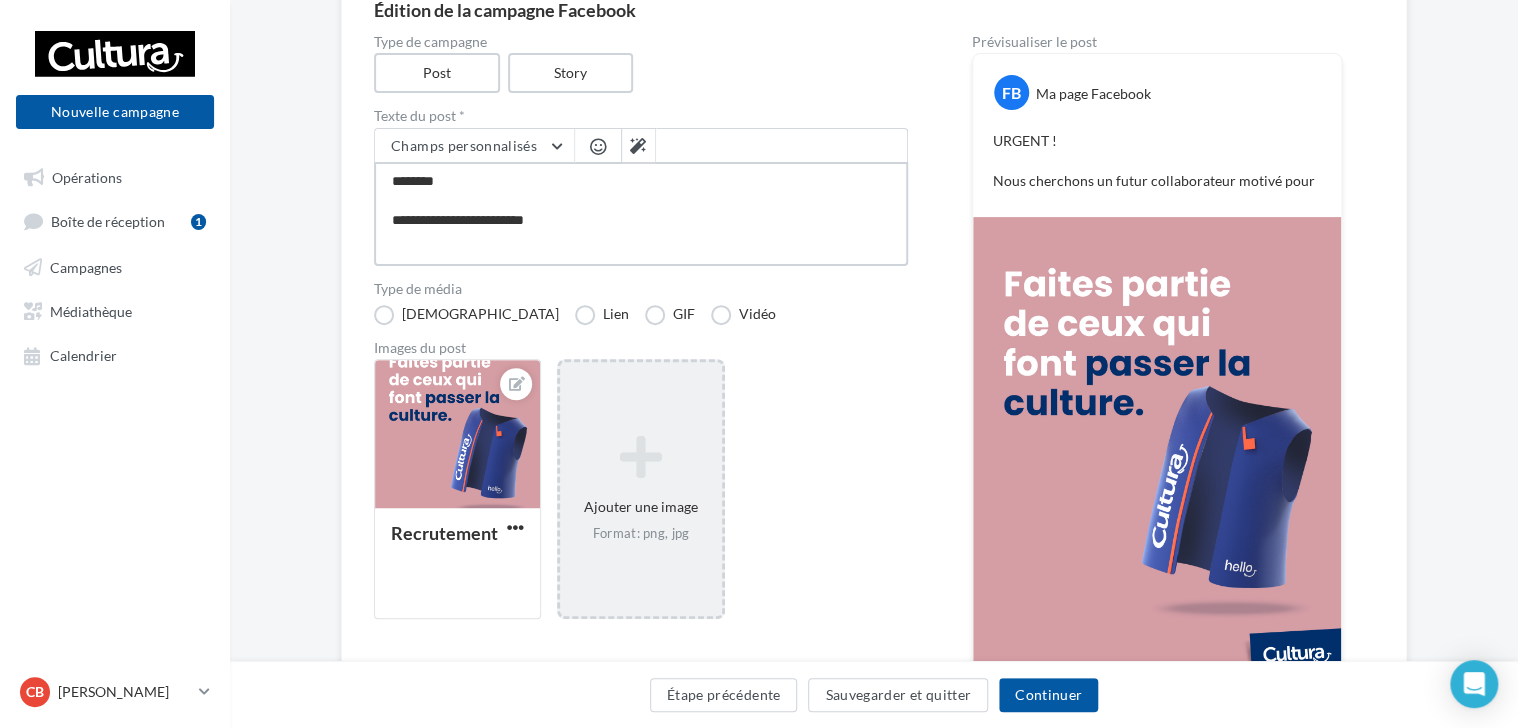 type on "**********" 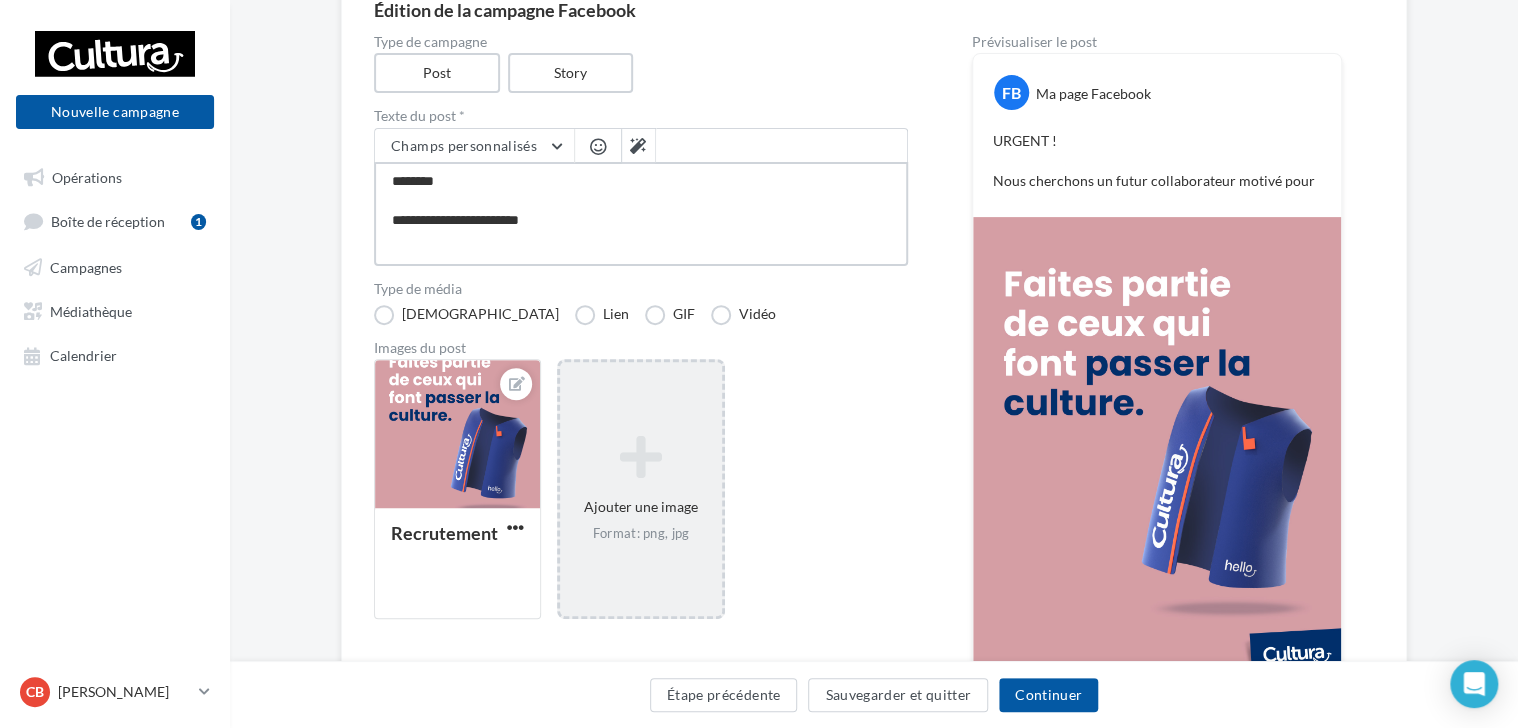 type on "**********" 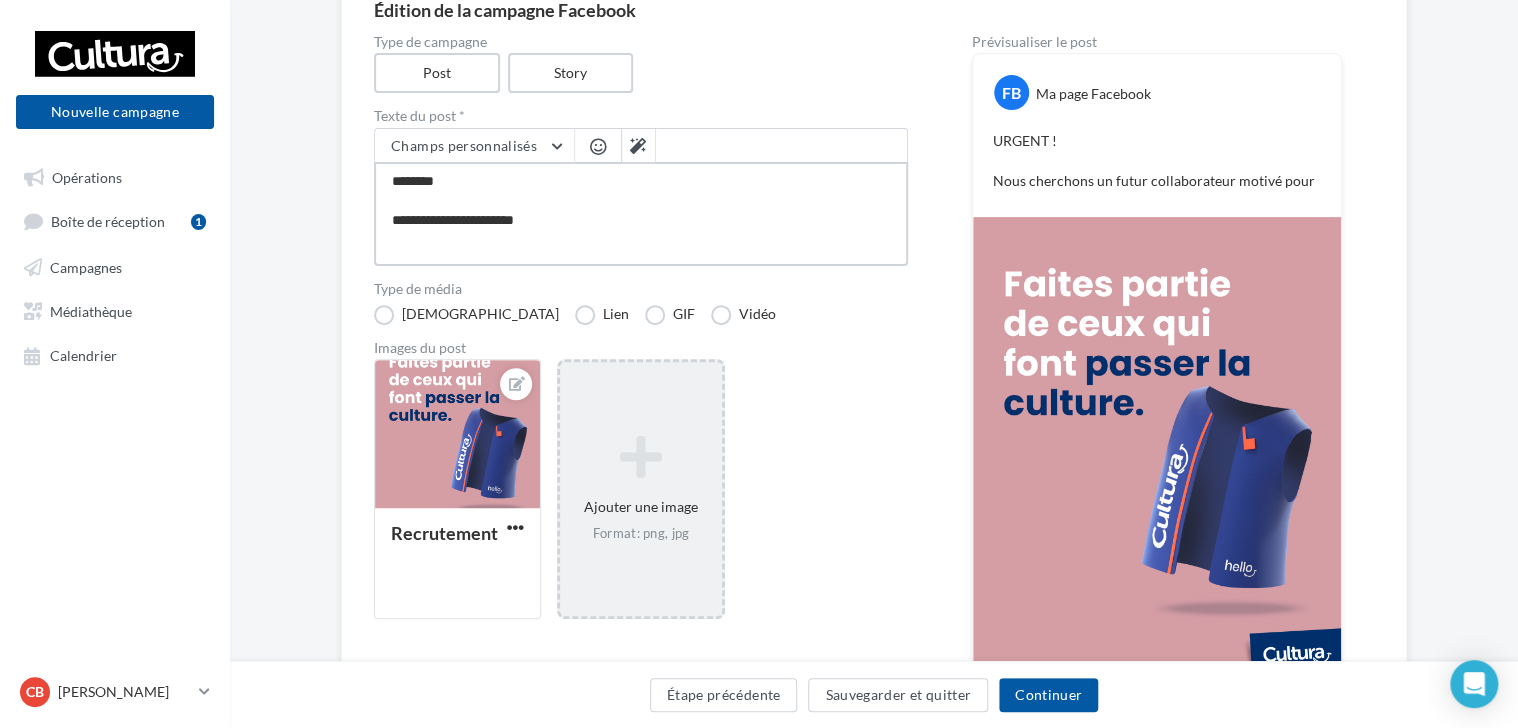type 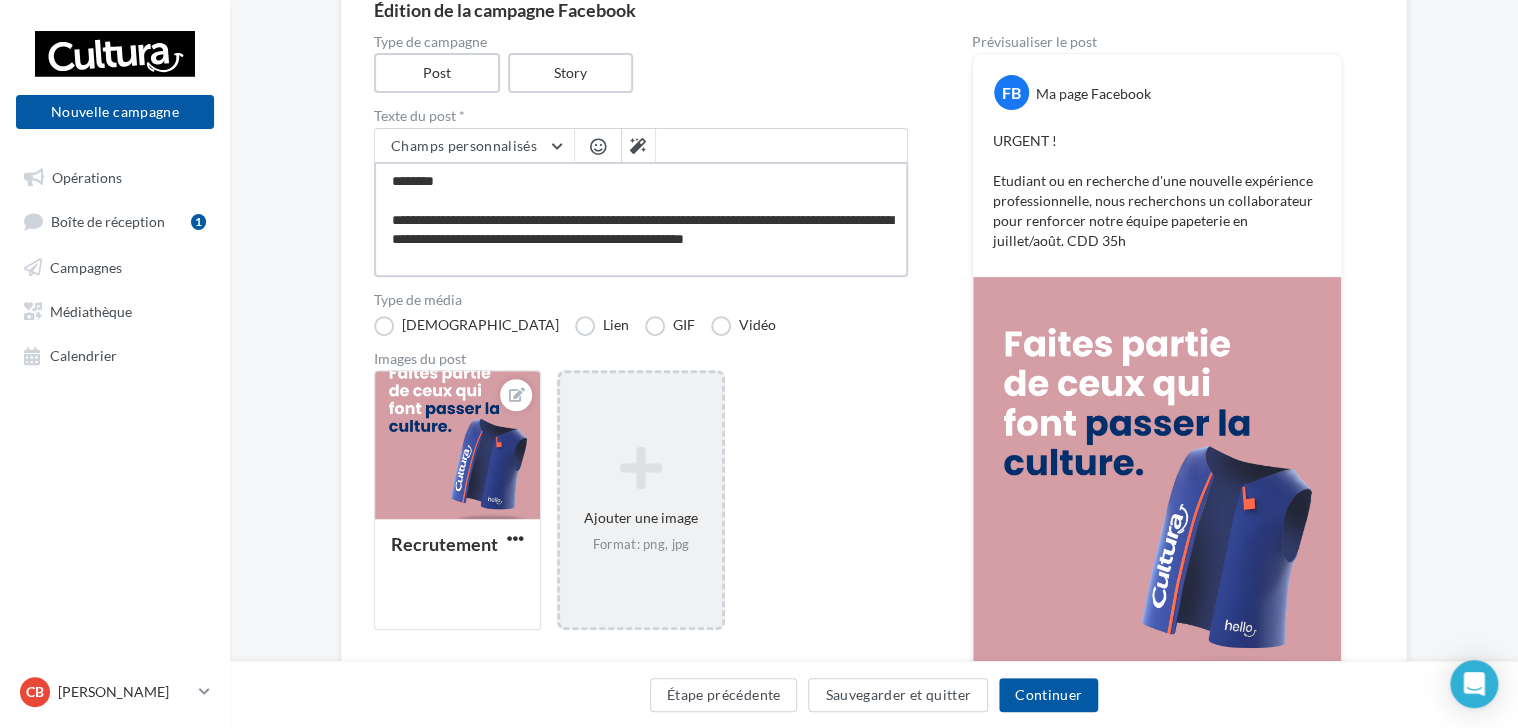 scroll, scrollTop: 10, scrollLeft: 0, axis: vertical 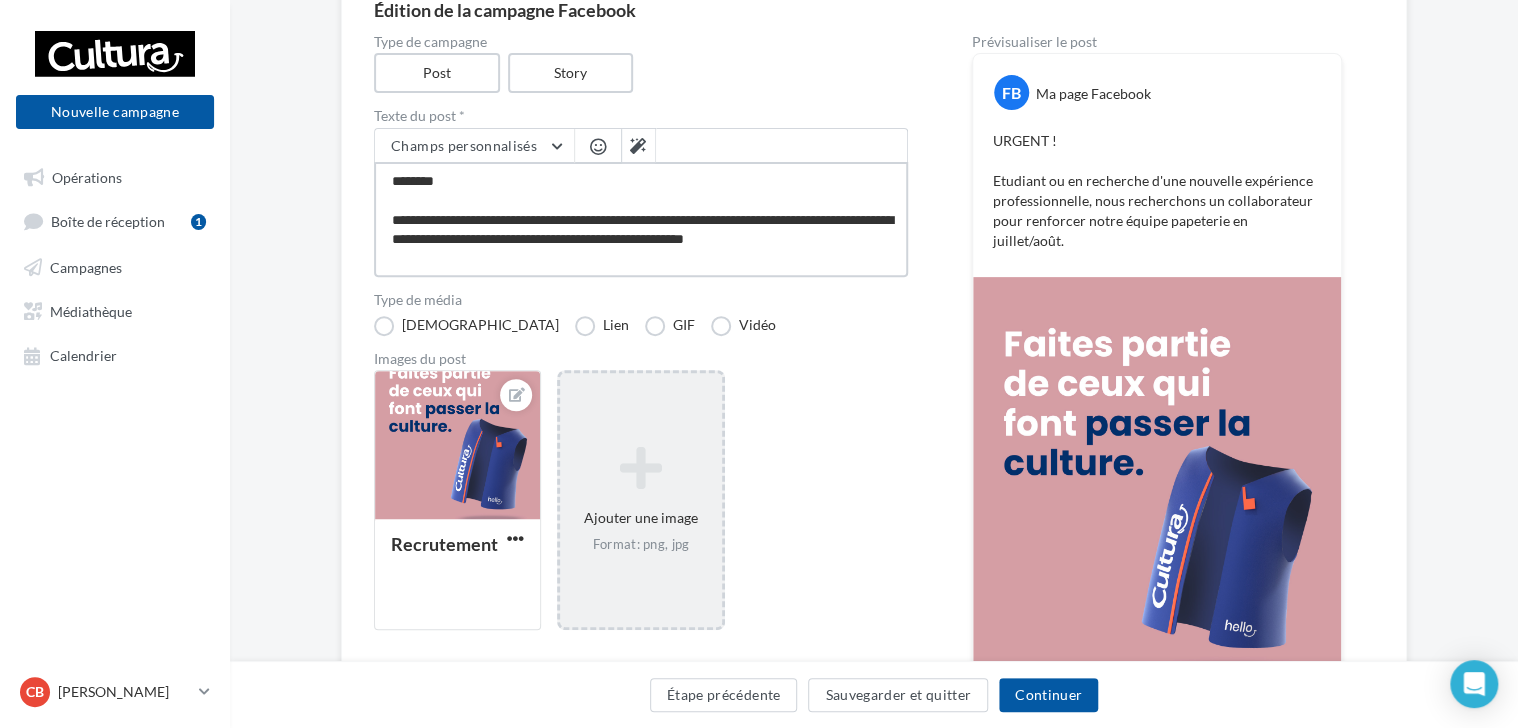 click on "**********" at bounding box center [641, 219] 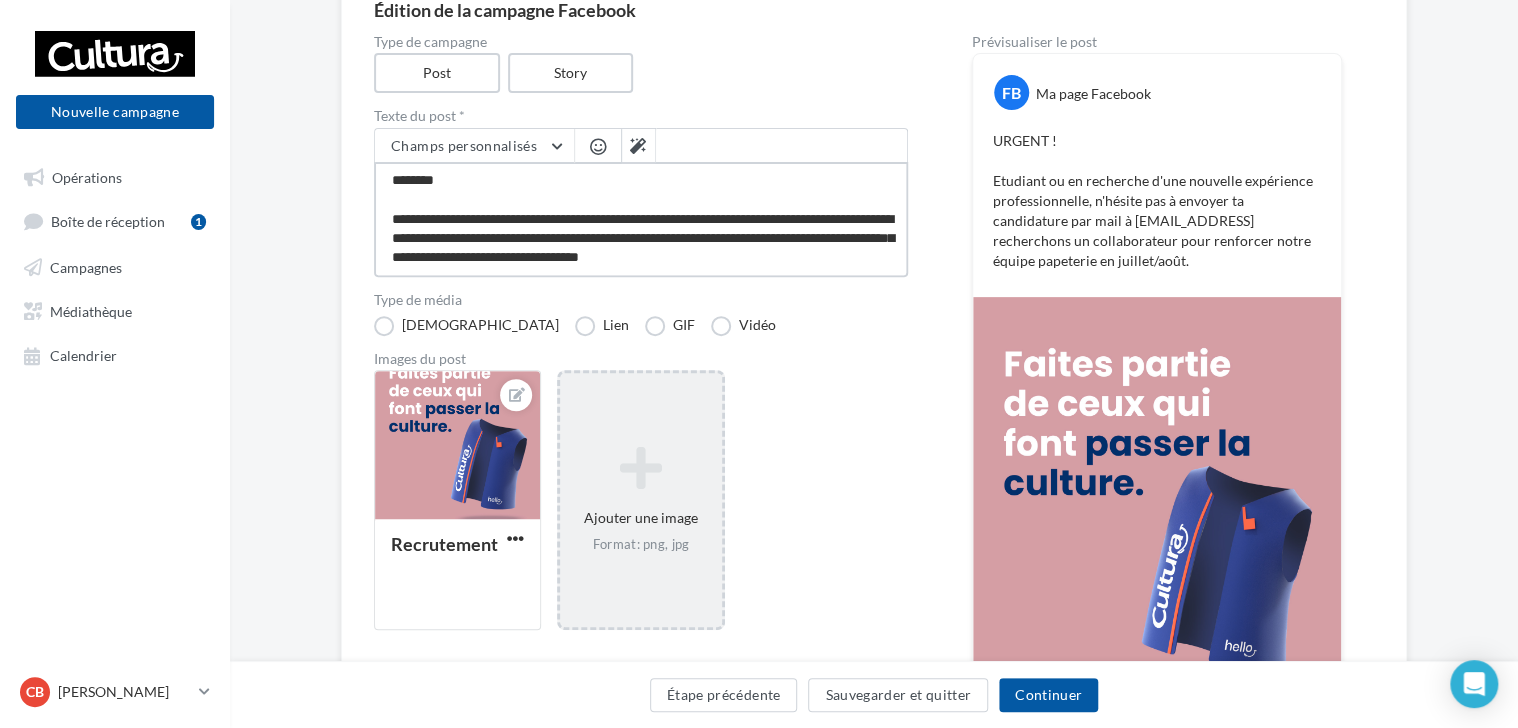 click on "**********" at bounding box center [641, 219] 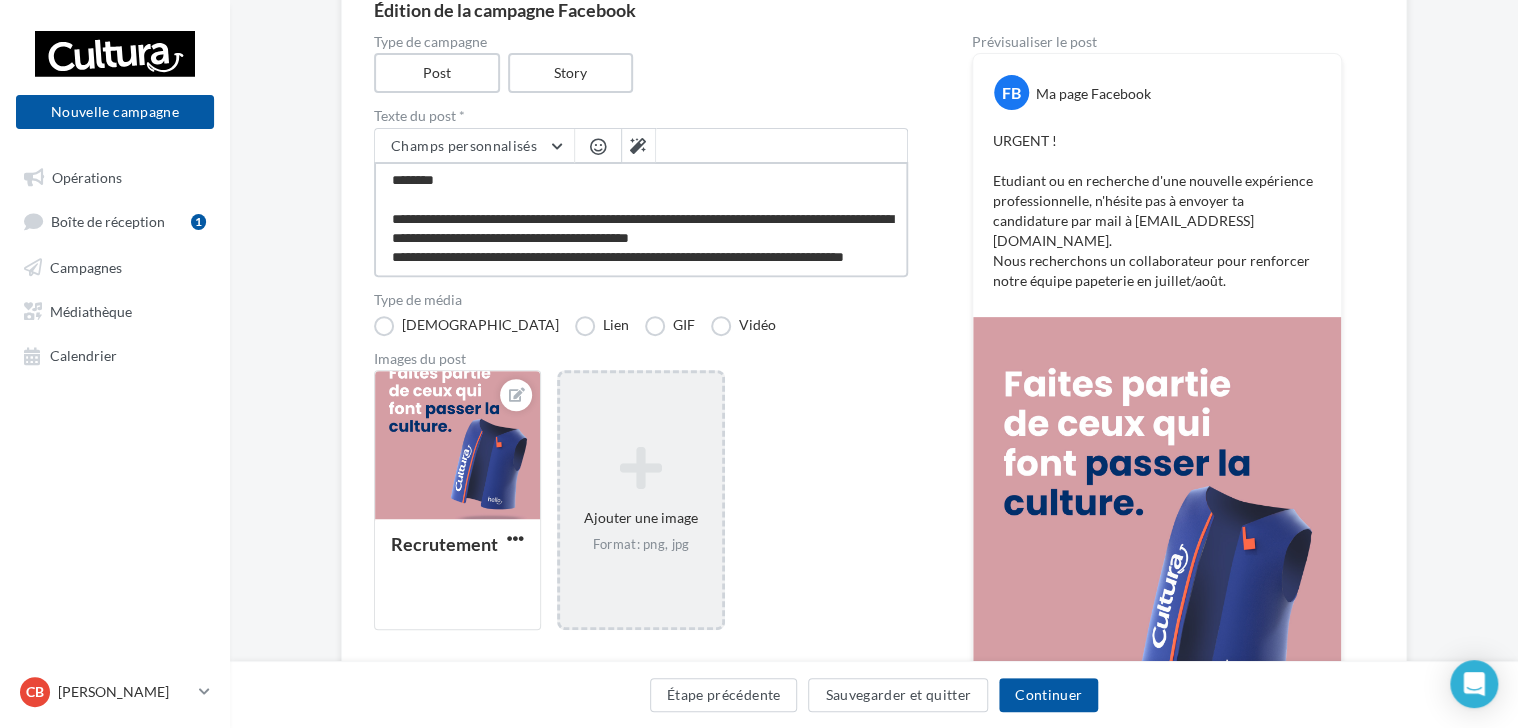 scroll, scrollTop: 38, scrollLeft: 0, axis: vertical 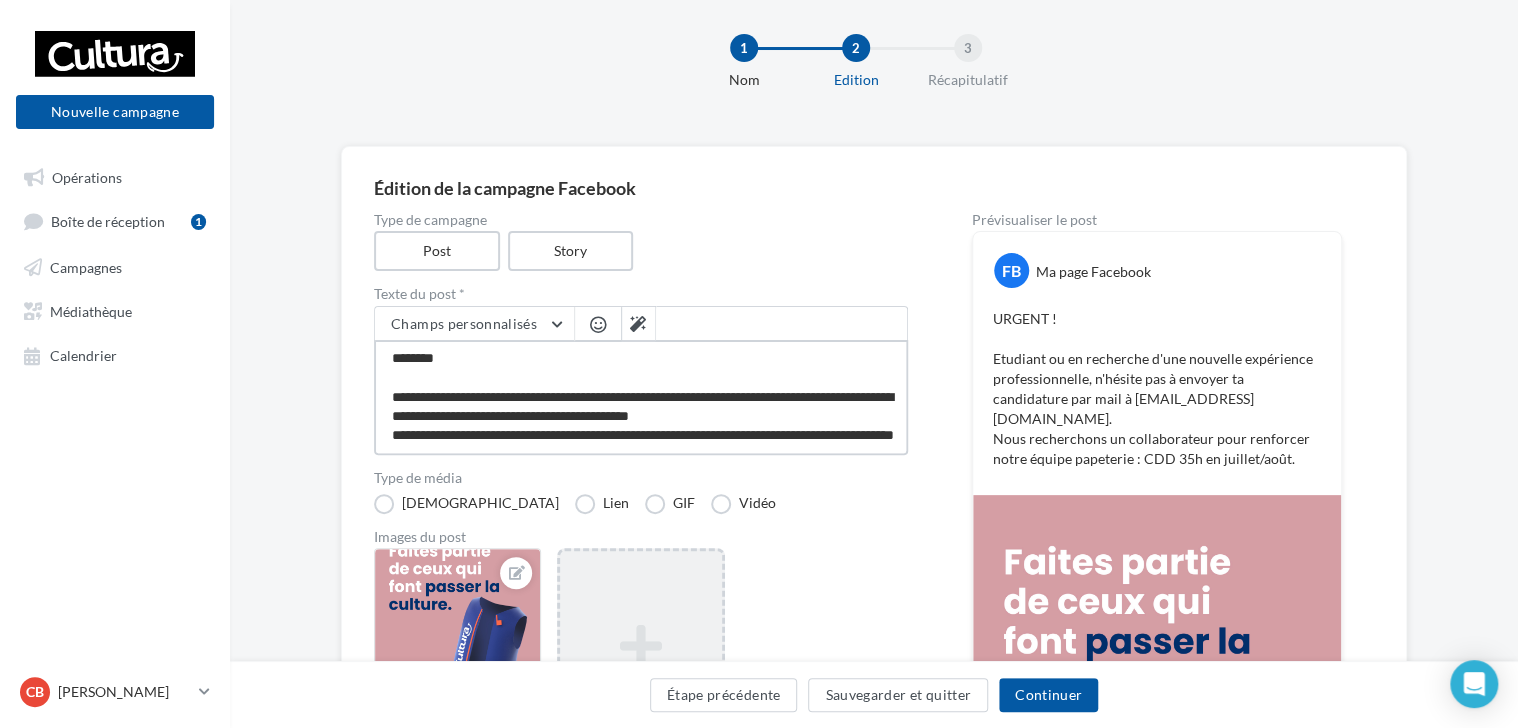 click on "**********" at bounding box center (641, 397) 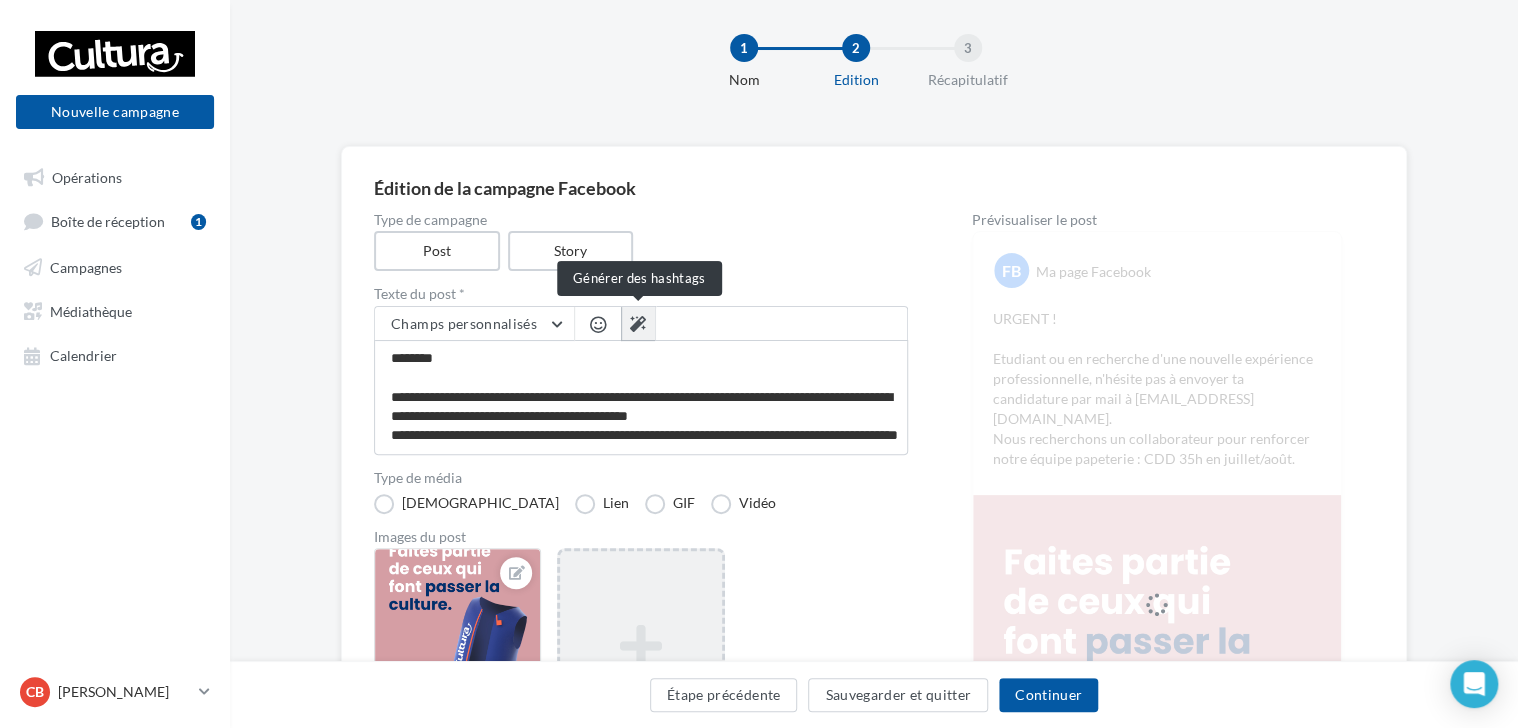click at bounding box center (638, 324) 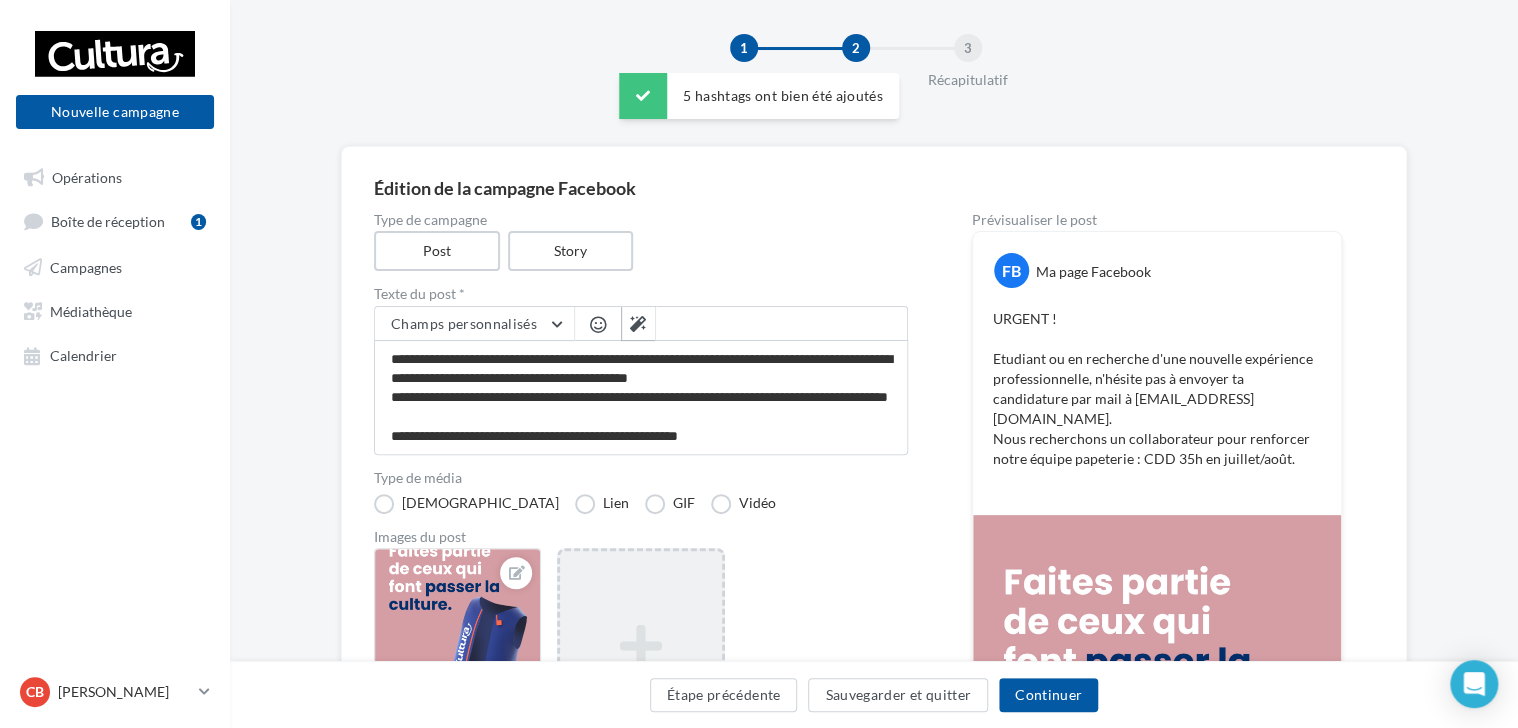 scroll, scrollTop: 56, scrollLeft: 0, axis: vertical 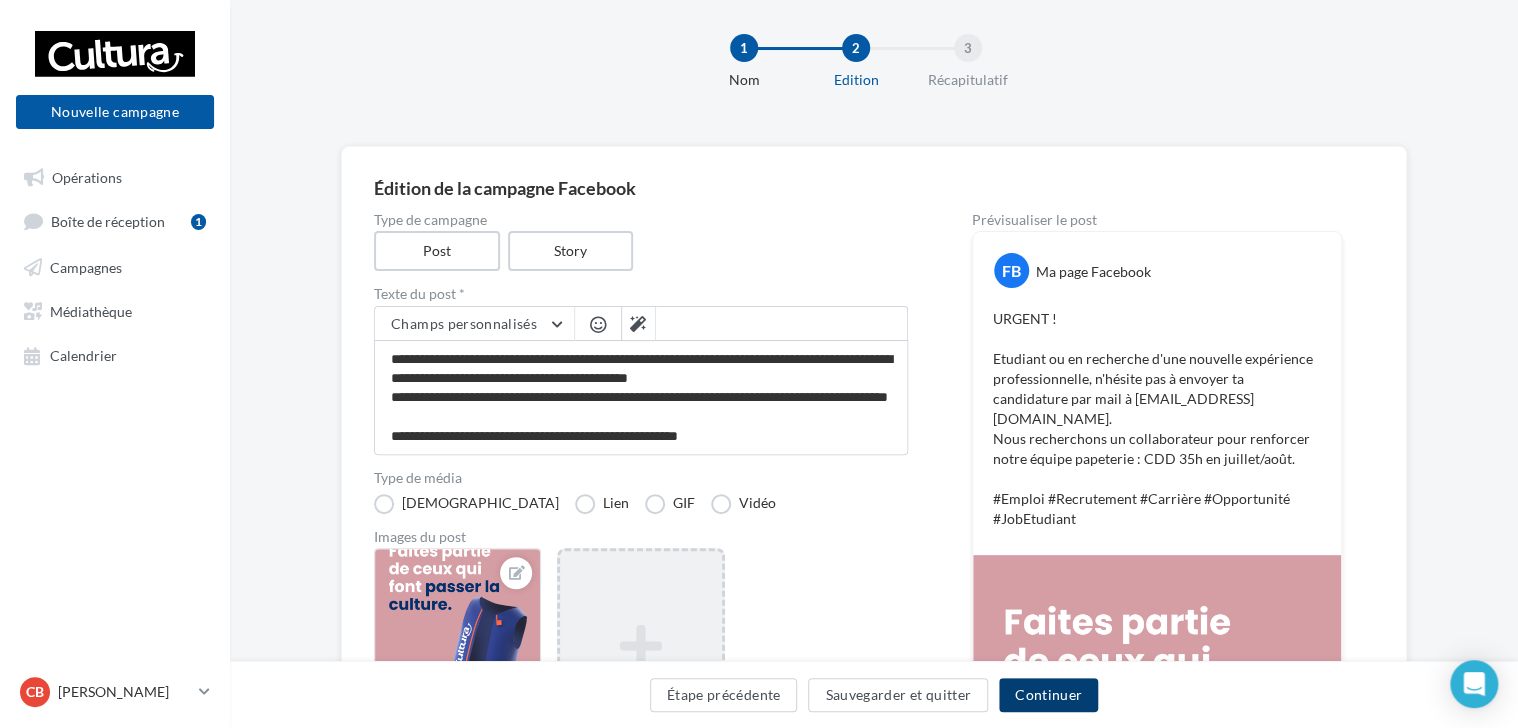 click on "Continuer" at bounding box center [1048, 695] 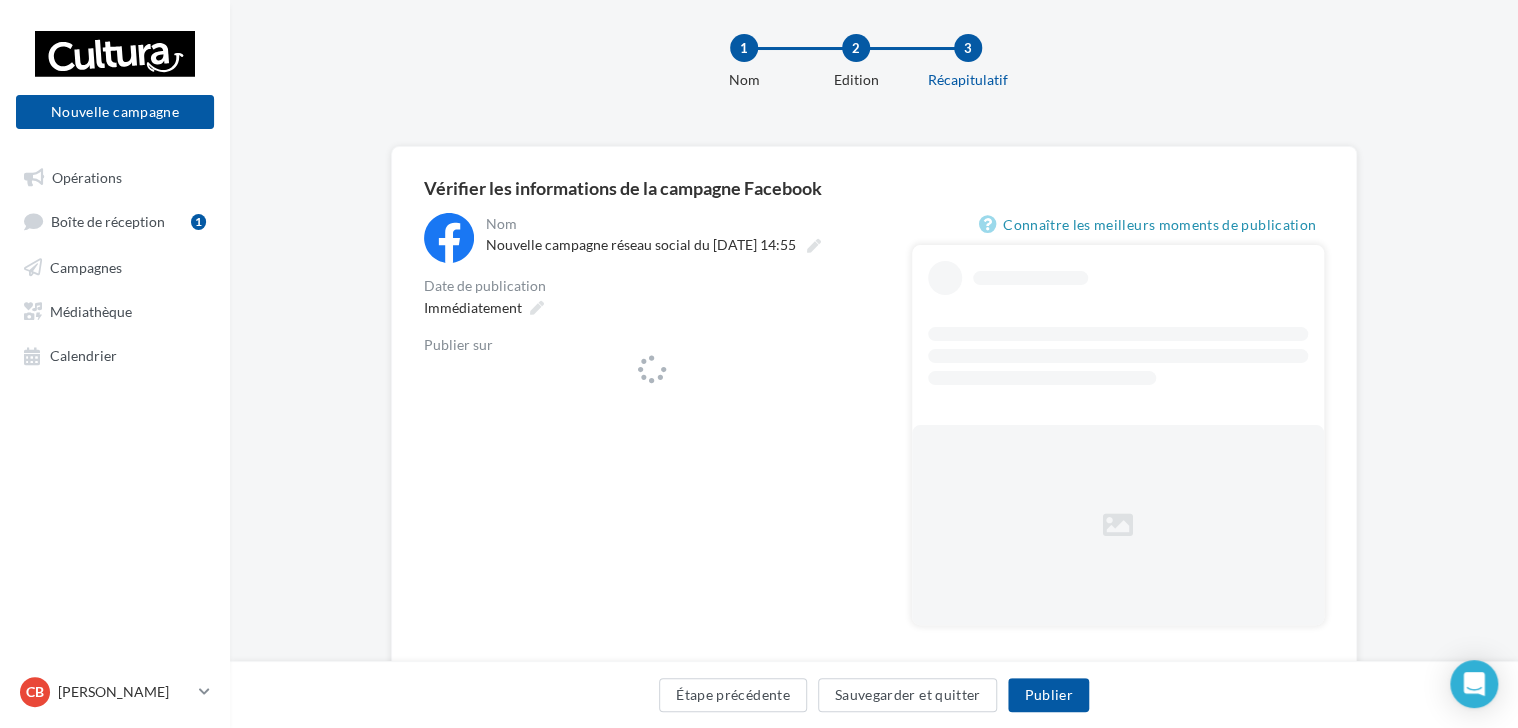 scroll, scrollTop: 0, scrollLeft: 0, axis: both 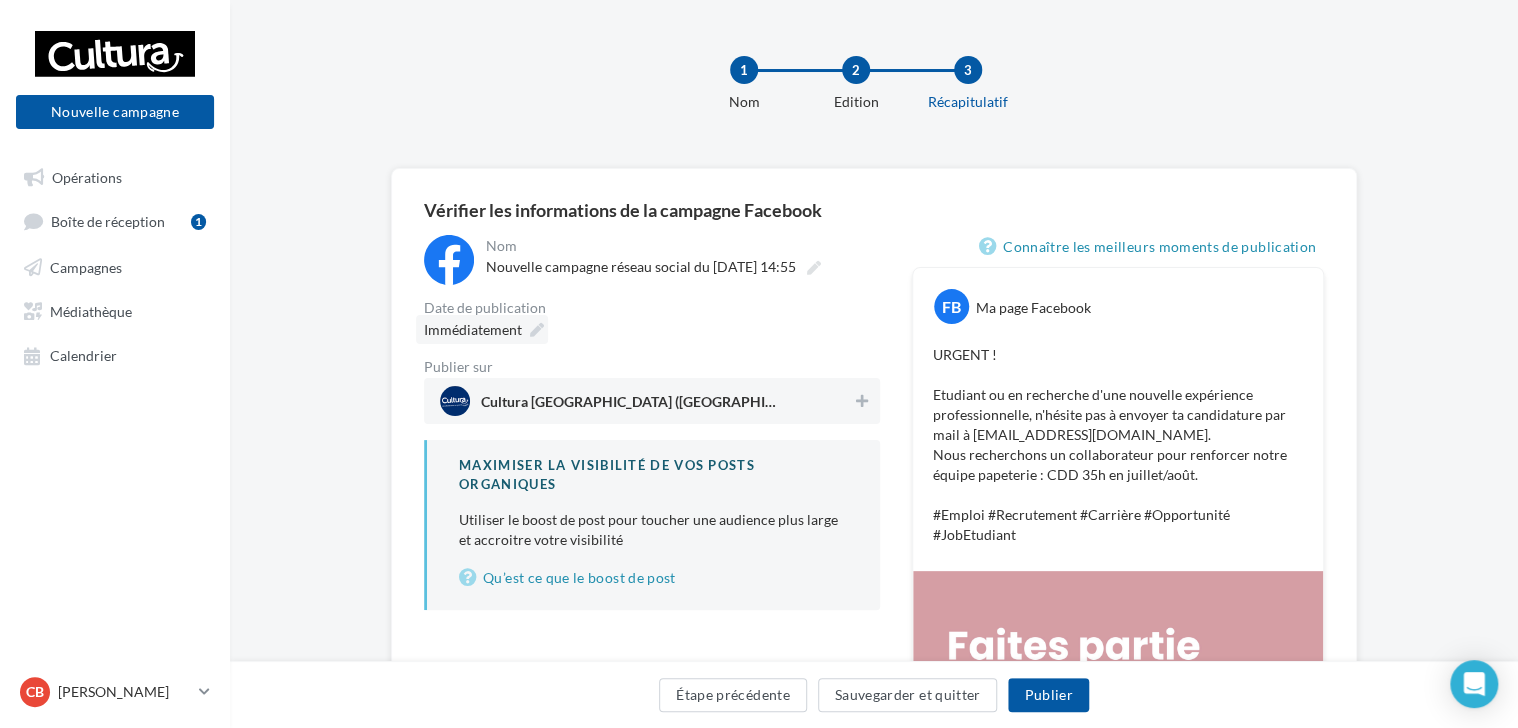 click on "Immédiatement" at bounding box center [473, 329] 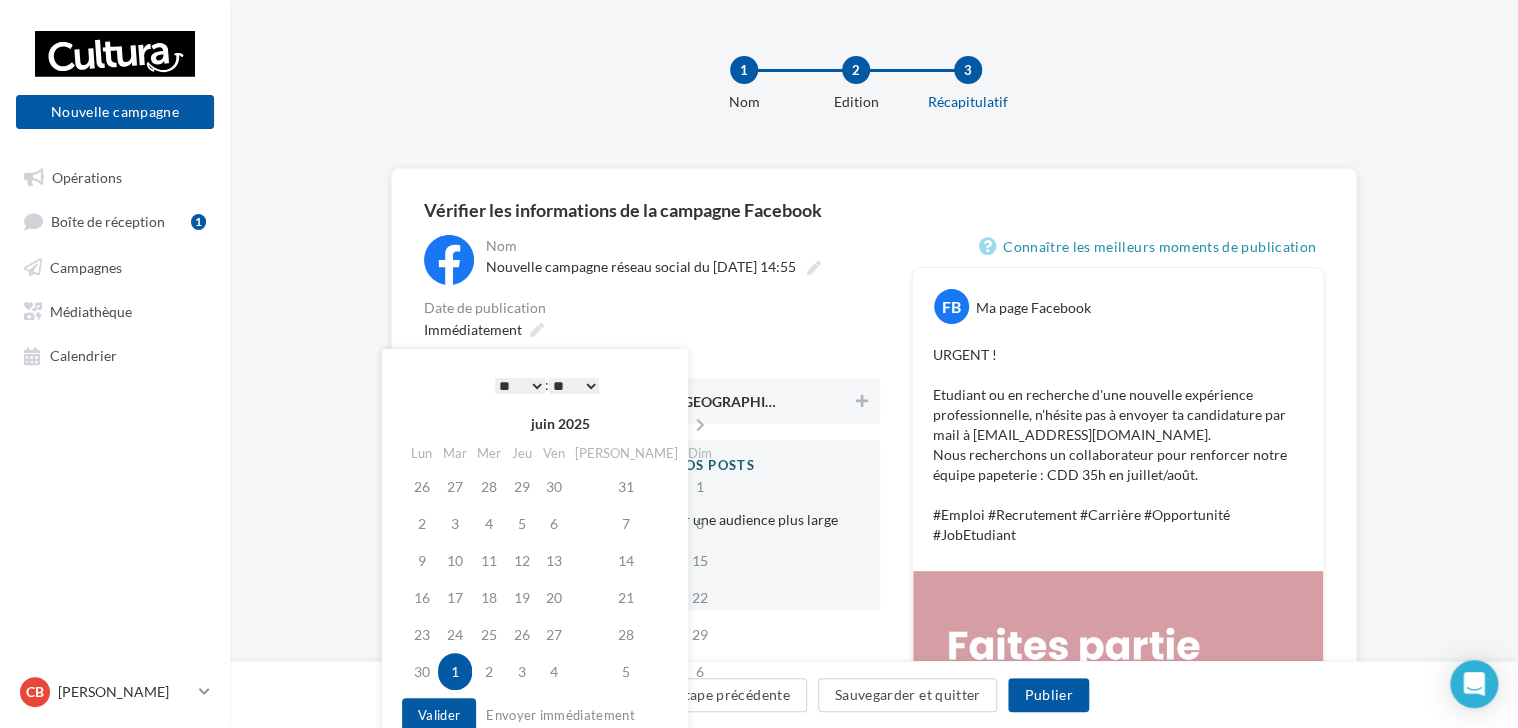click on "* * * * * * * * * * ** ** ** ** ** ** ** ** ** ** ** ** ** **" at bounding box center [520, 386] 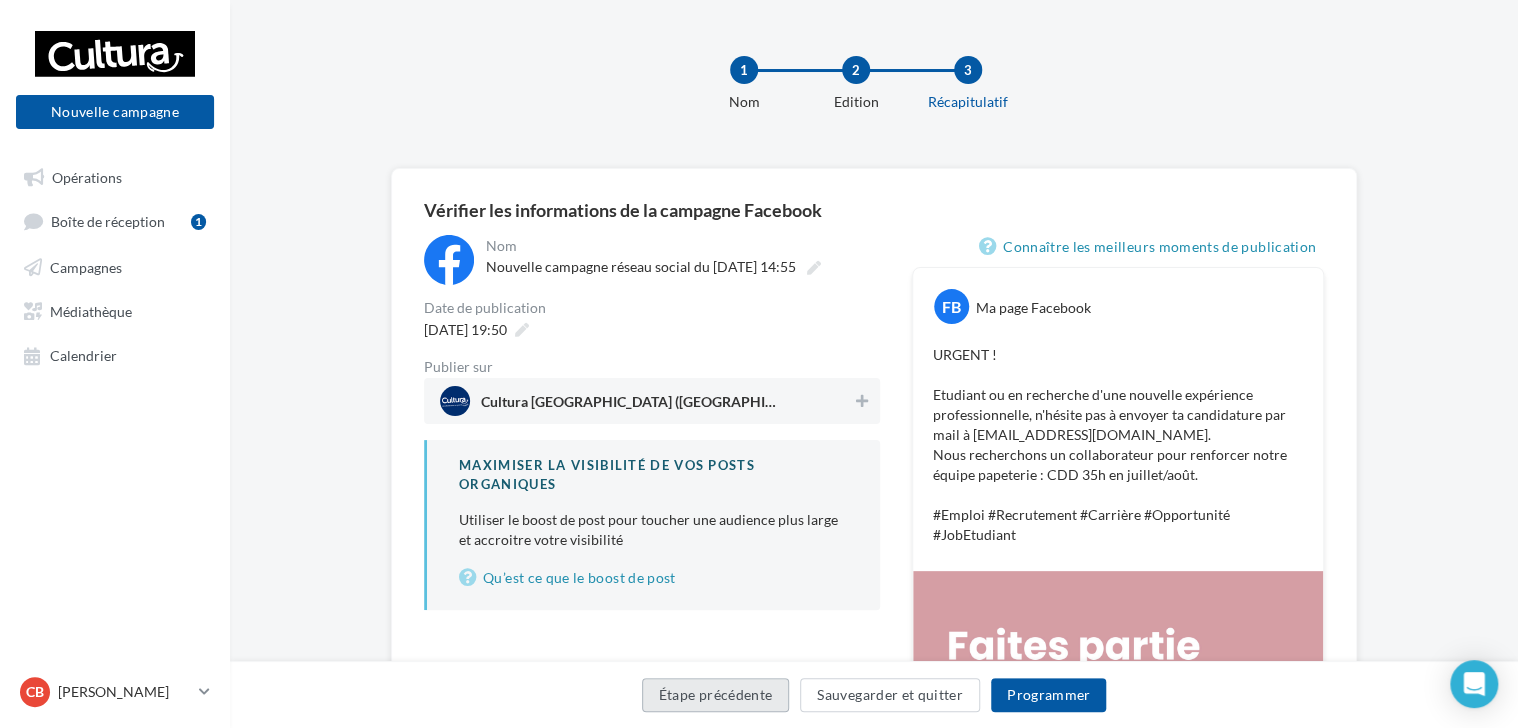 click on "Étape précédente" at bounding box center [716, 695] 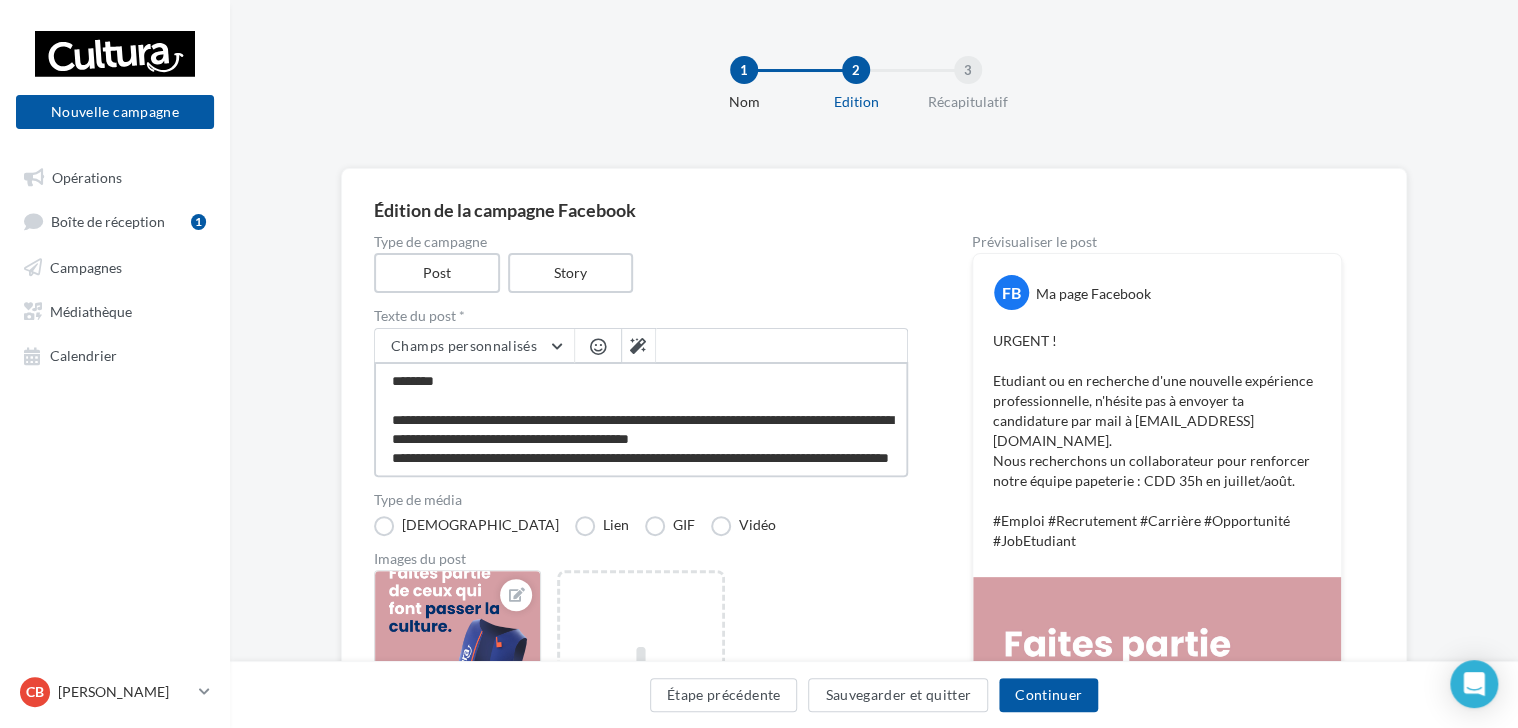 click on "**********" at bounding box center [641, 419] 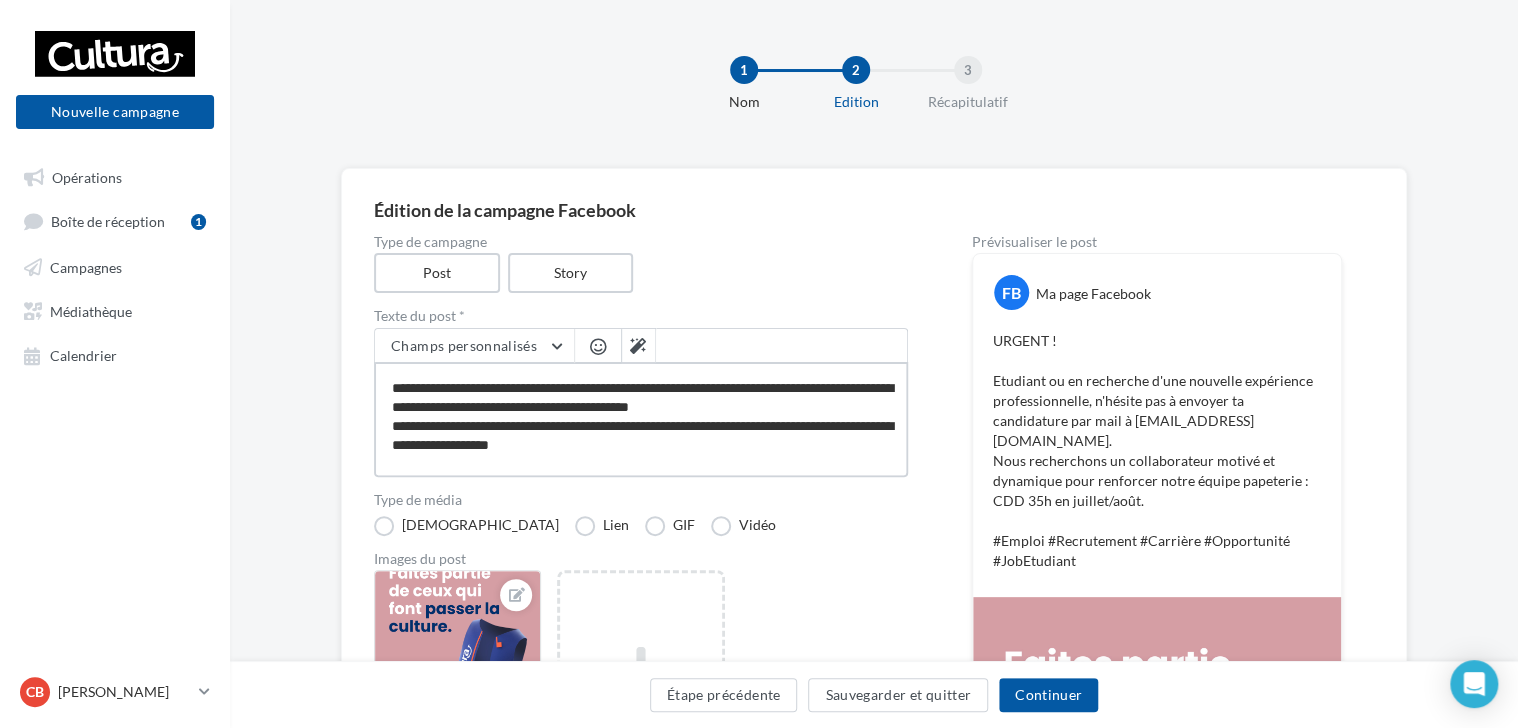 scroll, scrollTop: 58, scrollLeft: 0, axis: vertical 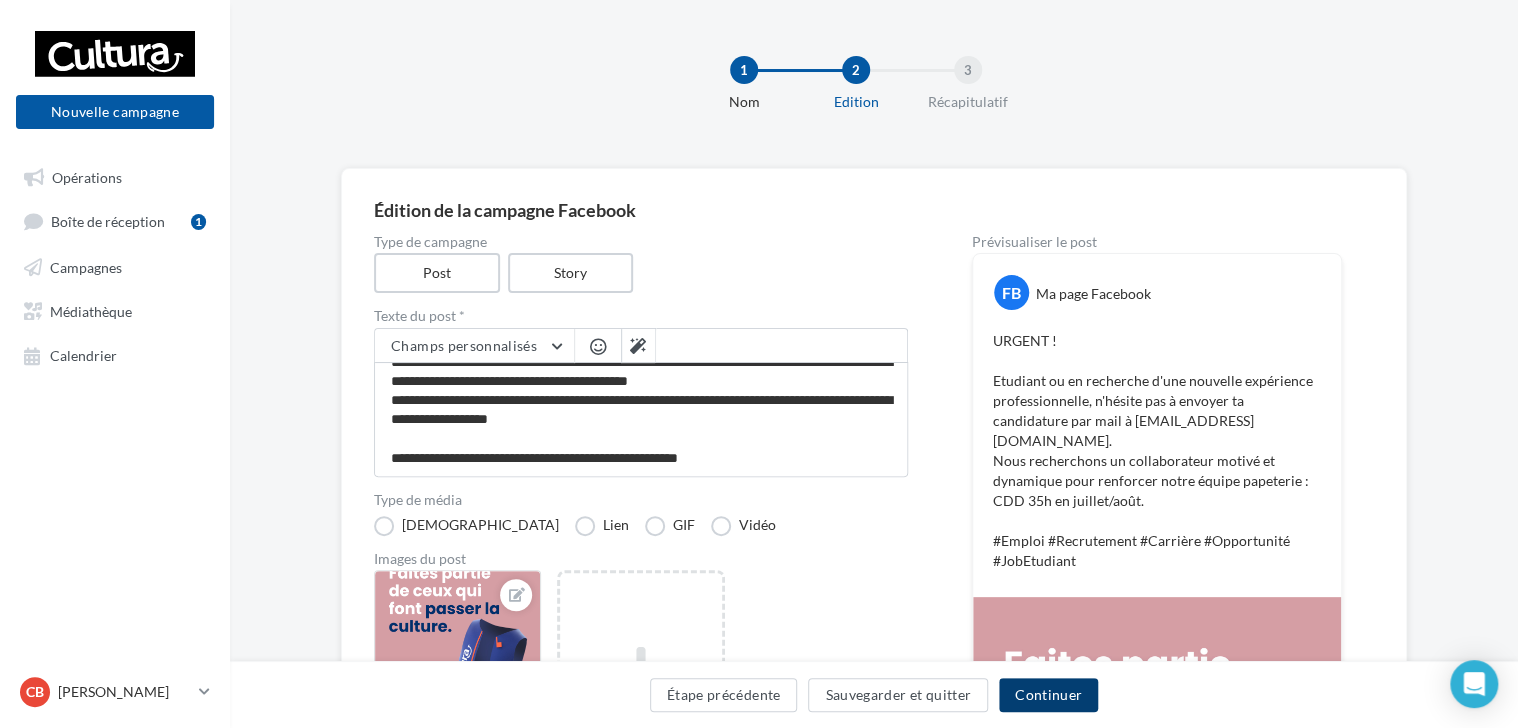 click on "Continuer" at bounding box center [1048, 695] 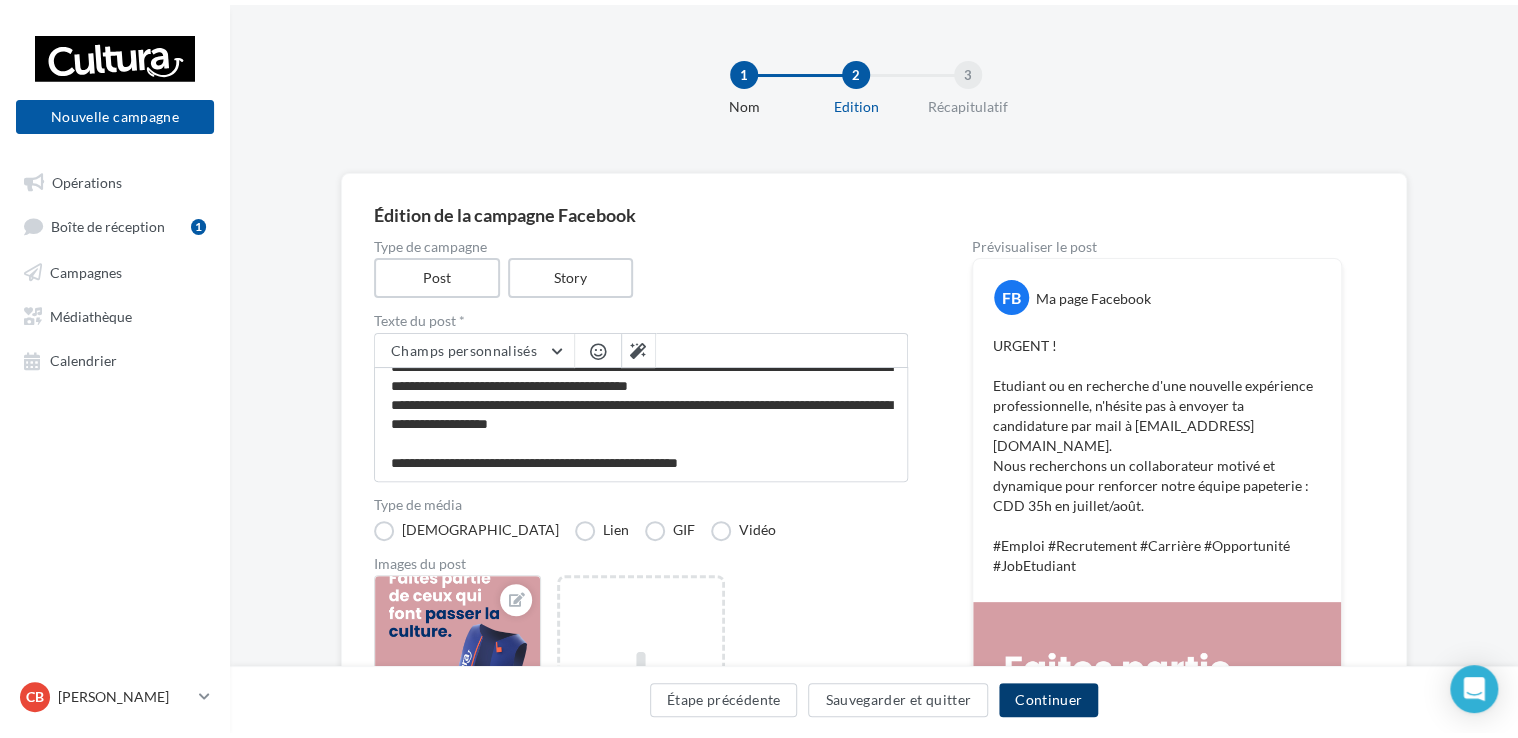 scroll, scrollTop: 0, scrollLeft: 0, axis: both 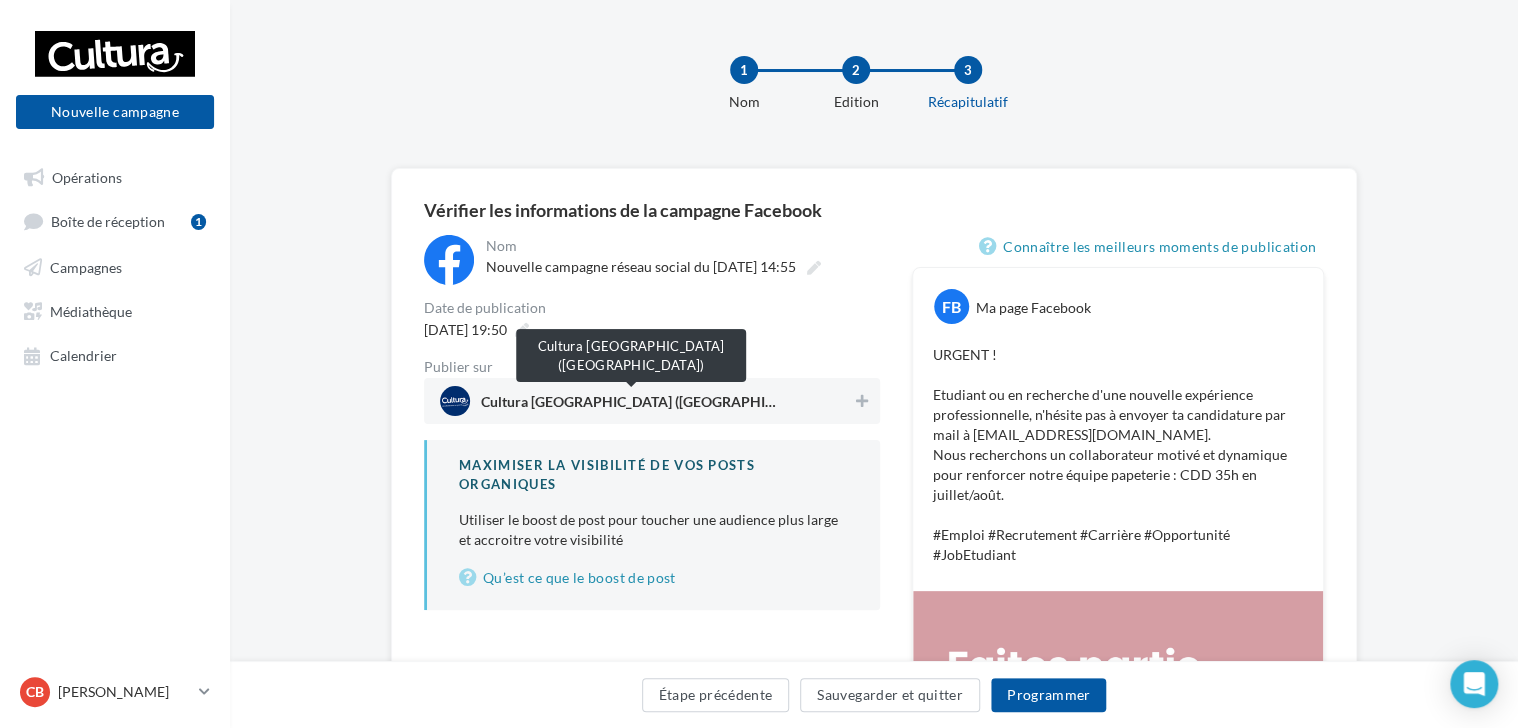 click on "Cultura Villefranche-sur-Saône (Villefranche-sur-Saône)" at bounding box center [631, 406] 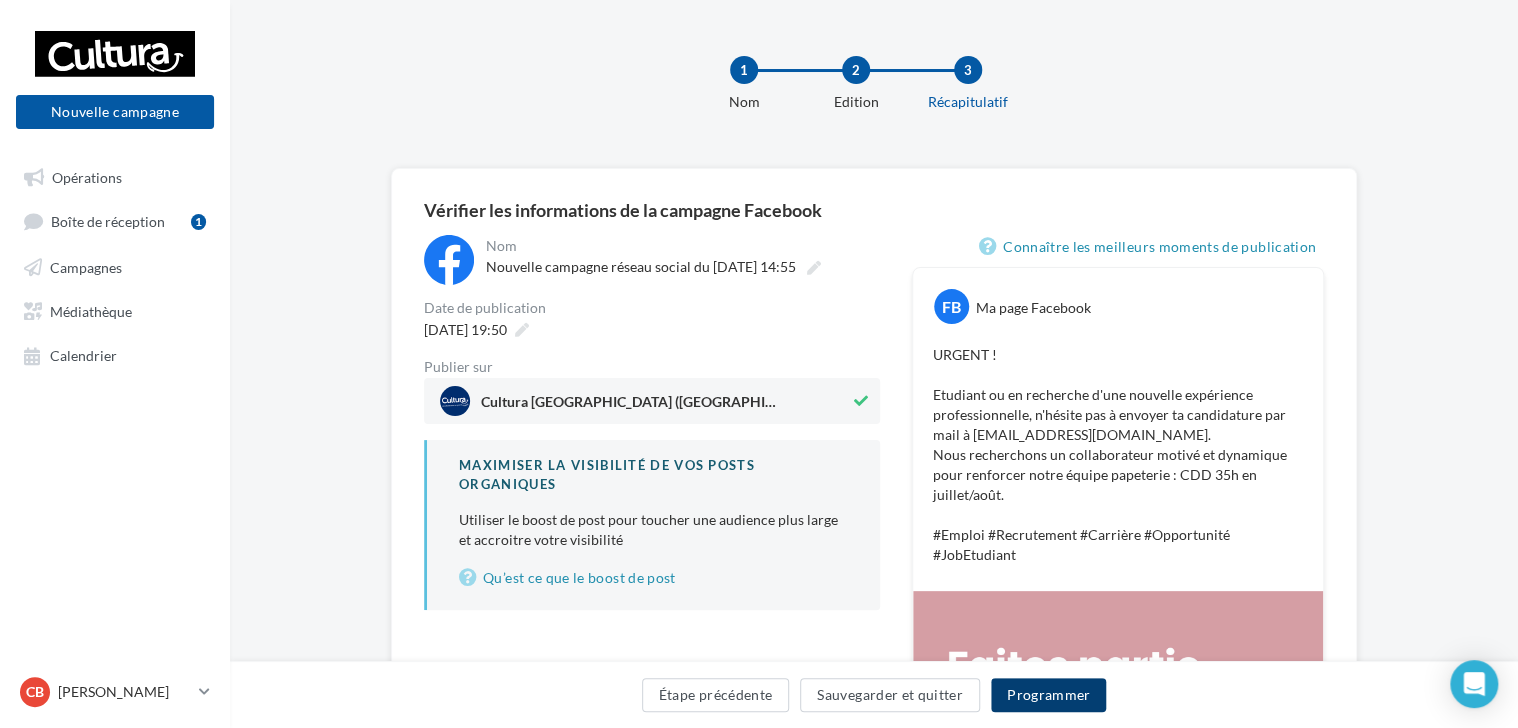 click on "Programmer" at bounding box center (1049, 695) 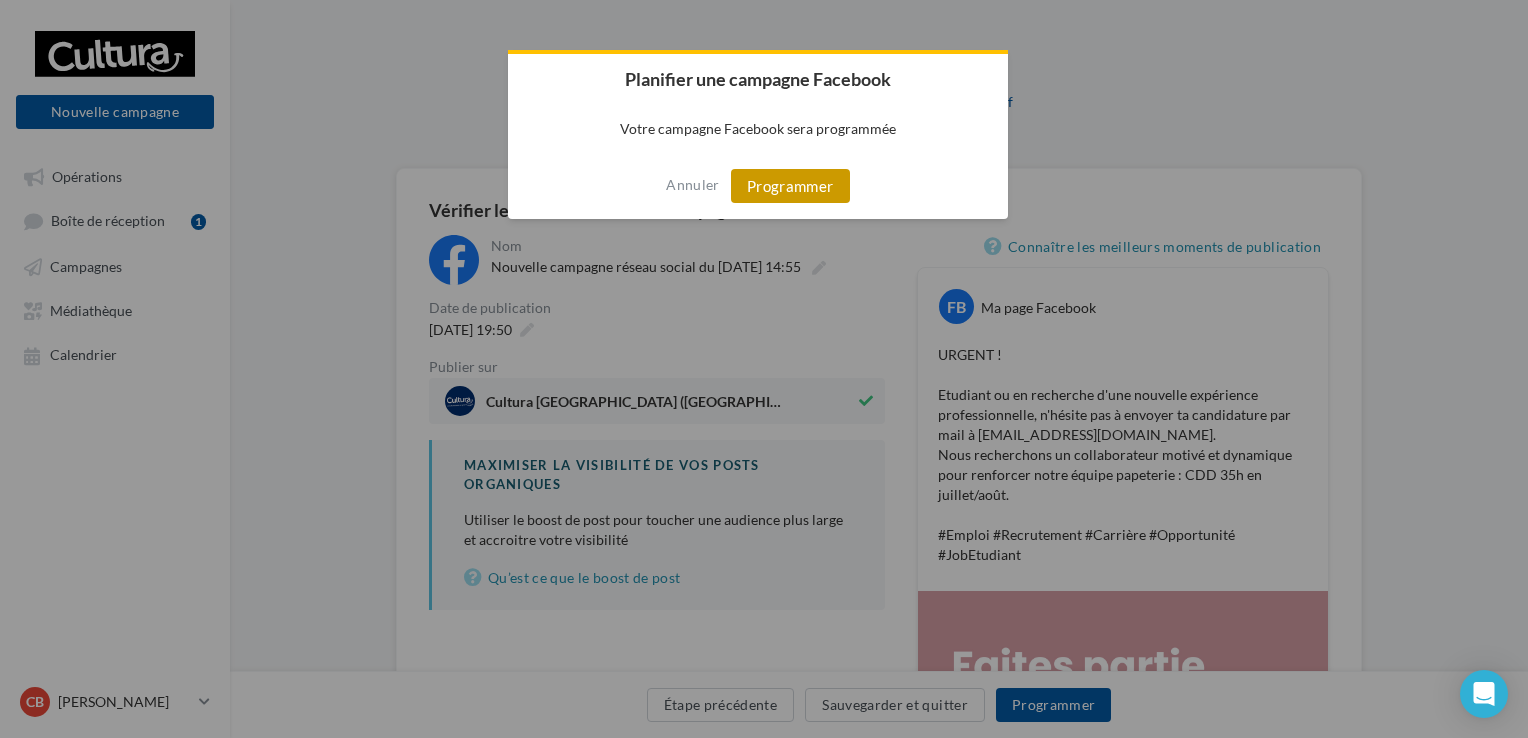 click on "Programmer" at bounding box center (790, 186) 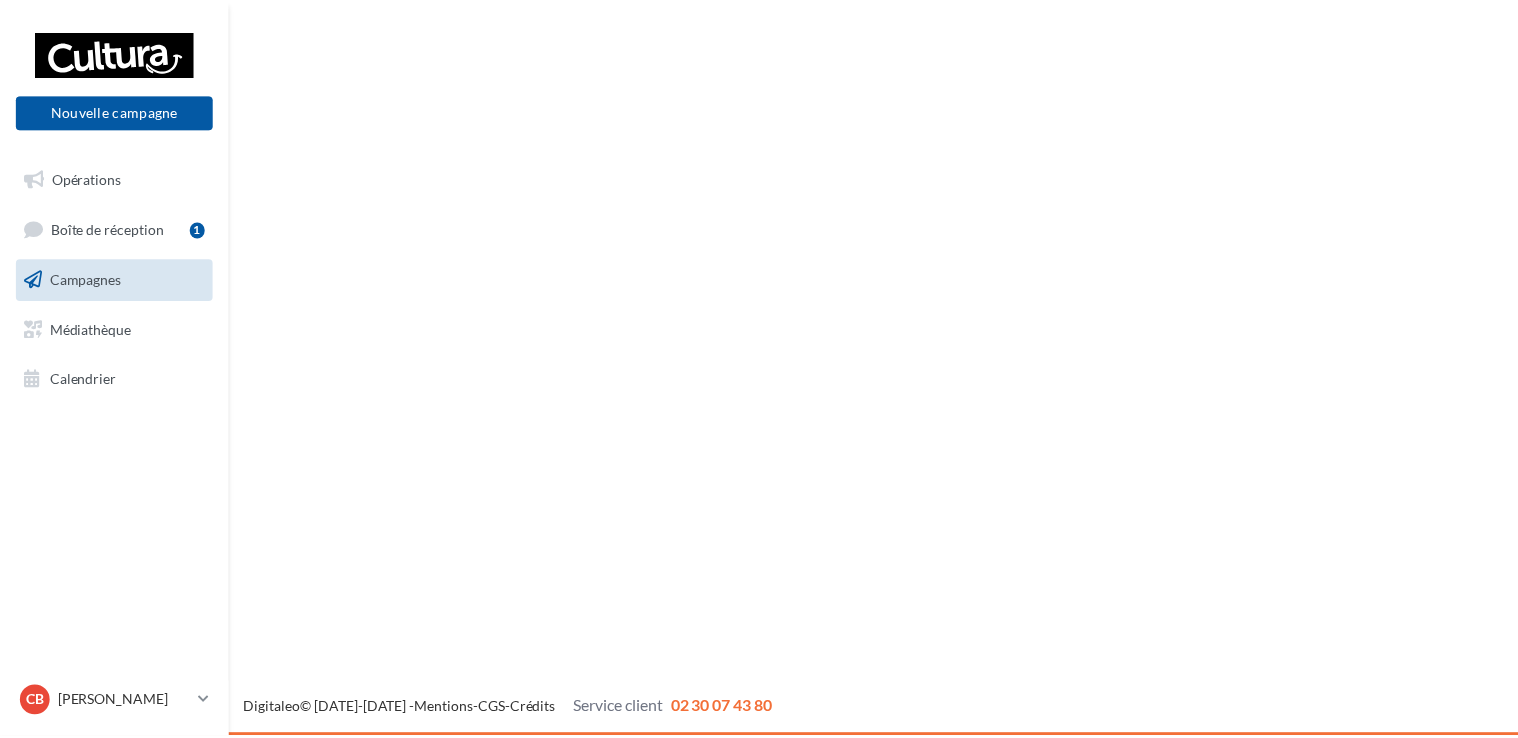 scroll, scrollTop: 0, scrollLeft: 0, axis: both 